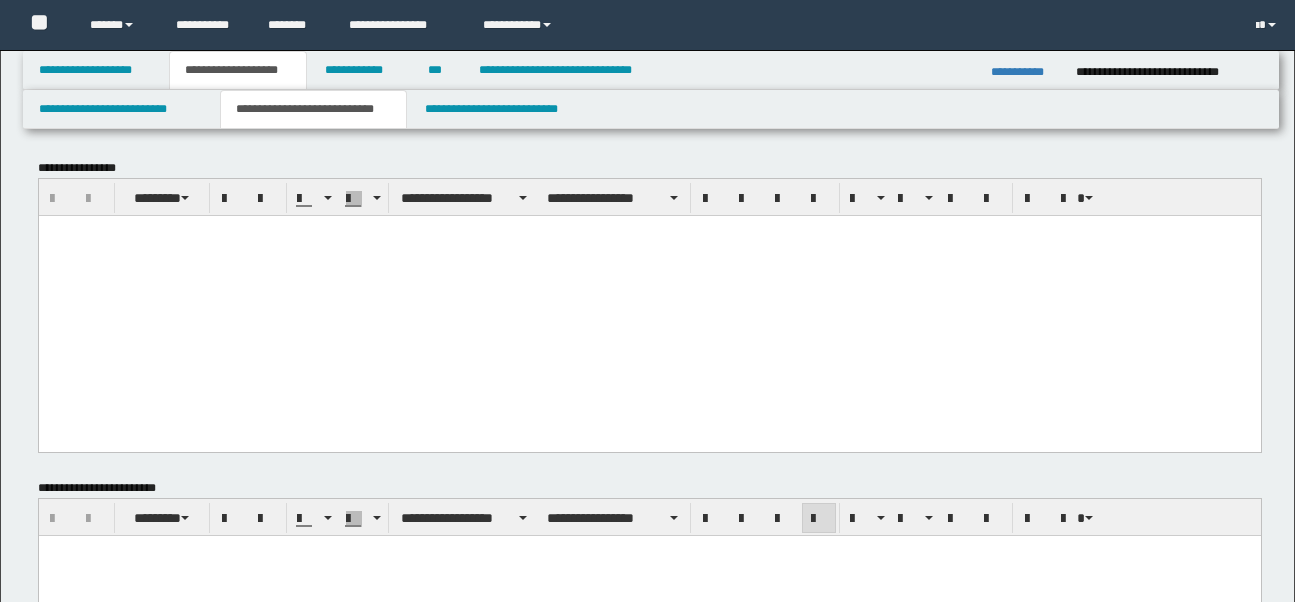 scroll, scrollTop: 312, scrollLeft: 0, axis: vertical 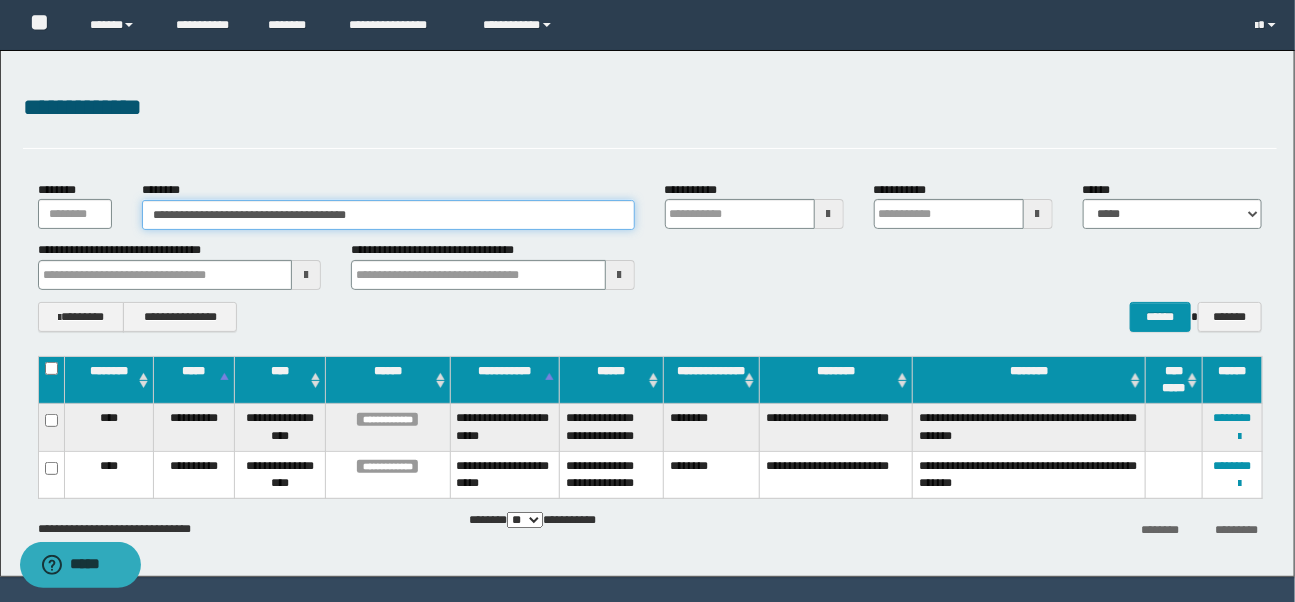 drag, startPoint x: 459, startPoint y: 216, endPoint x: 84, endPoint y: 213, distance: 375.012 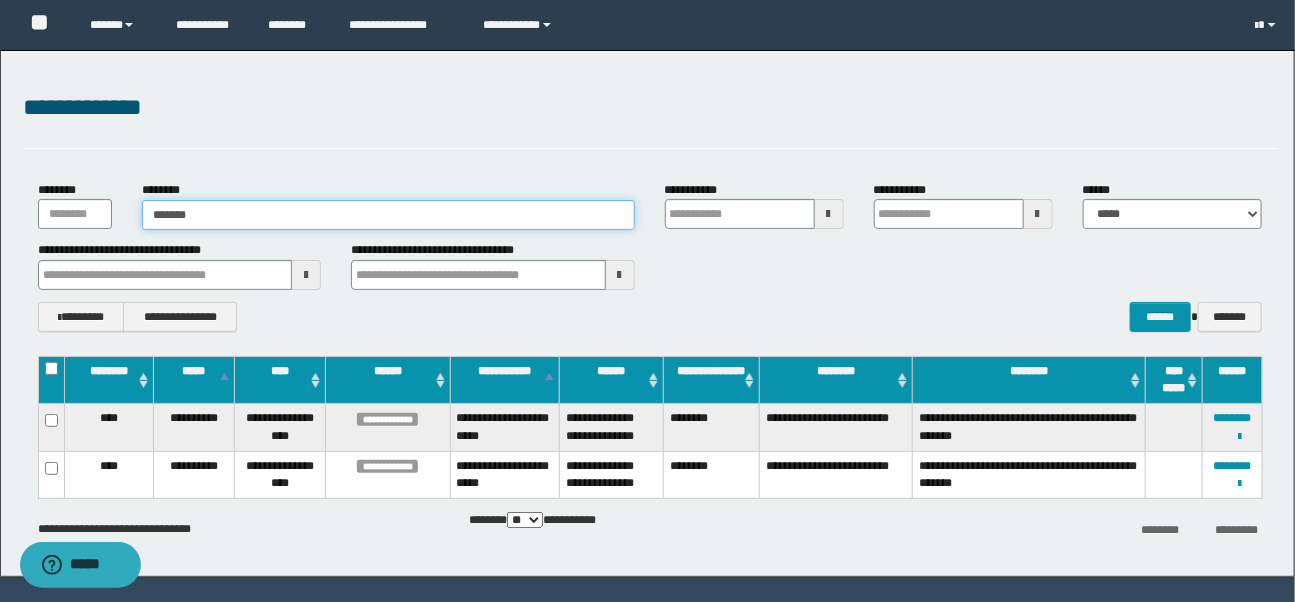 type on "*******" 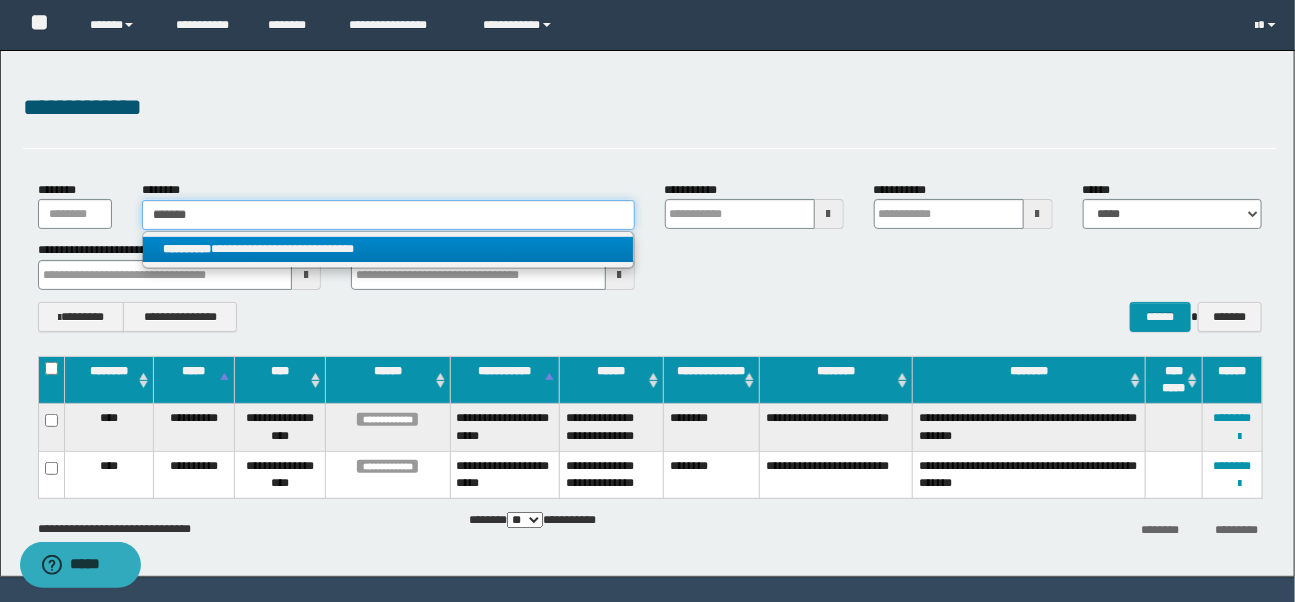 type on "*******" 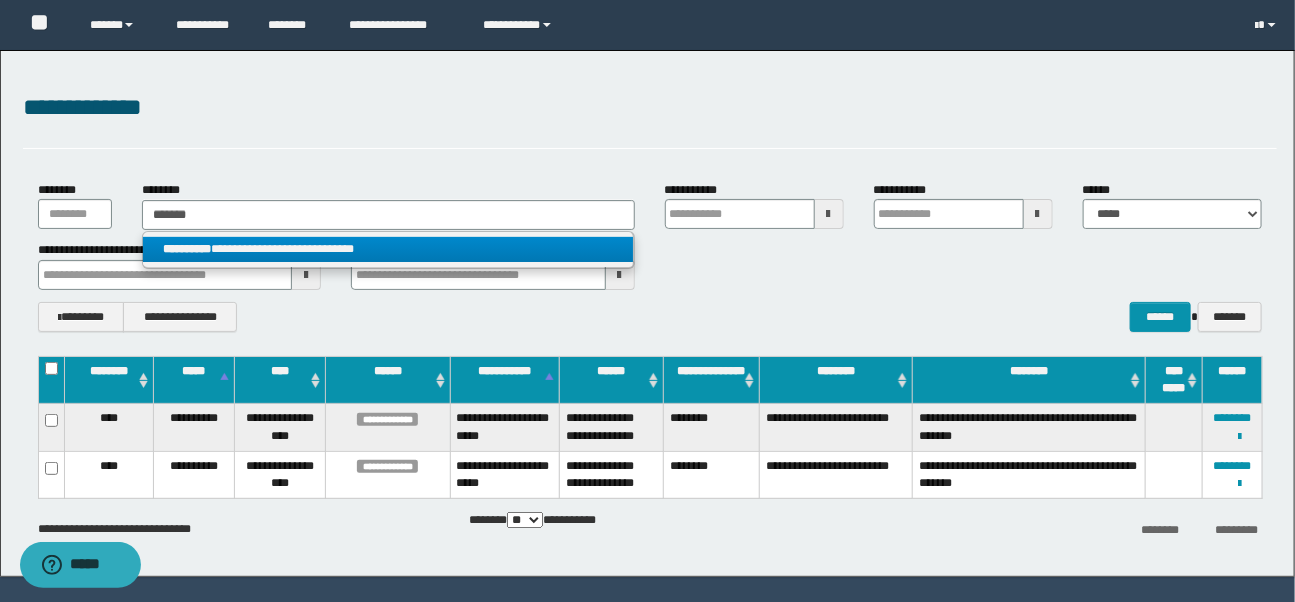 click on "**********" at bounding box center (388, 249) 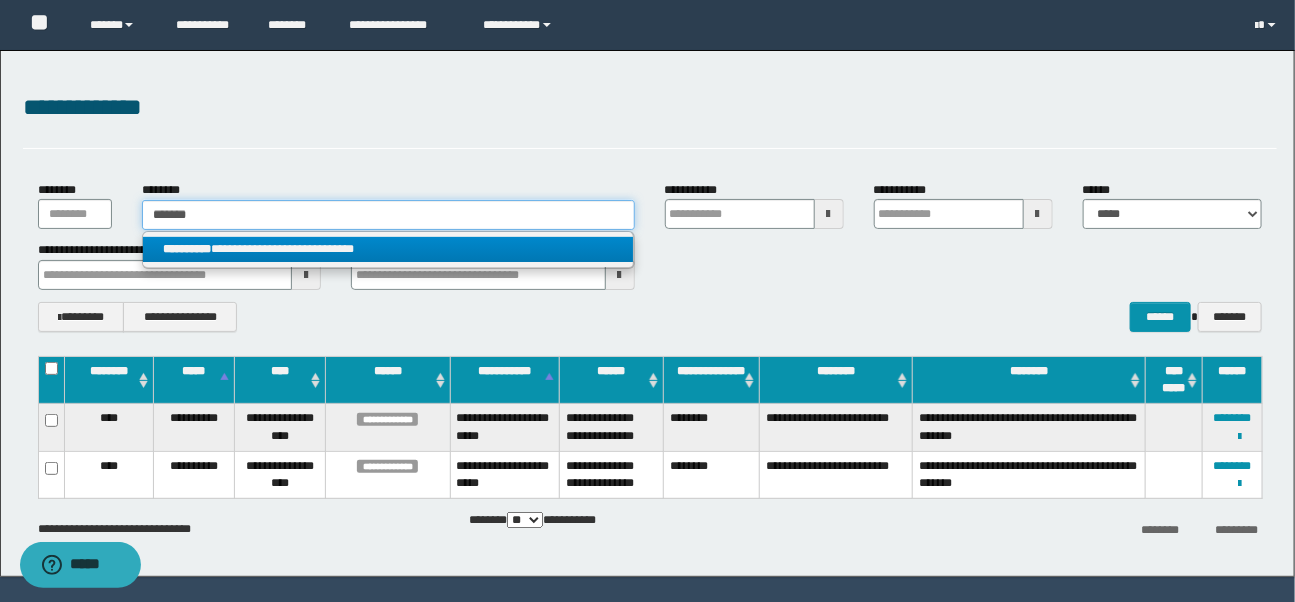 type 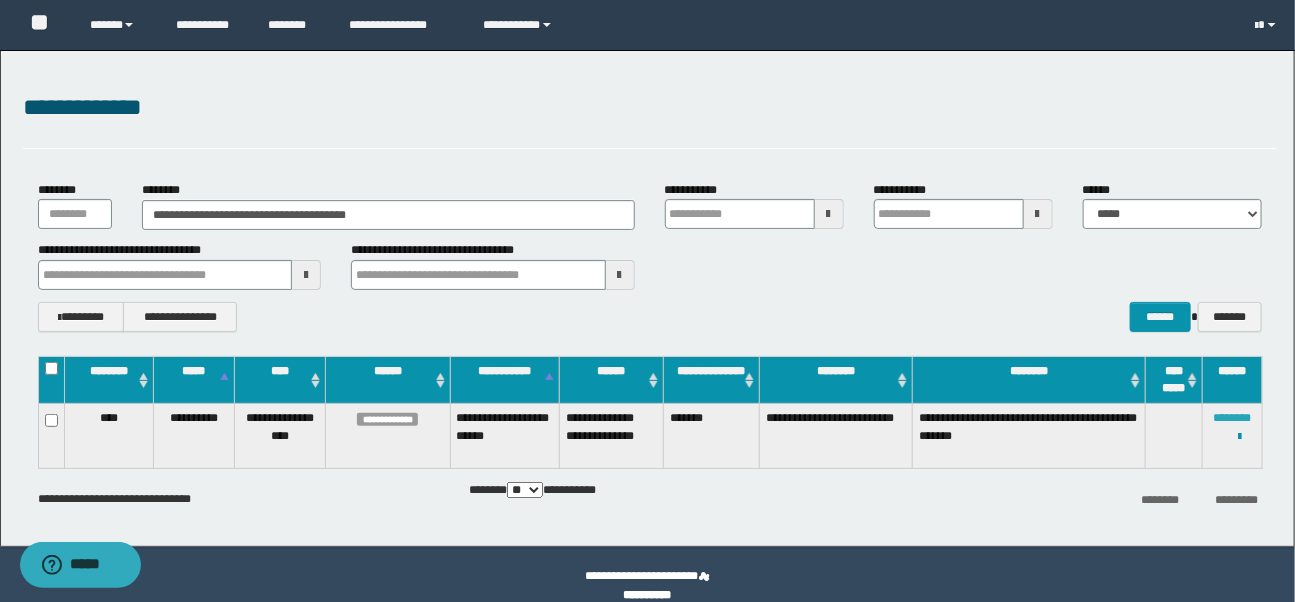 click on "********" at bounding box center [1233, 418] 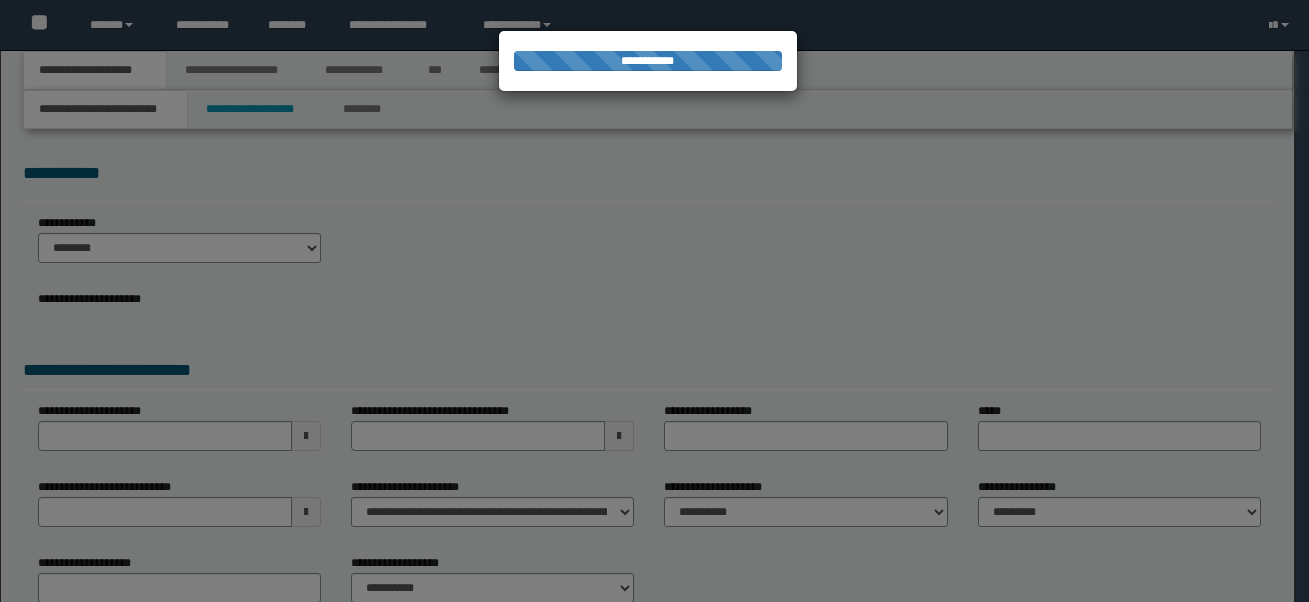 scroll, scrollTop: 0, scrollLeft: 0, axis: both 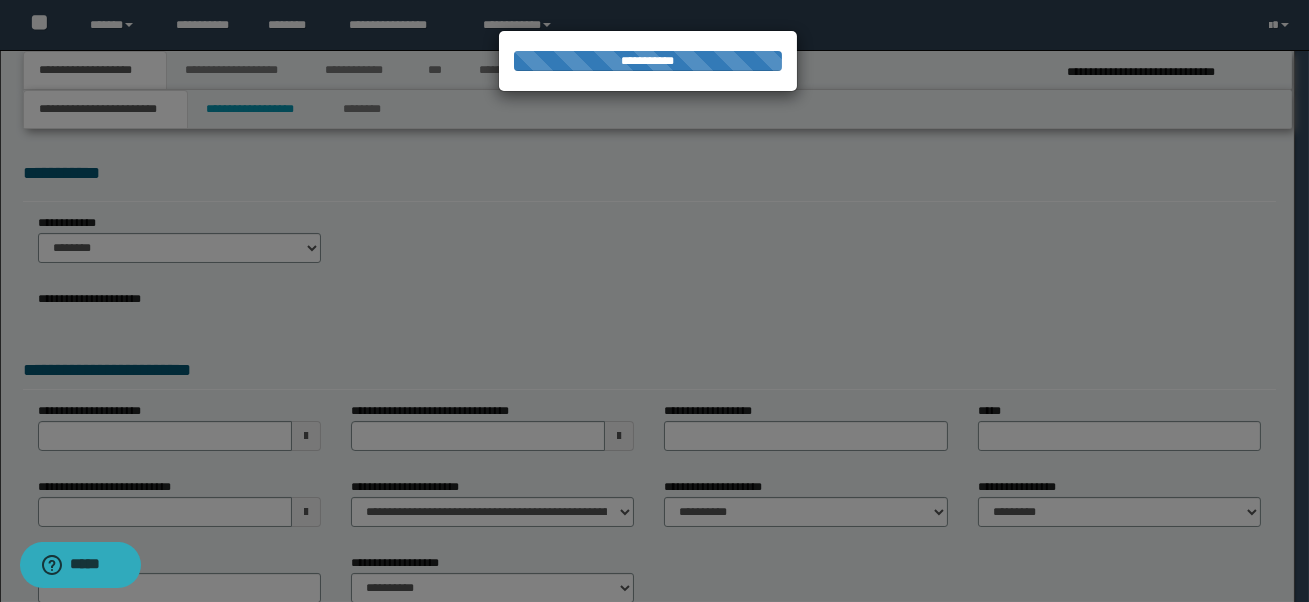 select on "*" 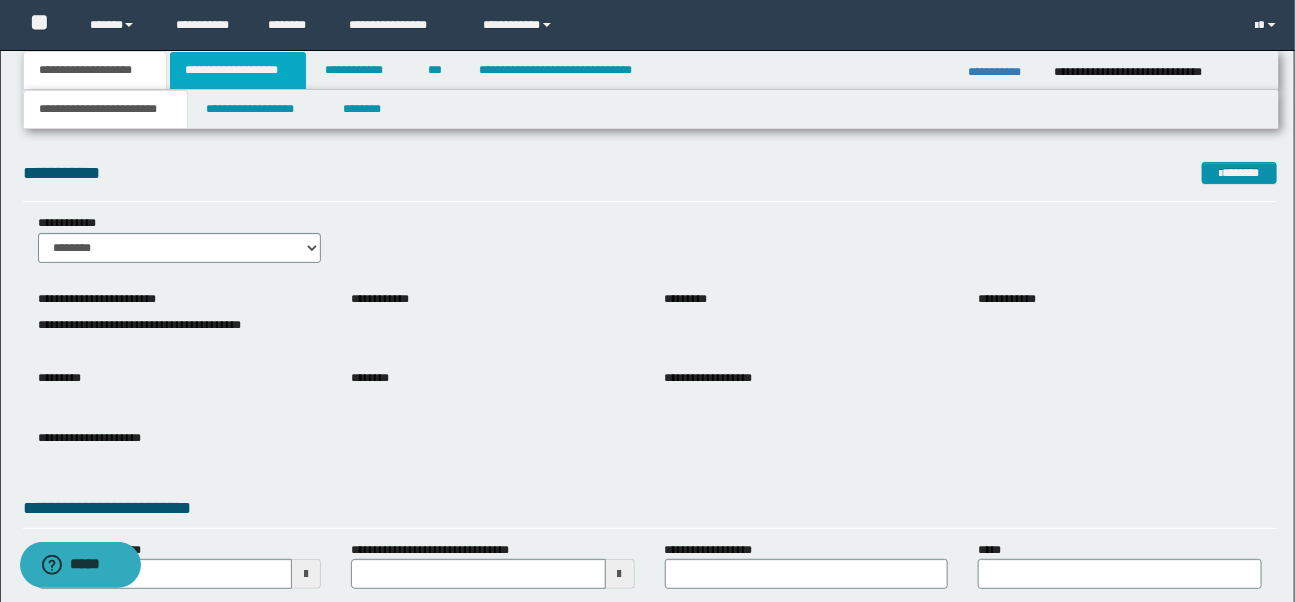 click on "**********" at bounding box center [238, 70] 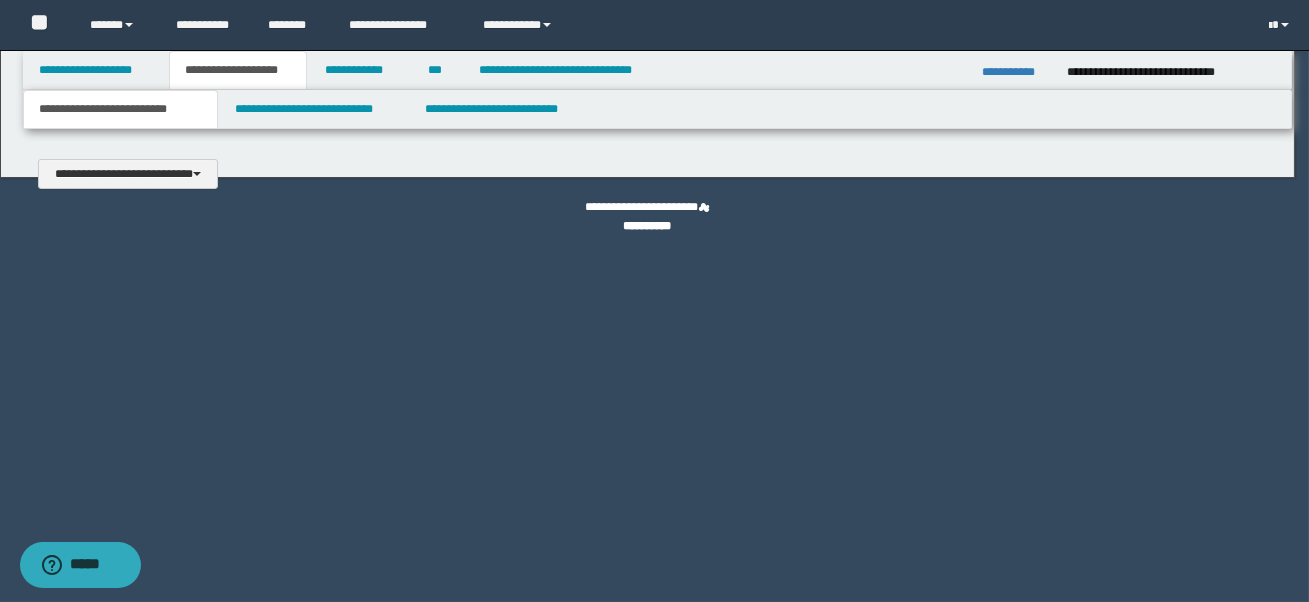 type 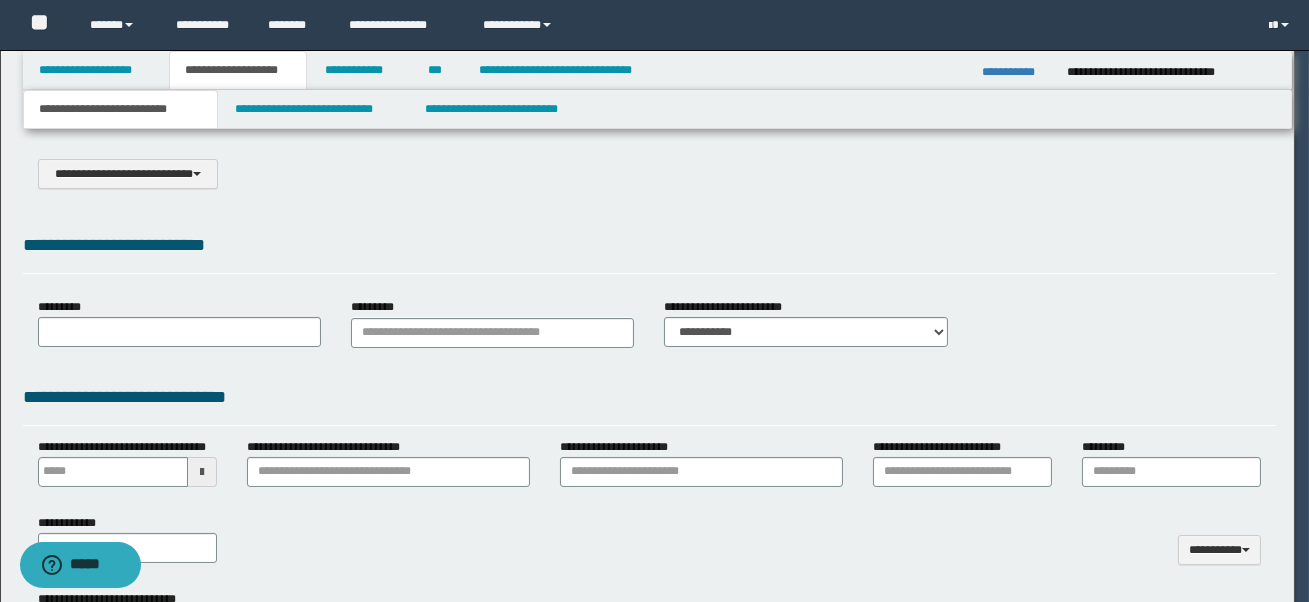 select on "*" 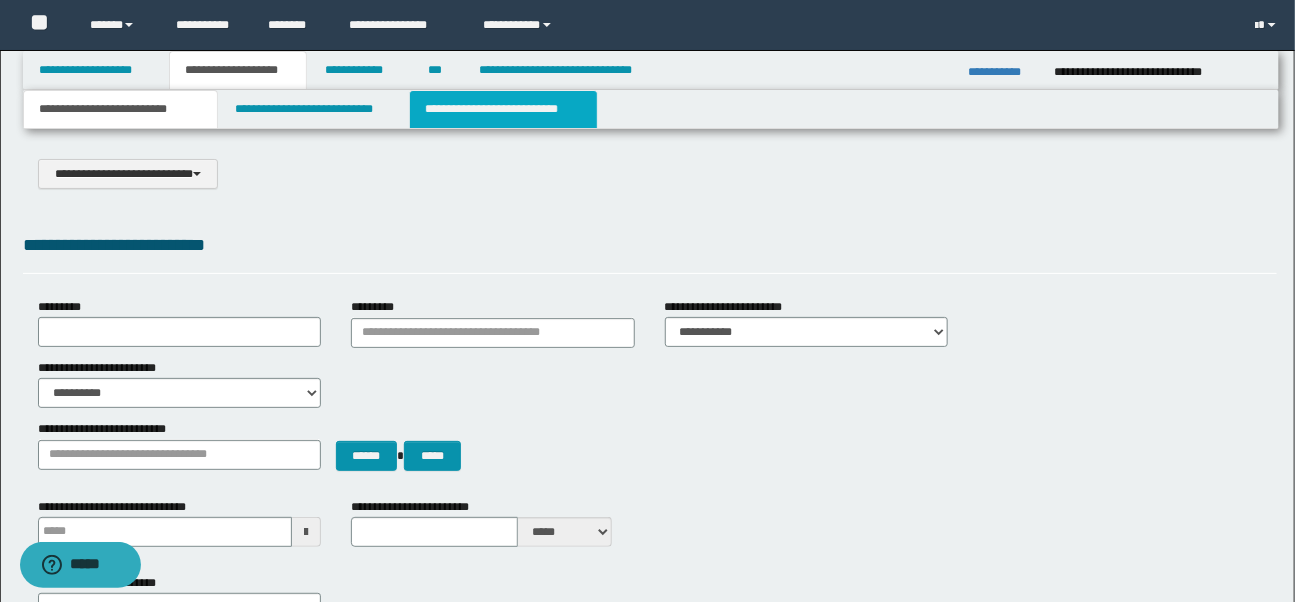 click on "**********" at bounding box center [503, 109] 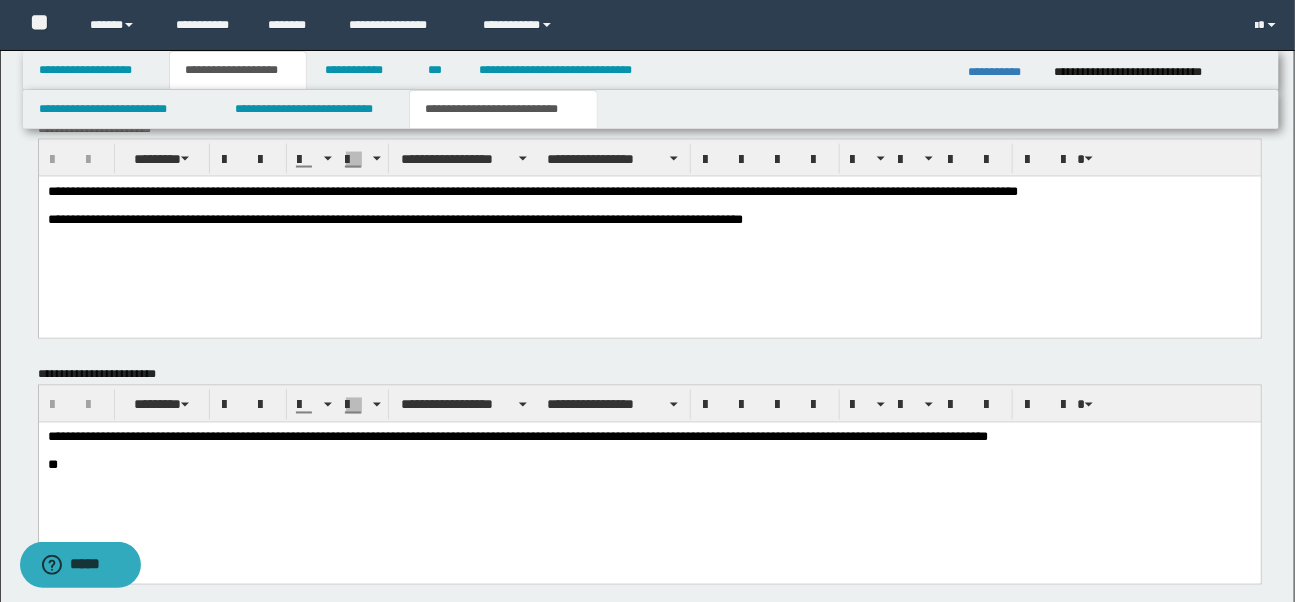 scroll, scrollTop: 1156, scrollLeft: 0, axis: vertical 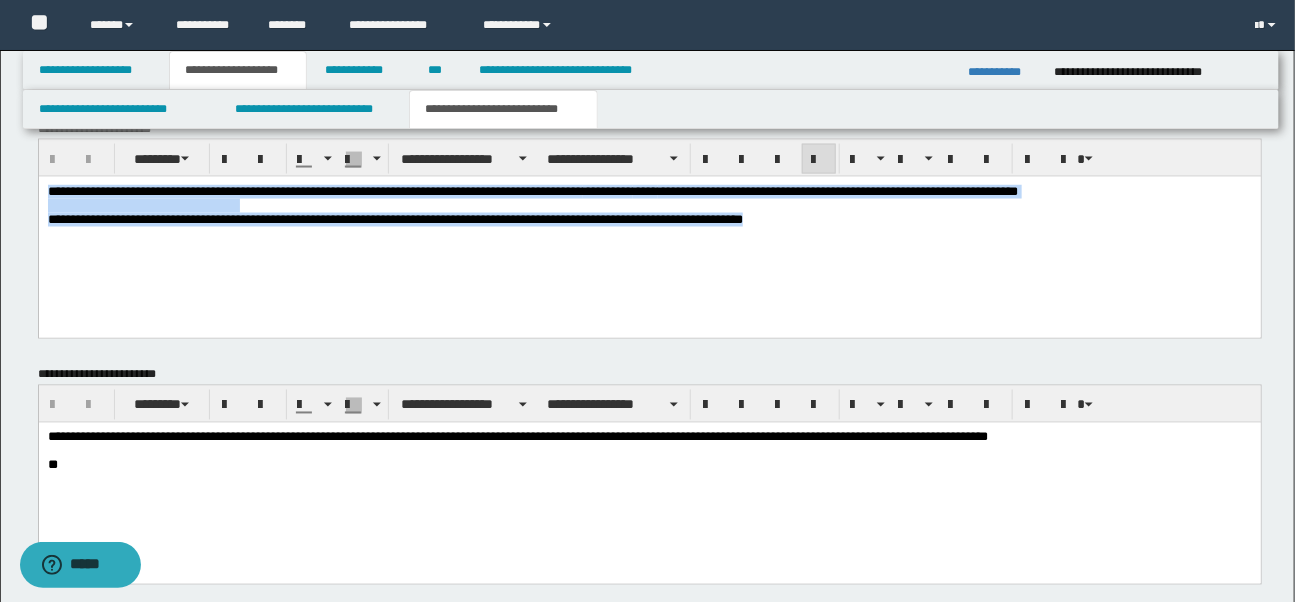 drag, startPoint x: 45, startPoint y: 193, endPoint x: 797, endPoint y: 227, distance: 752.76825 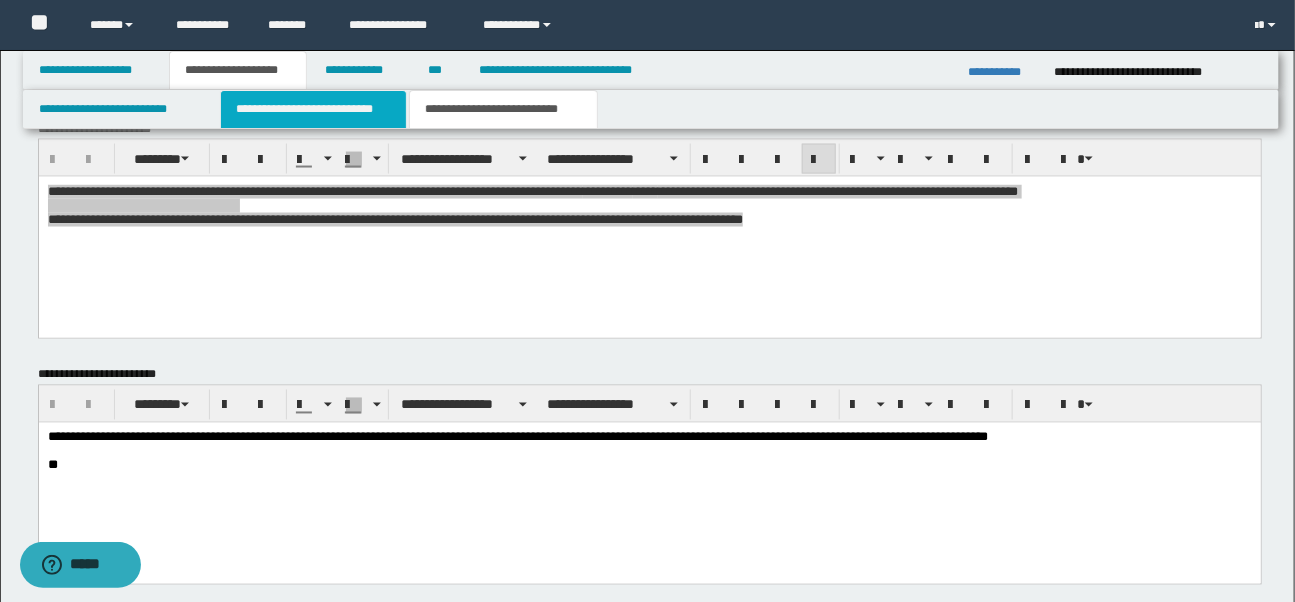 click on "**********" at bounding box center (313, 109) 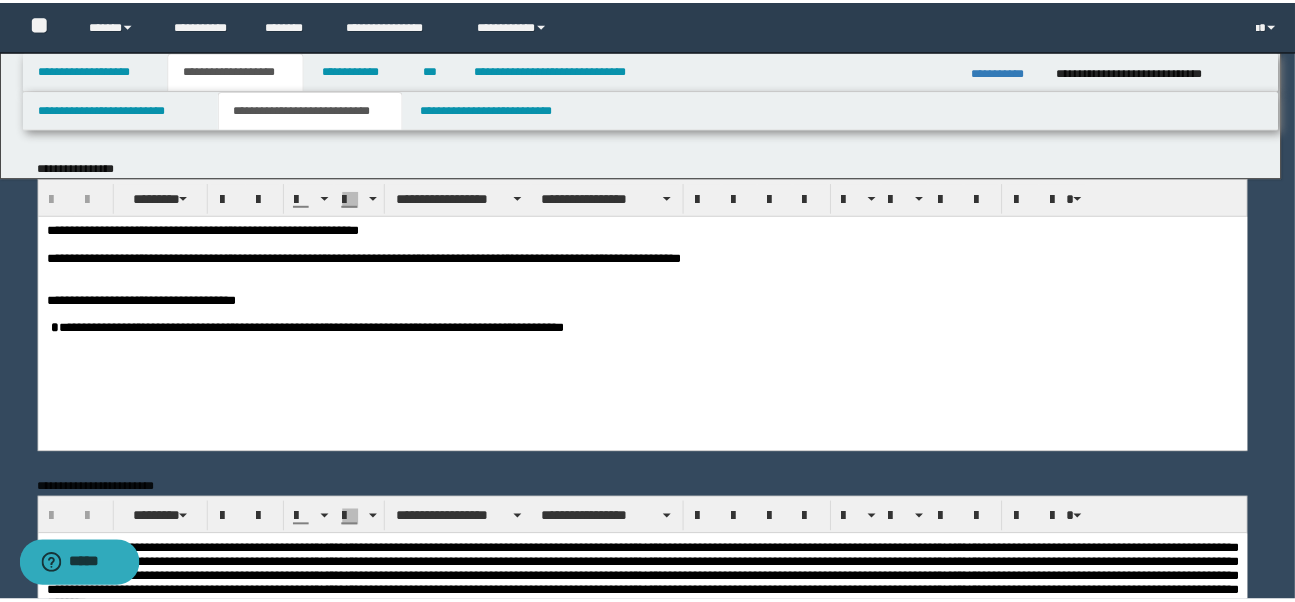 scroll, scrollTop: 0, scrollLeft: 0, axis: both 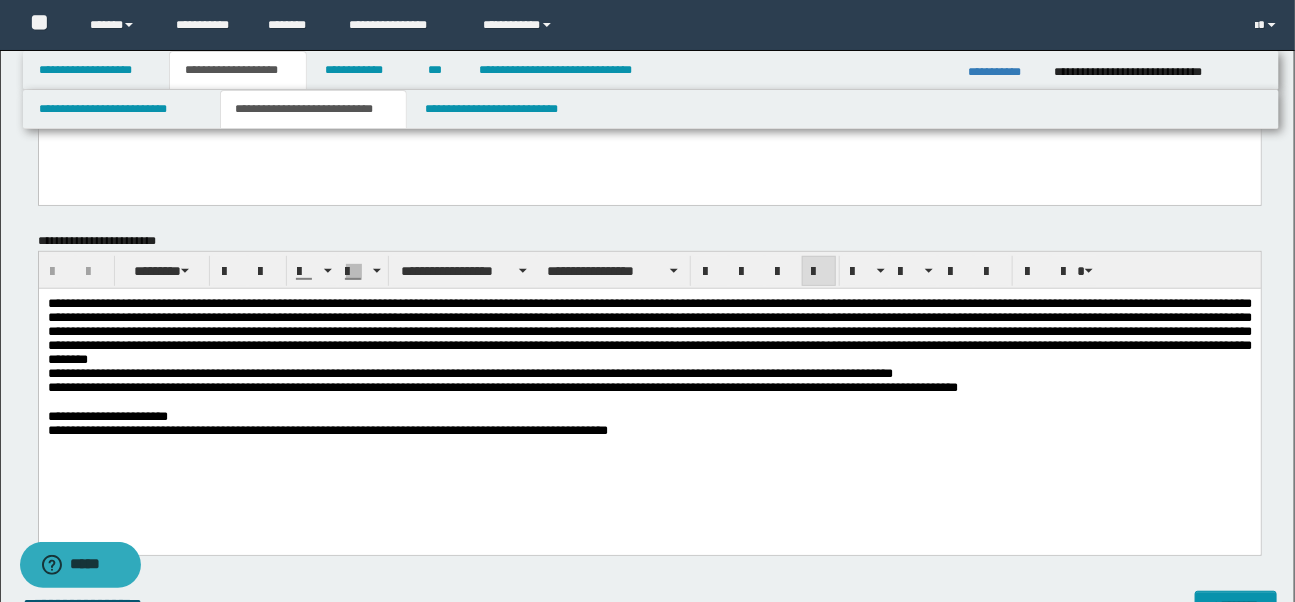 drag, startPoint x: 643, startPoint y: 307, endPoint x: 659, endPoint y: 343, distance: 39.39543 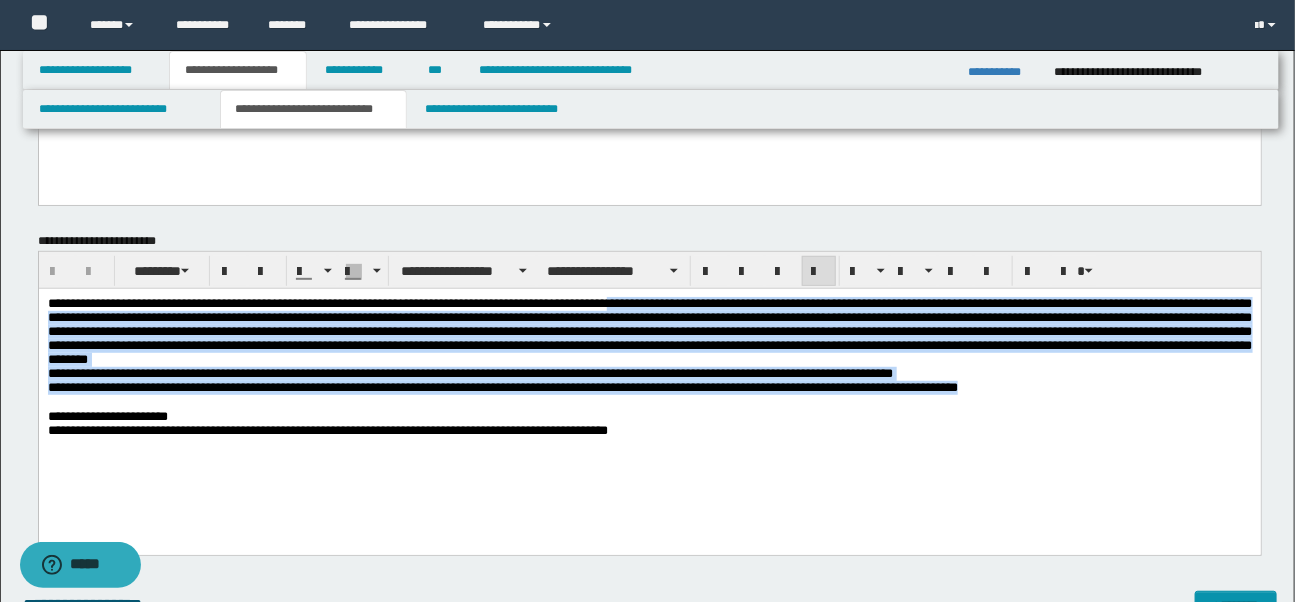 drag, startPoint x: 641, startPoint y: 305, endPoint x: 1023, endPoint y: 398, distance: 393.1577 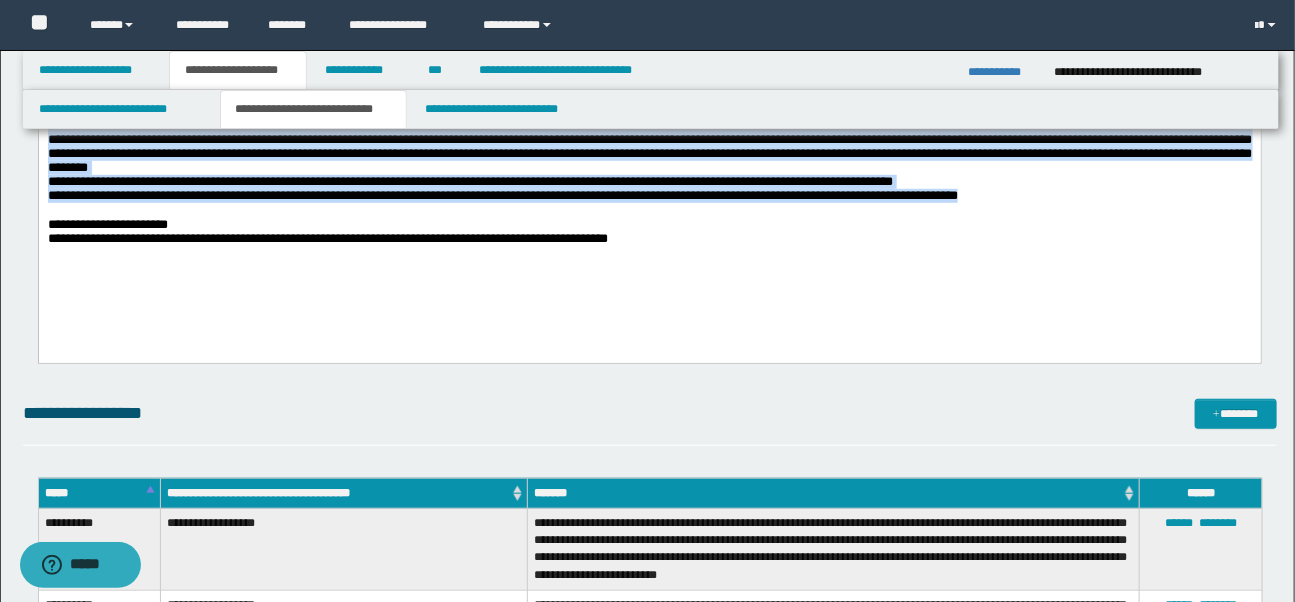 scroll, scrollTop: 439, scrollLeft: 0, axis: vertical 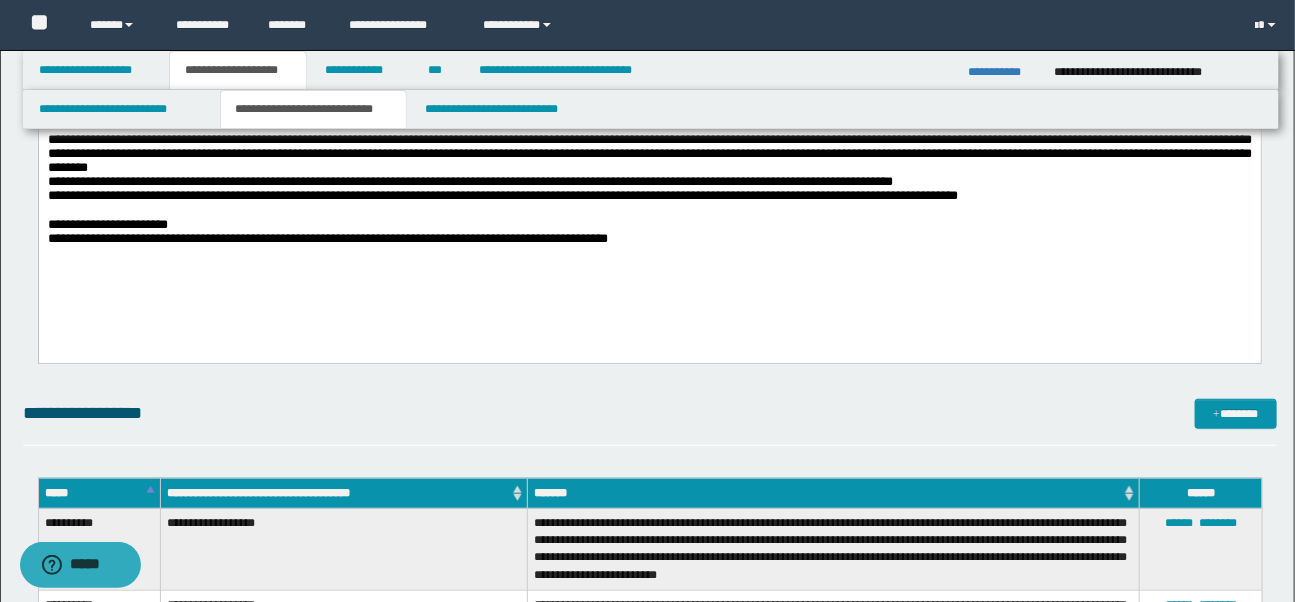 click on "**********" at bounding box center (327, 238) 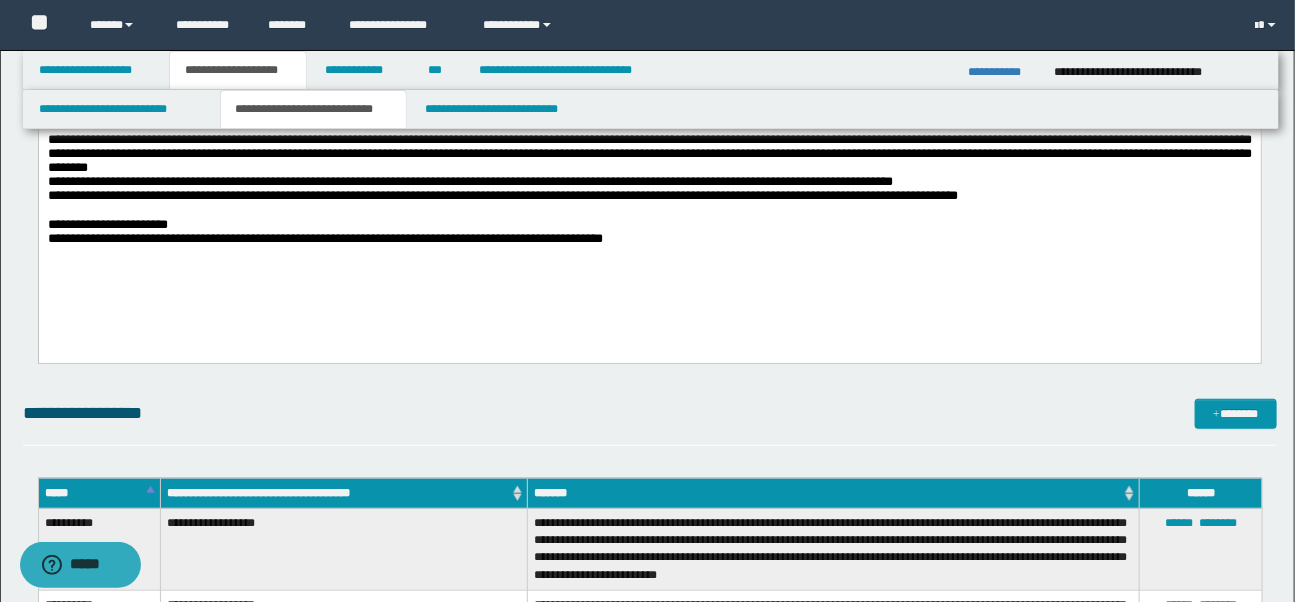 type 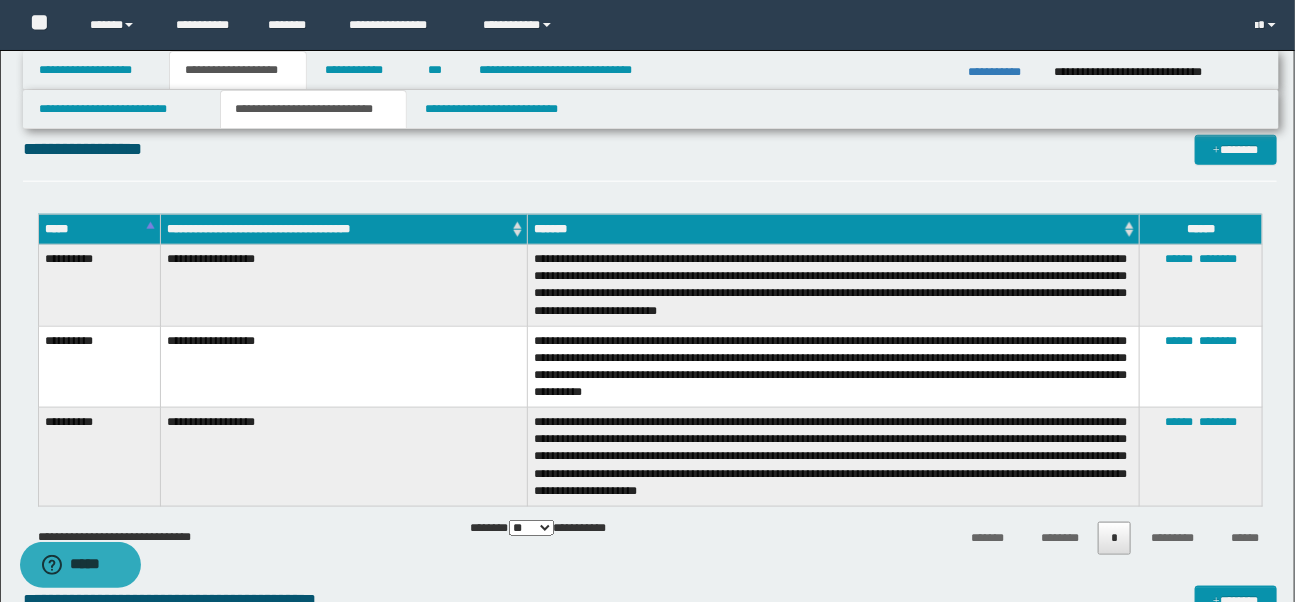 scroll, scrollTop: 704, scrollLeft: 0, axis: vertical 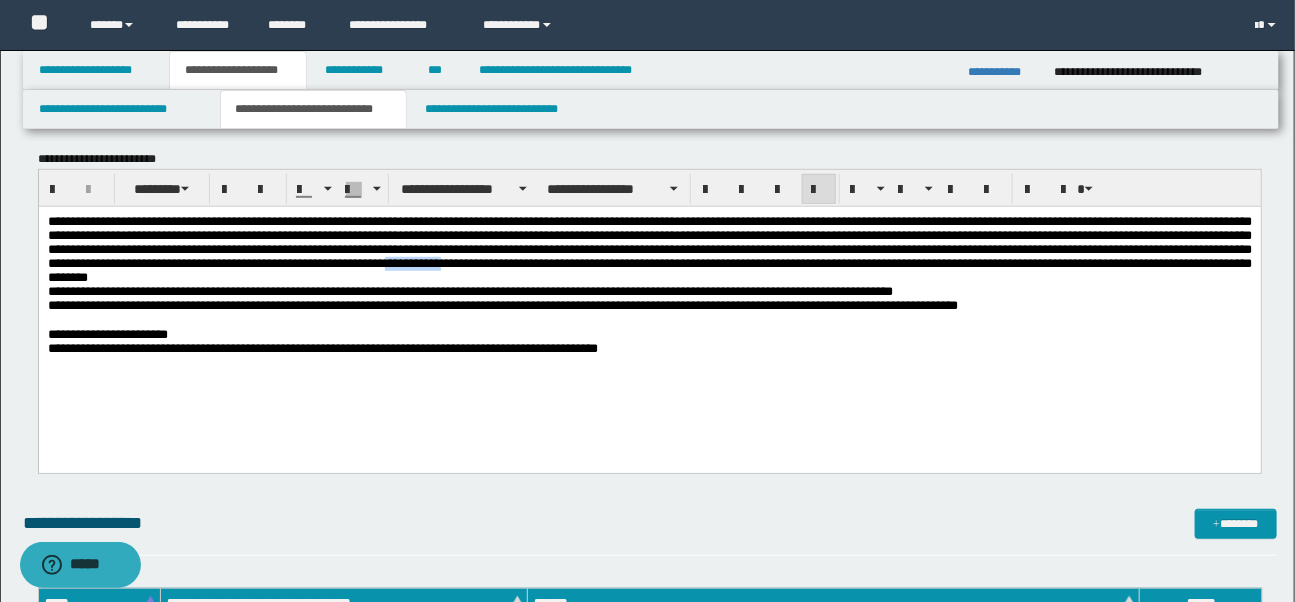 click on "**********" at bounding box center [649, 249] 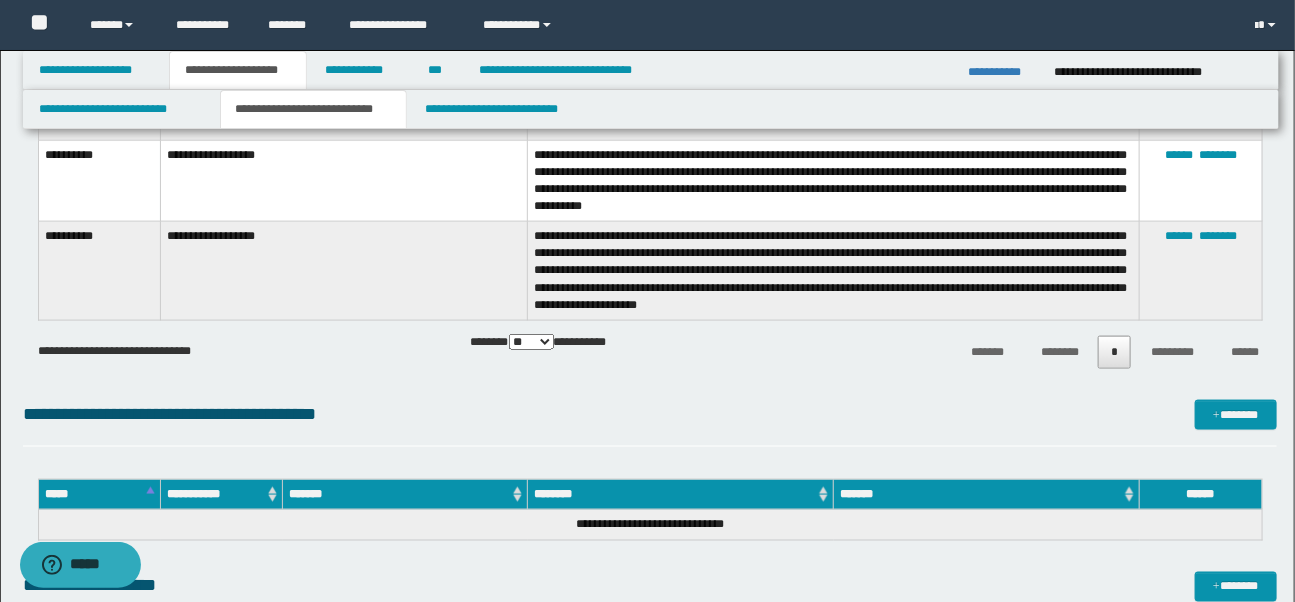 scroll, scrollTop: 926, scrollLeft: 0, axis: vertical 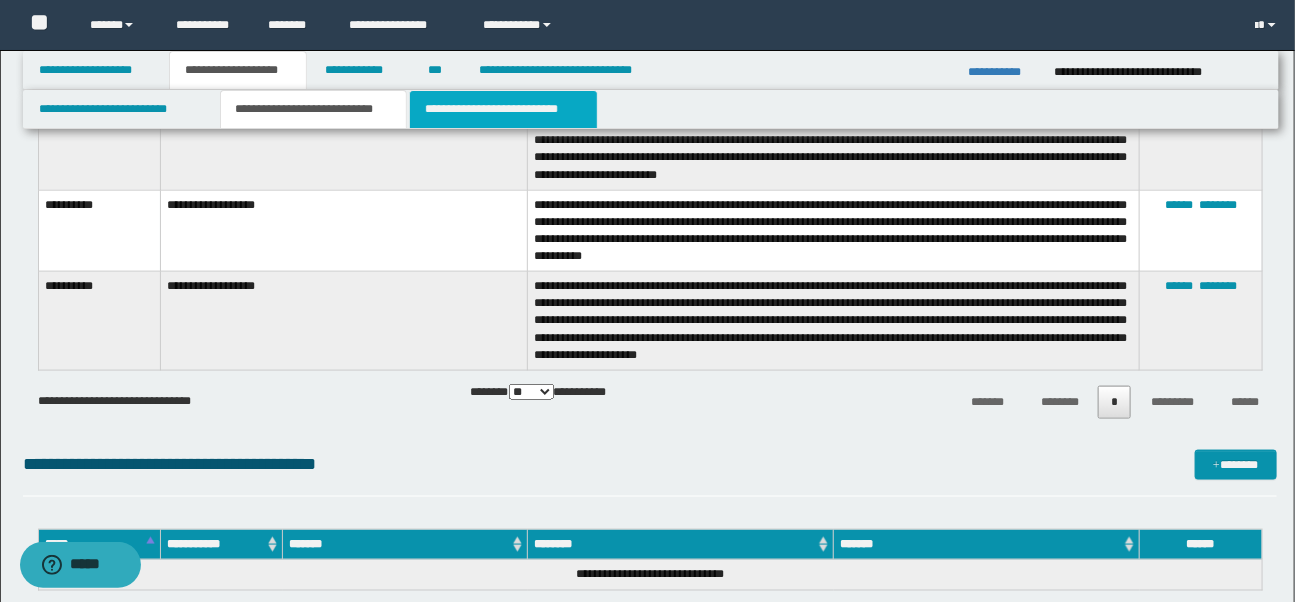 click on "**********" at bounding box center [503, 109] 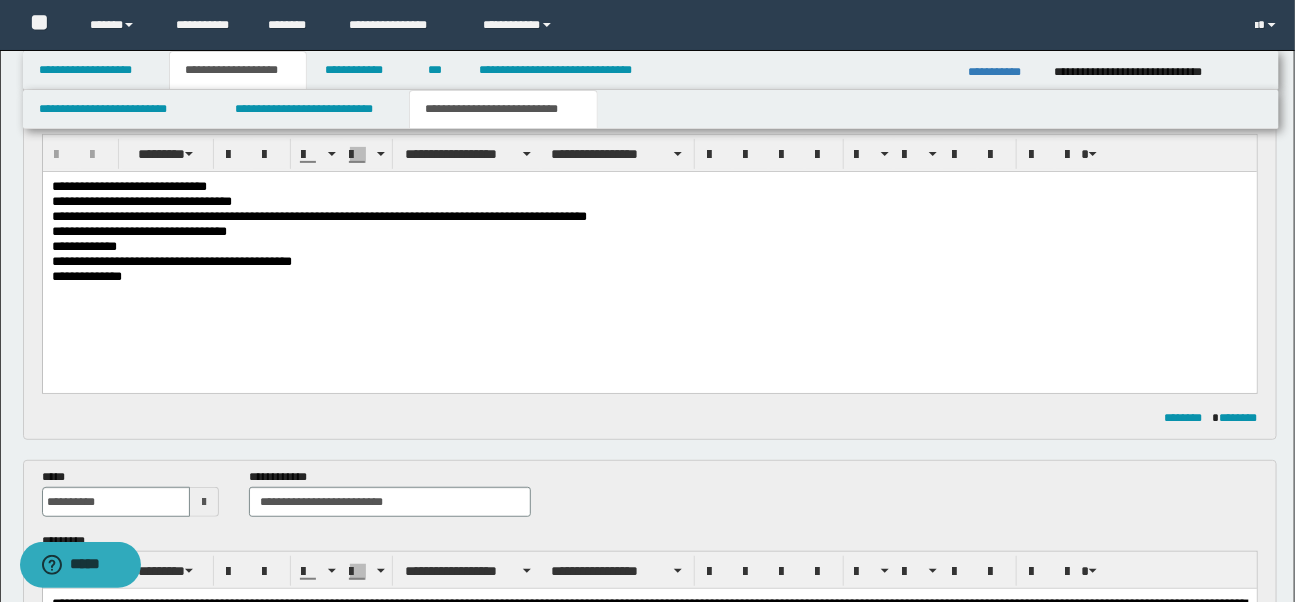 scroll, scrollTop: 187, scrollLeft: 0, axis: vertical 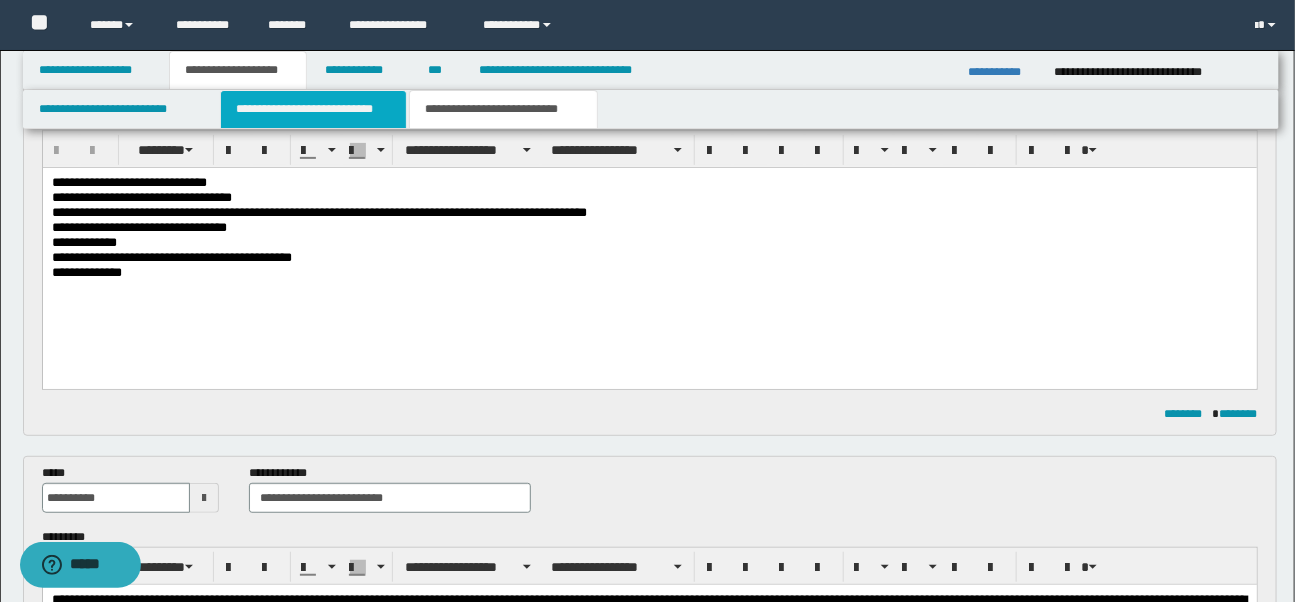 click on "**********" at bounding box center (313, 109) 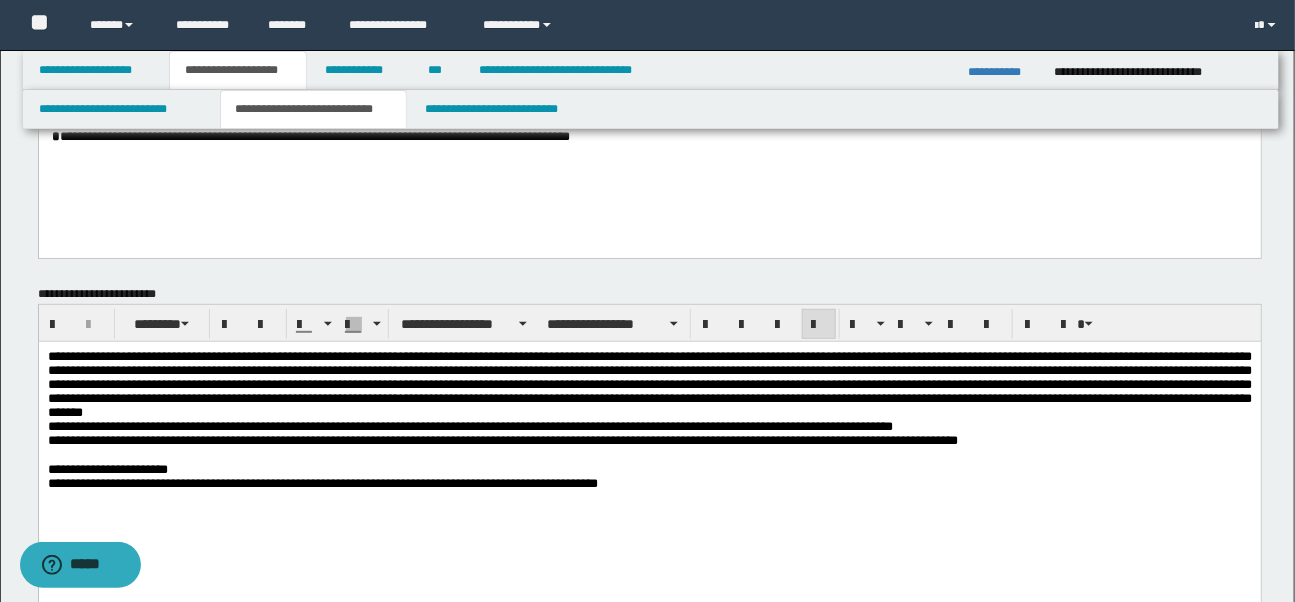 scroll, scrollTop: 194, scrollLeft: 0, axis: vertical 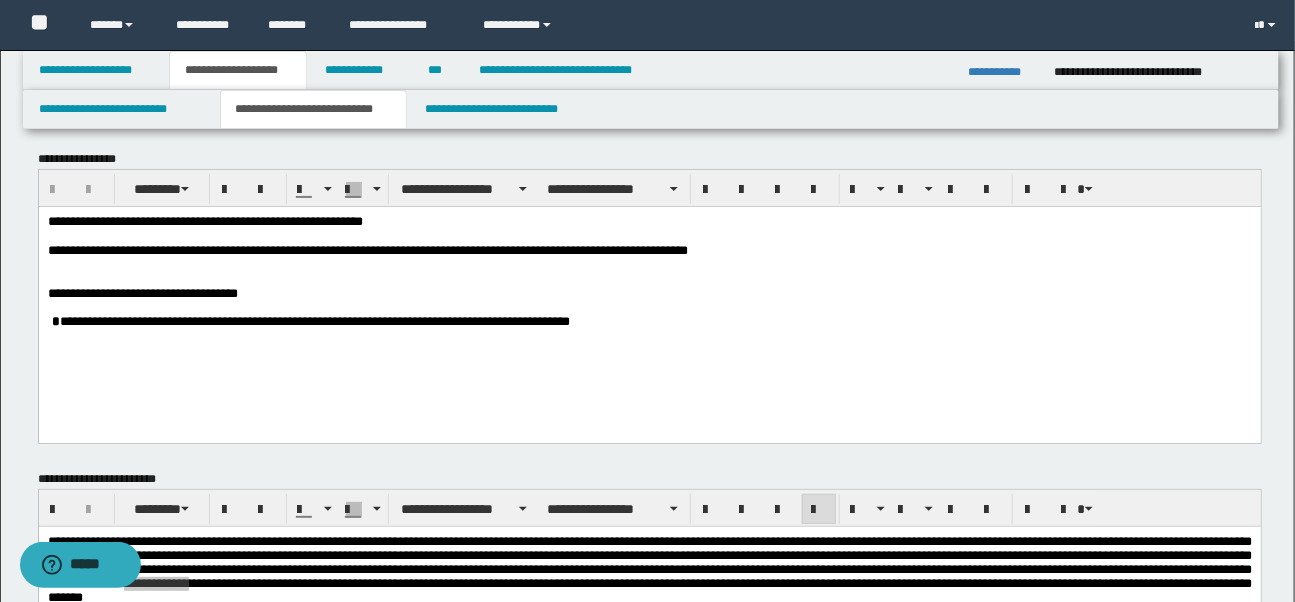 click on "**********" at bounding box center [74, 249] 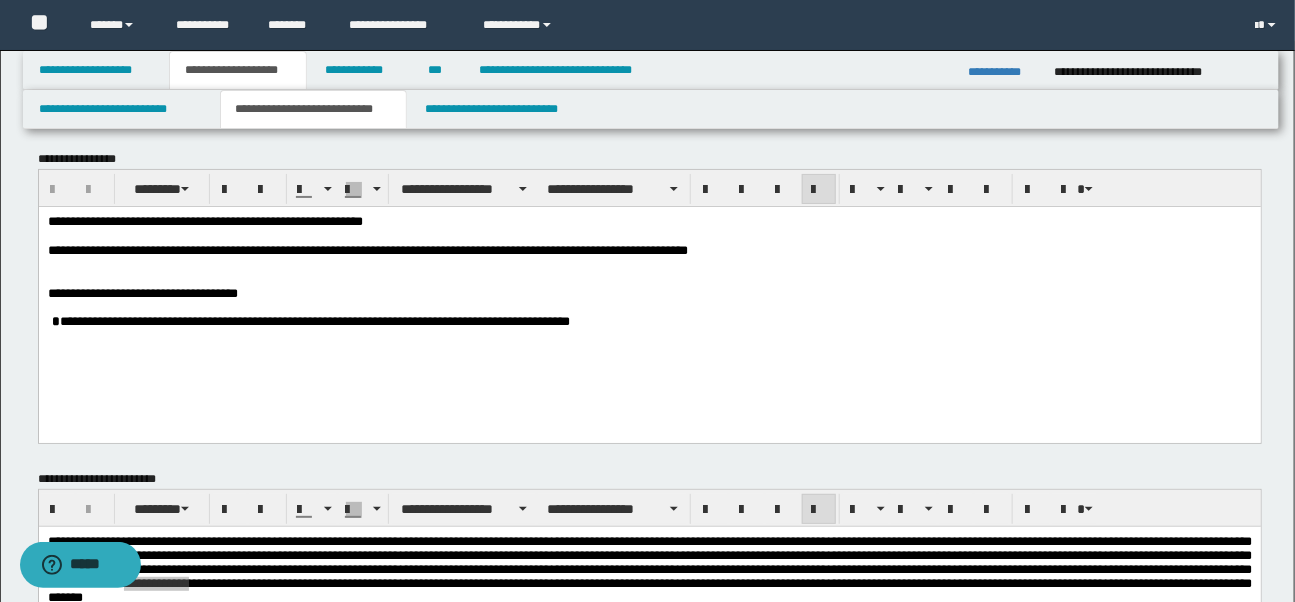 type 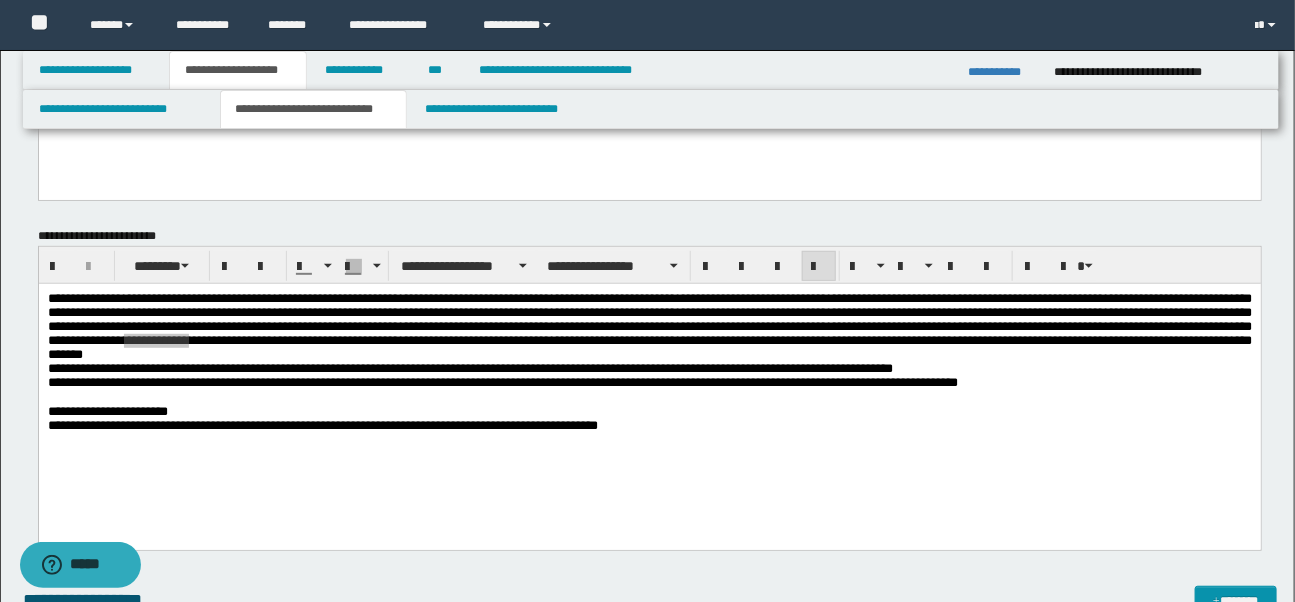 scroll, scrollTop: 261, scrollLeft: 0, axis: vertical 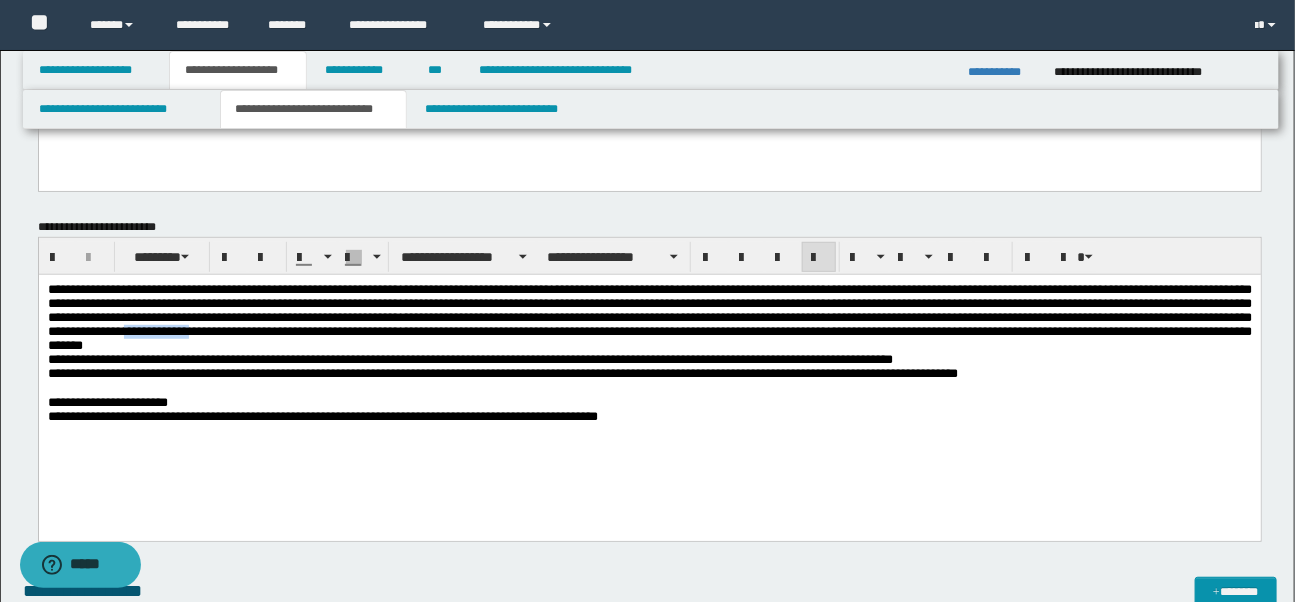 click on "**********" at bounding box center (649, 317) 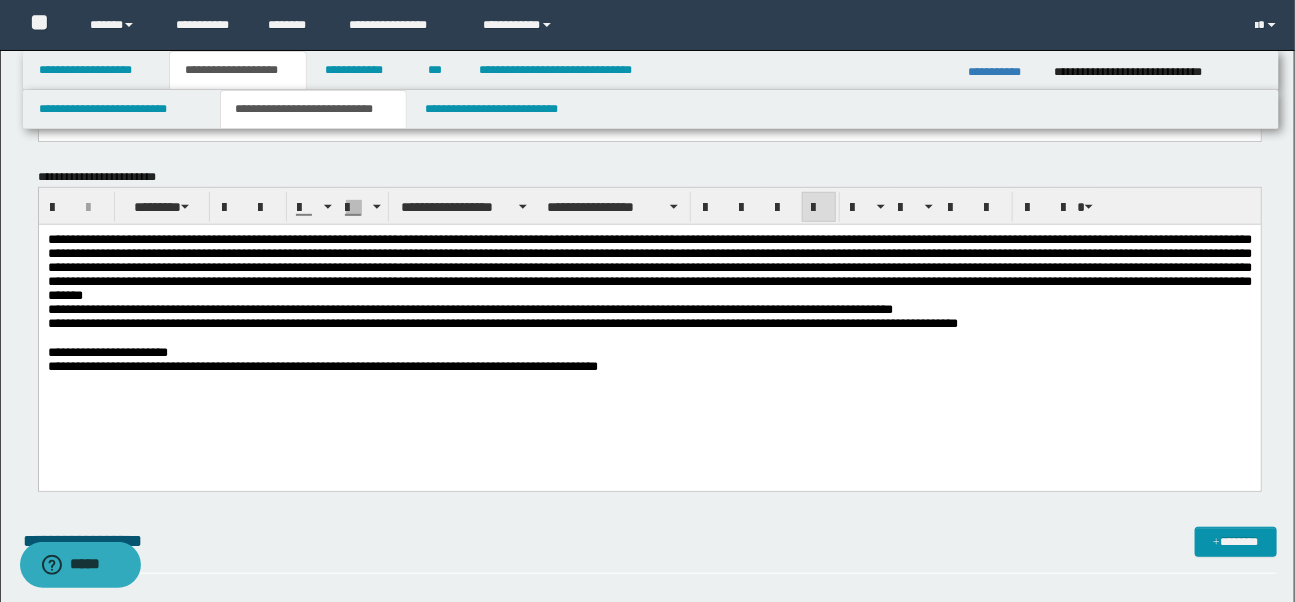 scroll, scrollTop: 315, scrollLeft: 0, axis: vertical 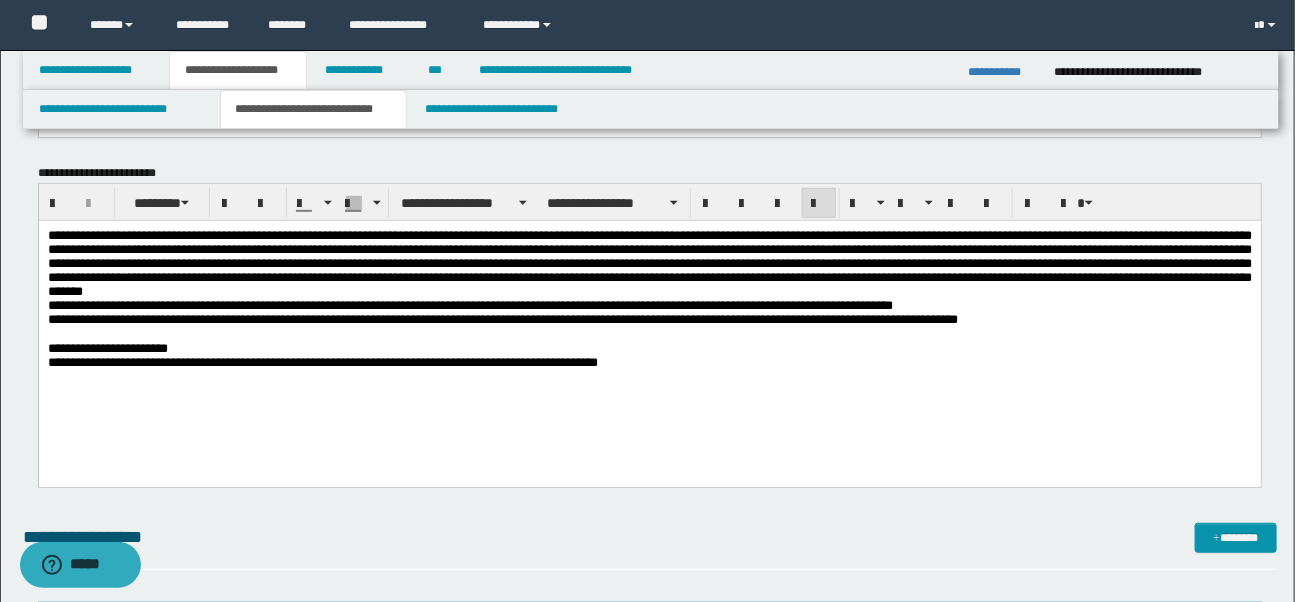 drag, startPoint x: 96, startPoint y: 372, endPoint x: 156, endPoint y: 353, distance: 62.936478 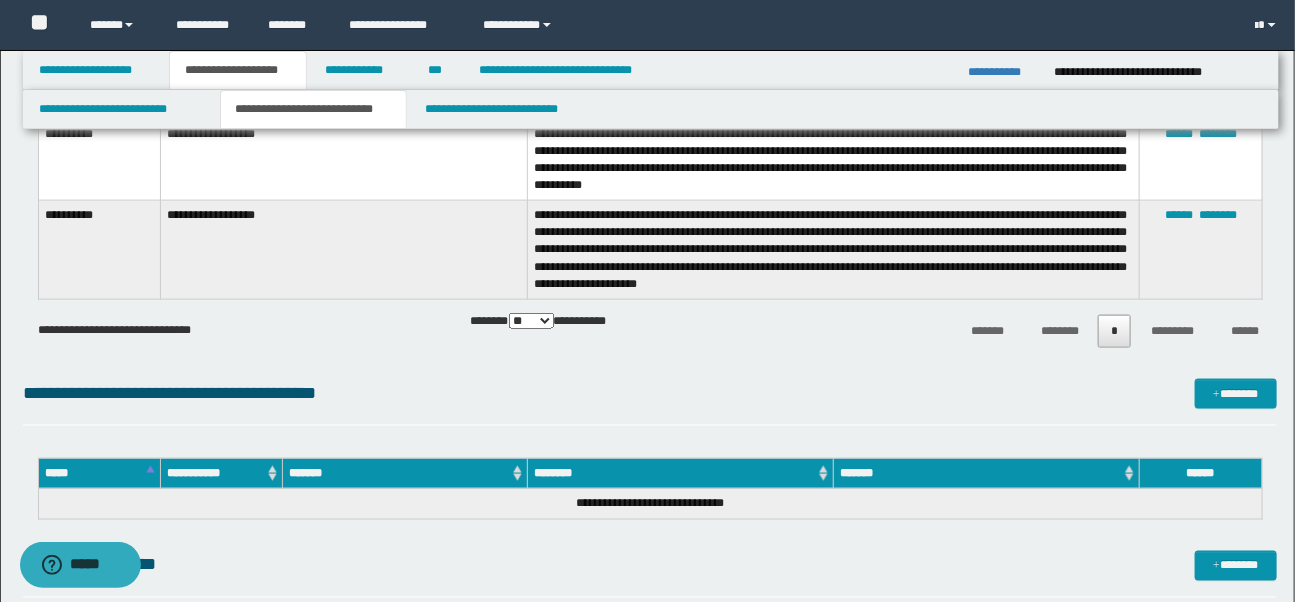 scroll, scrollTop: 912, scrollLeft: 0, axis: vertical 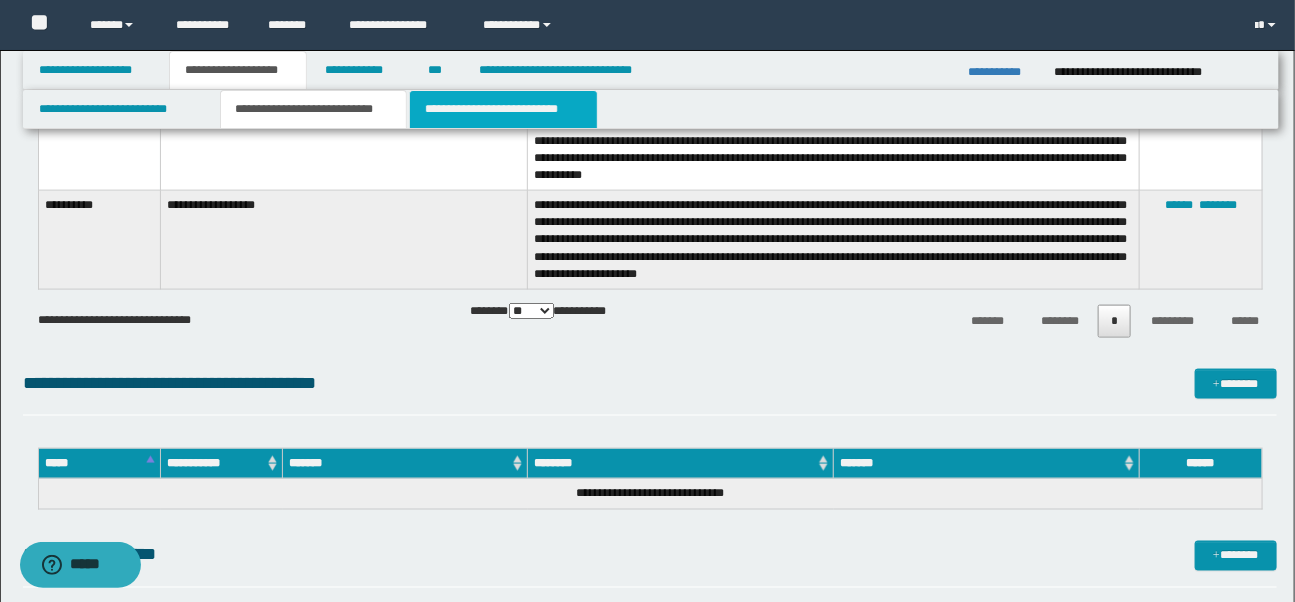 click on "**********" at bounding box center [503, 109] 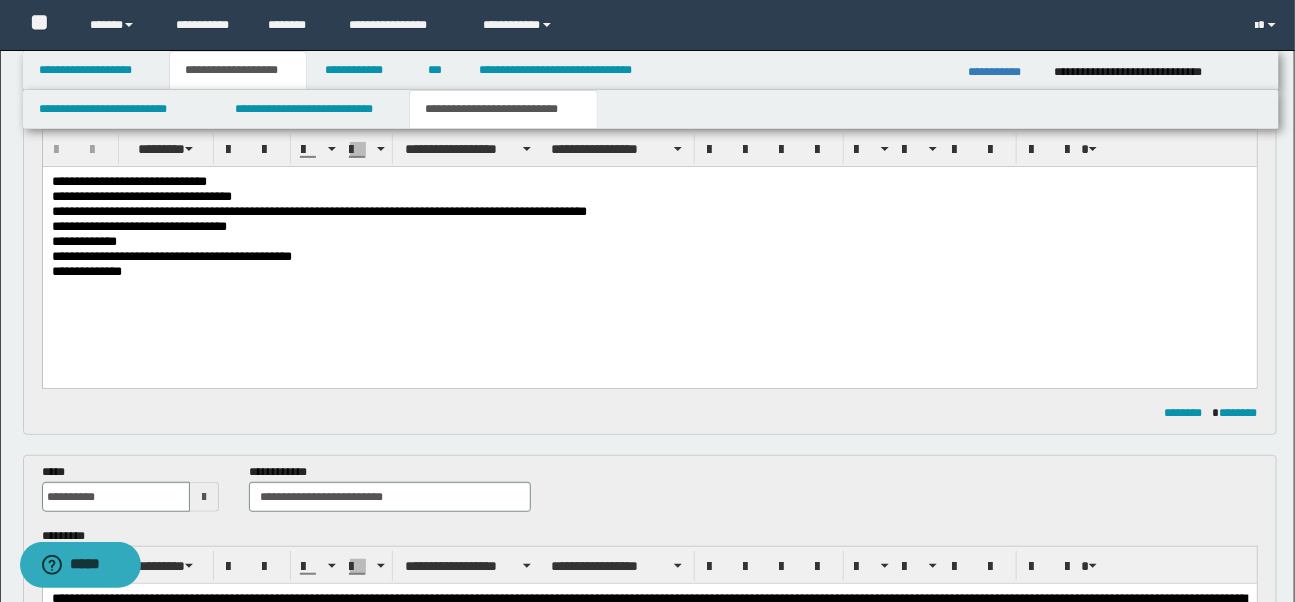 scroll, scrollTop: 187, scrollLeft: 0, axis: vertical 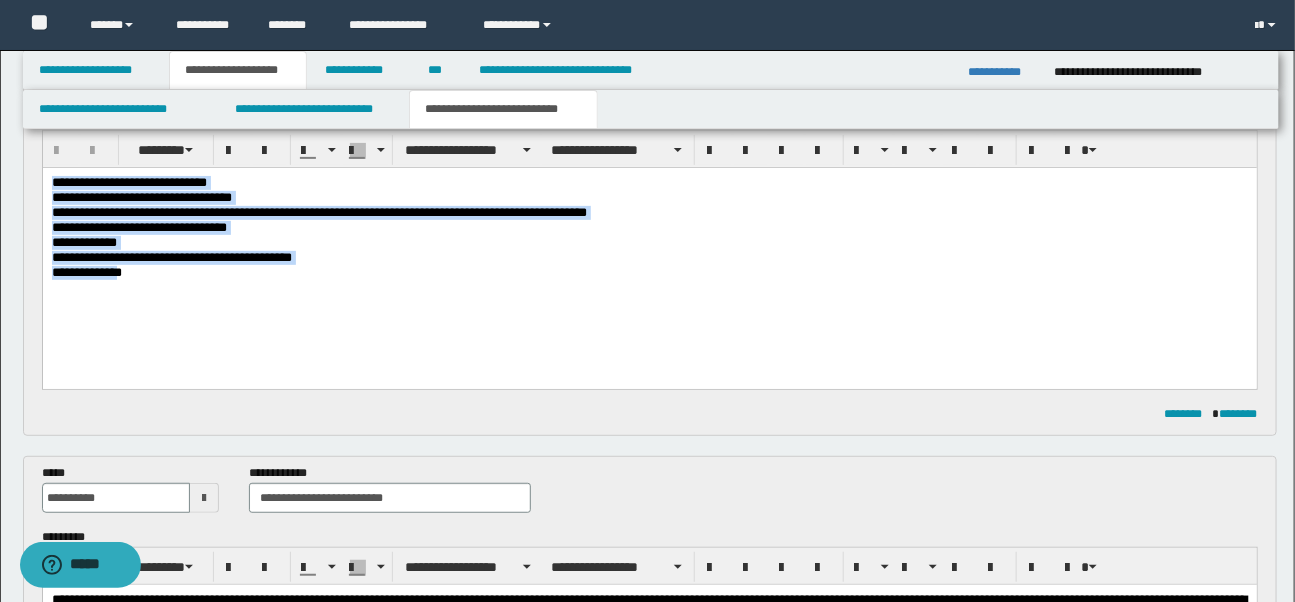 drag, startPoint x: 54, startPoint y: 182, endPoint x: 126, endPoint y: 275, distance: 117.61378 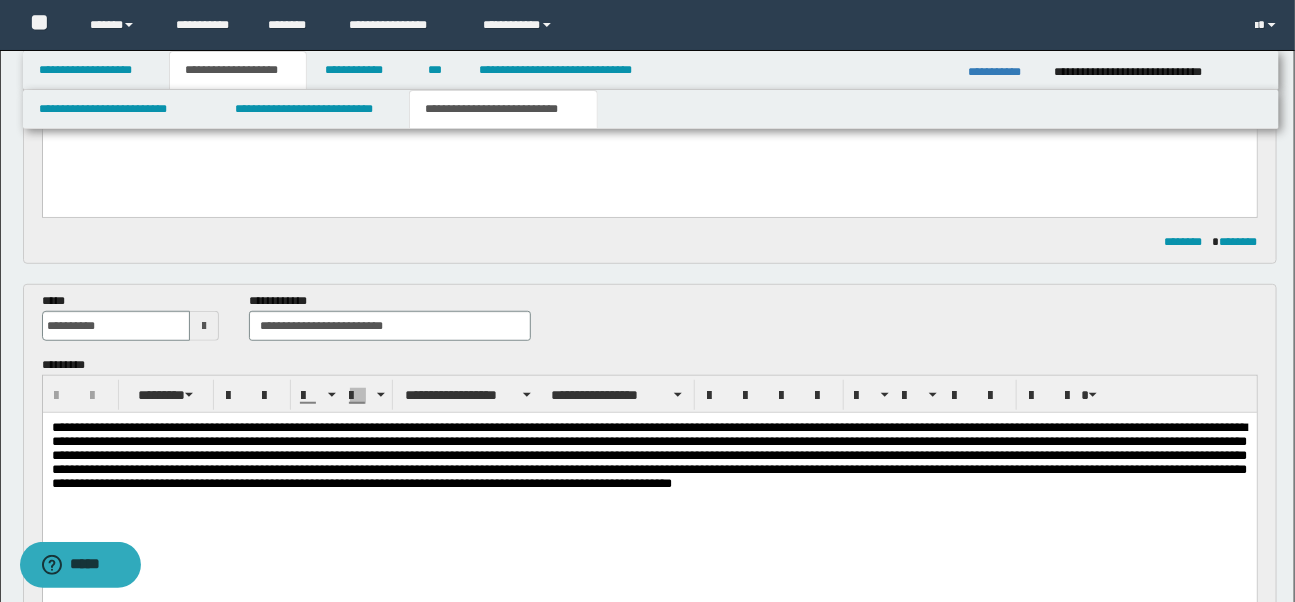 scroll, scrollTop: 394, scrollLeft: 0, axis: vertical 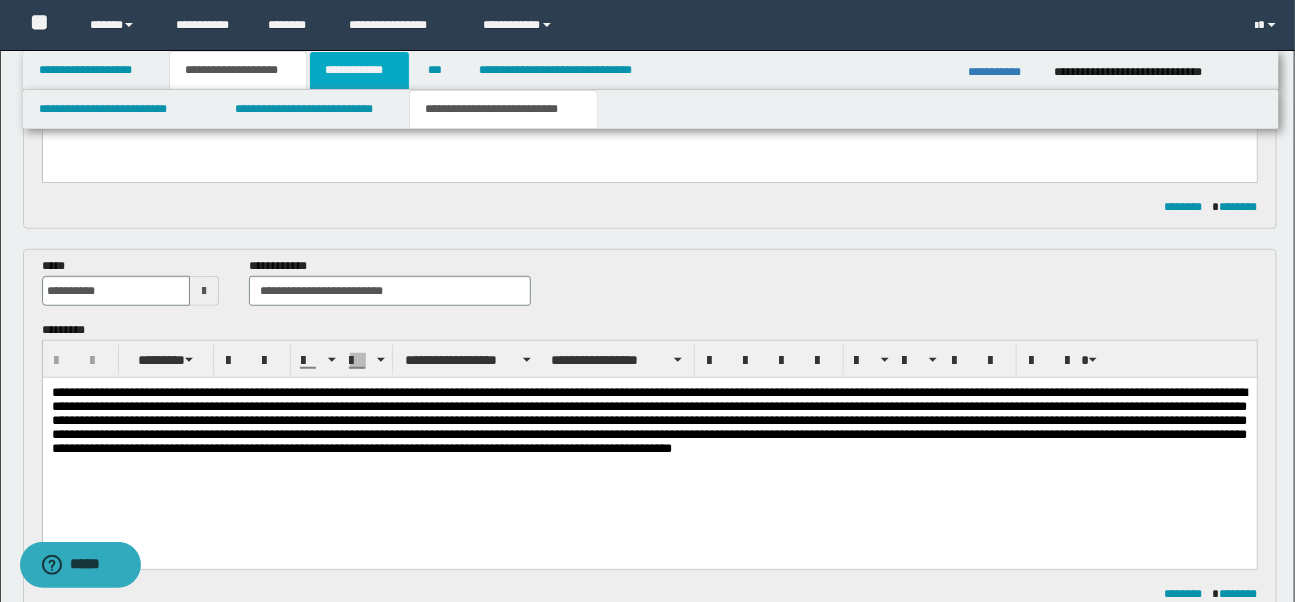 click on "**********" at bounding box center (359, 70) 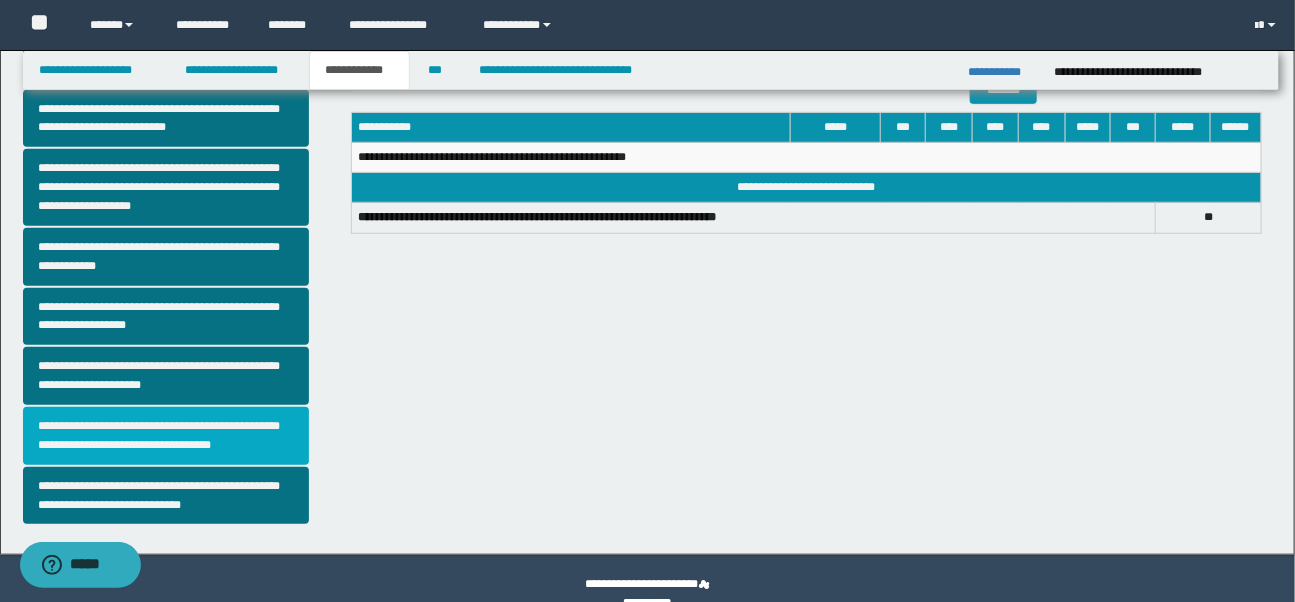 scroll, scrollTop: 547, scrollLeft: 0, axis: vertical 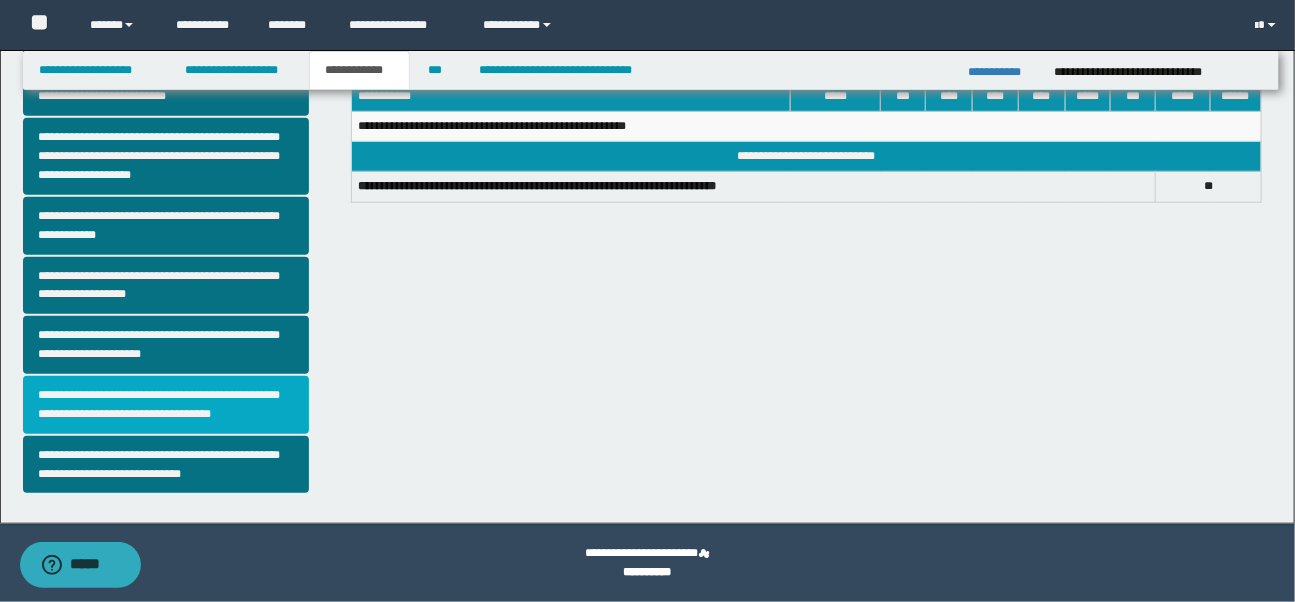 click on "**********" at bounding box center [166, 405] 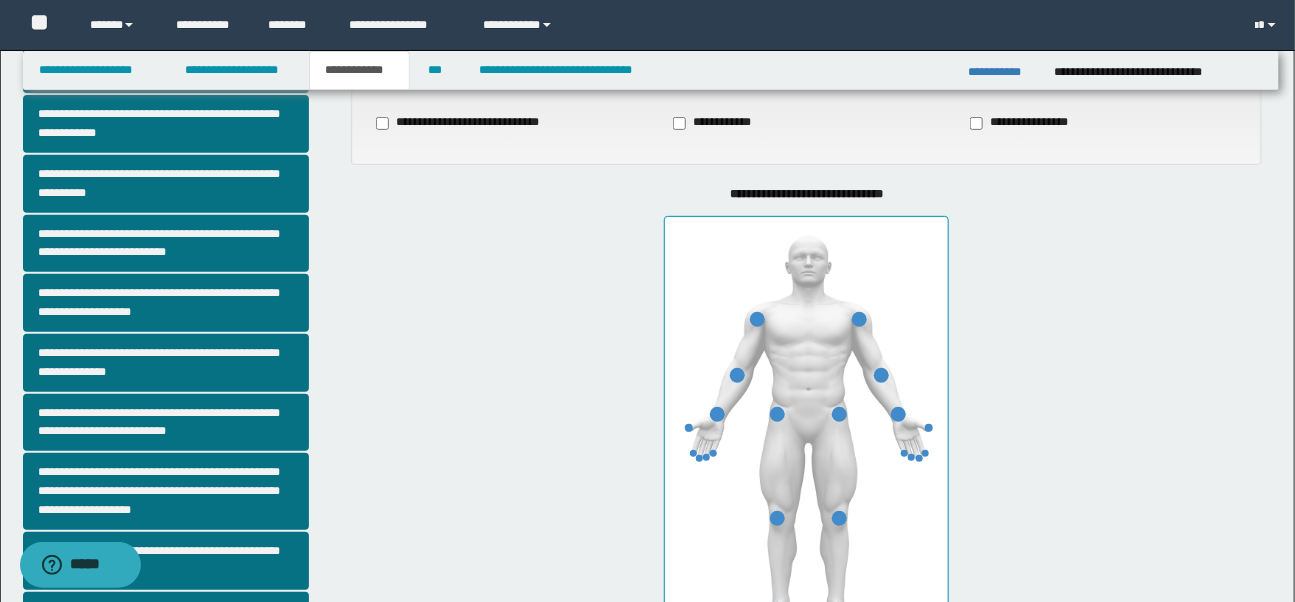 scroll, scrollTop: 295, scrollLeft: 0, axis: vertical 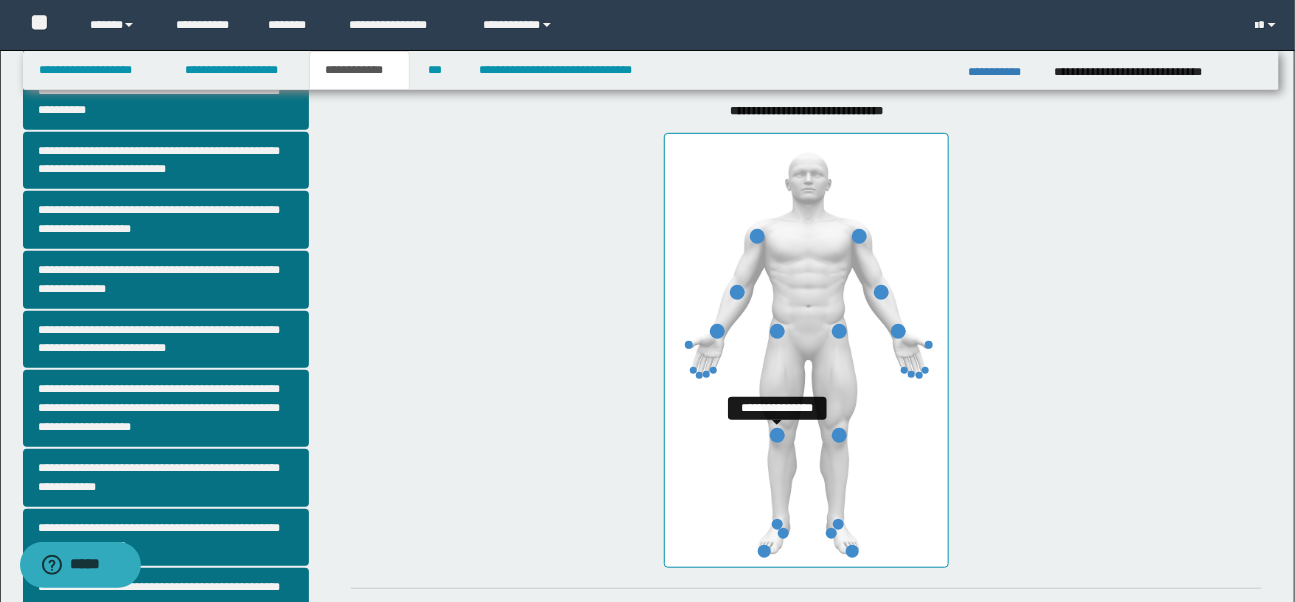 click at bounding box center (777, 435) 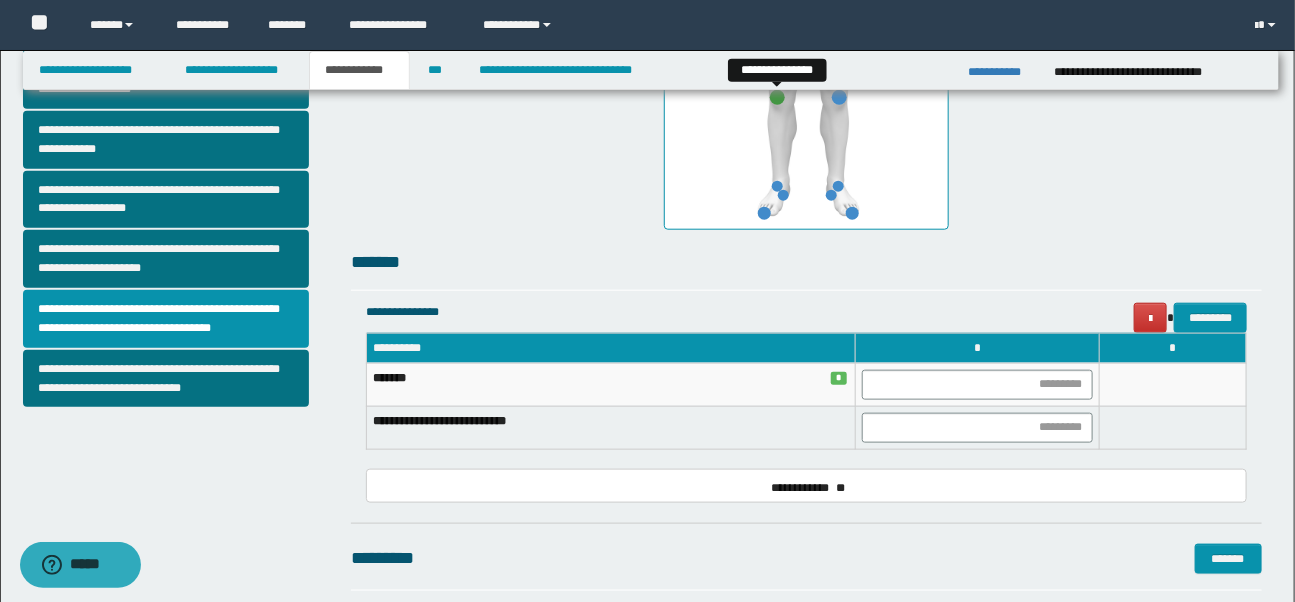 scroll, scrollTop: 729, scrollLeft: 0, axis: vertical 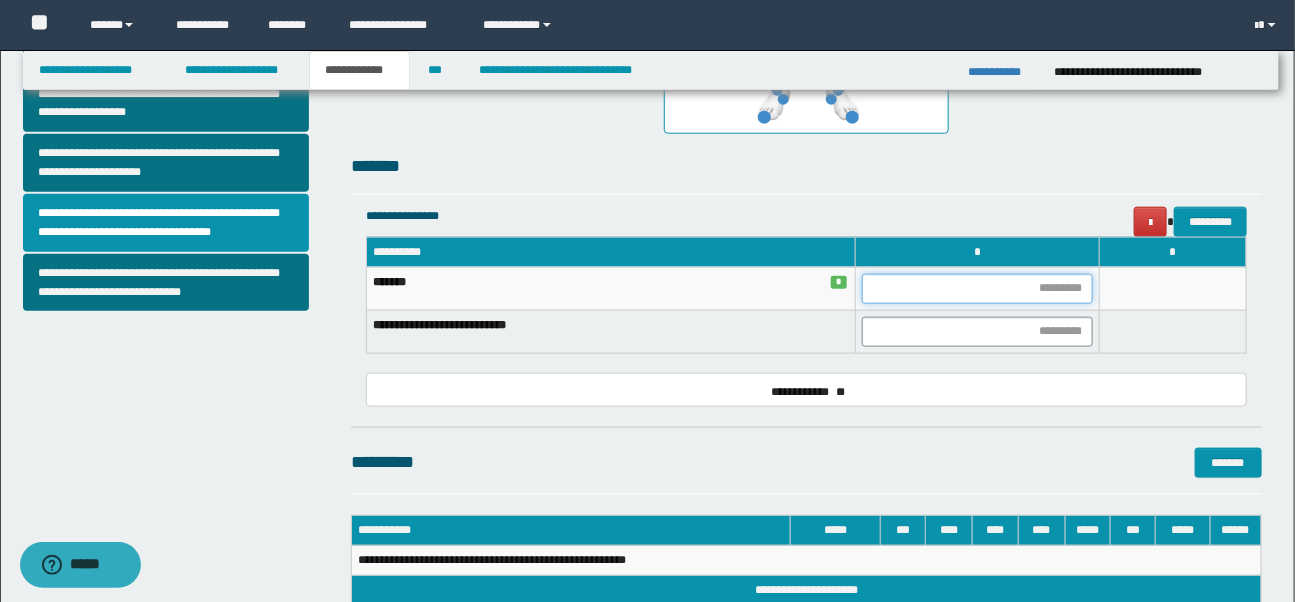 click at bounding box center [977, 289] 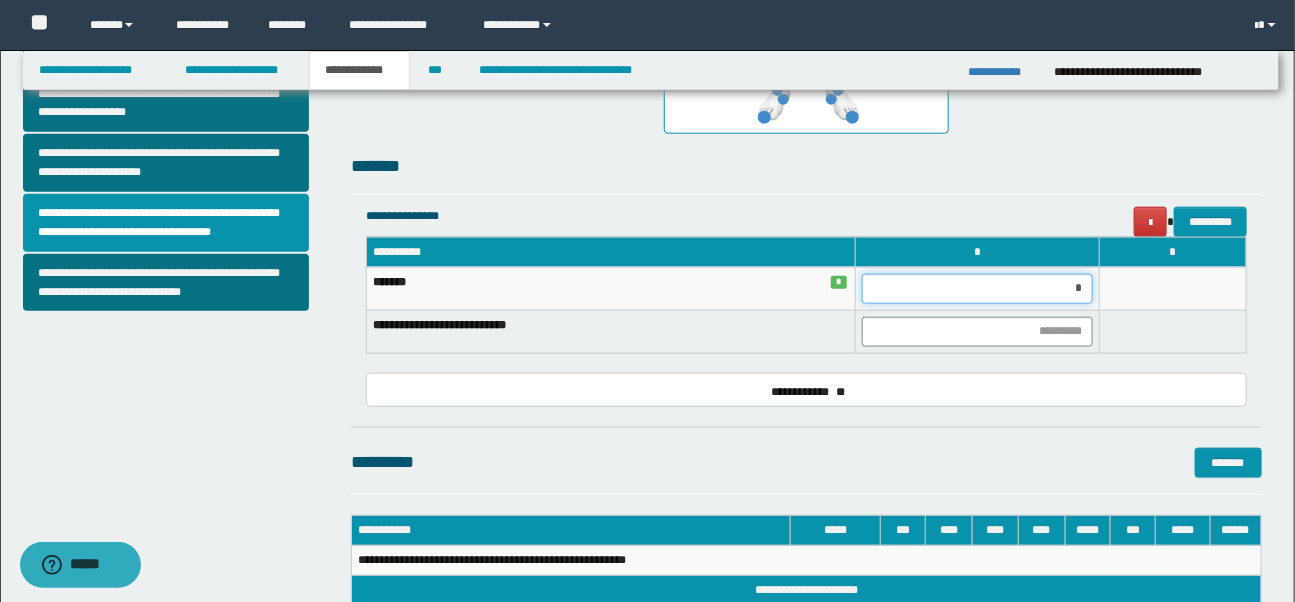 type on "**" 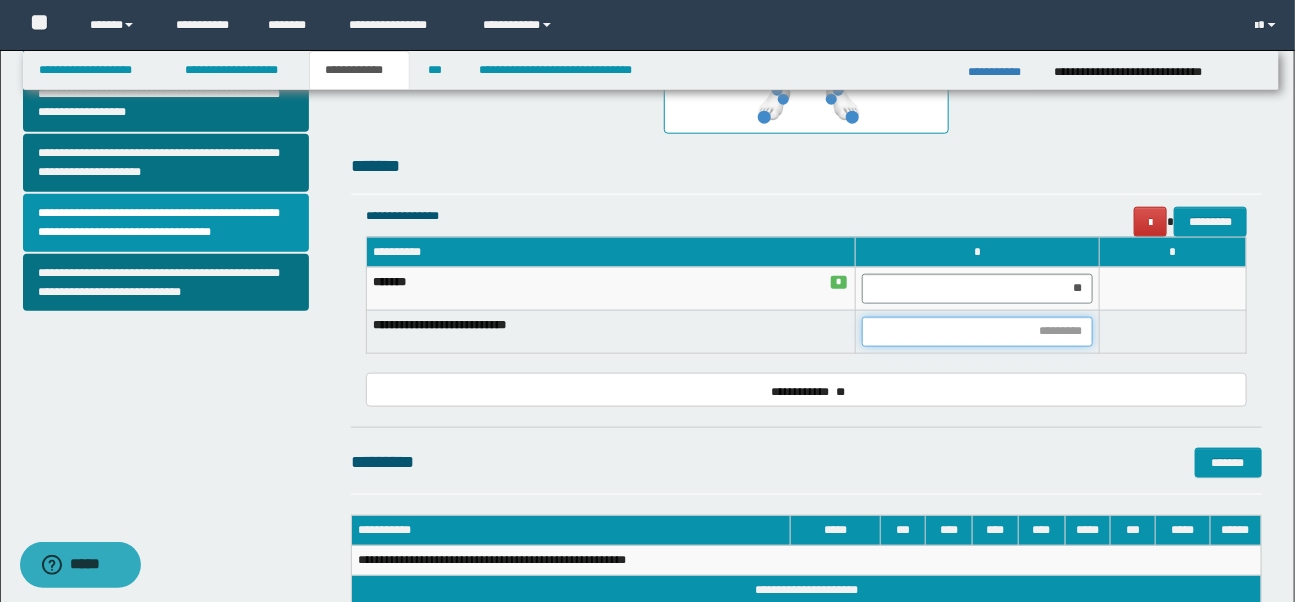 click at bounding box center [977, 332] 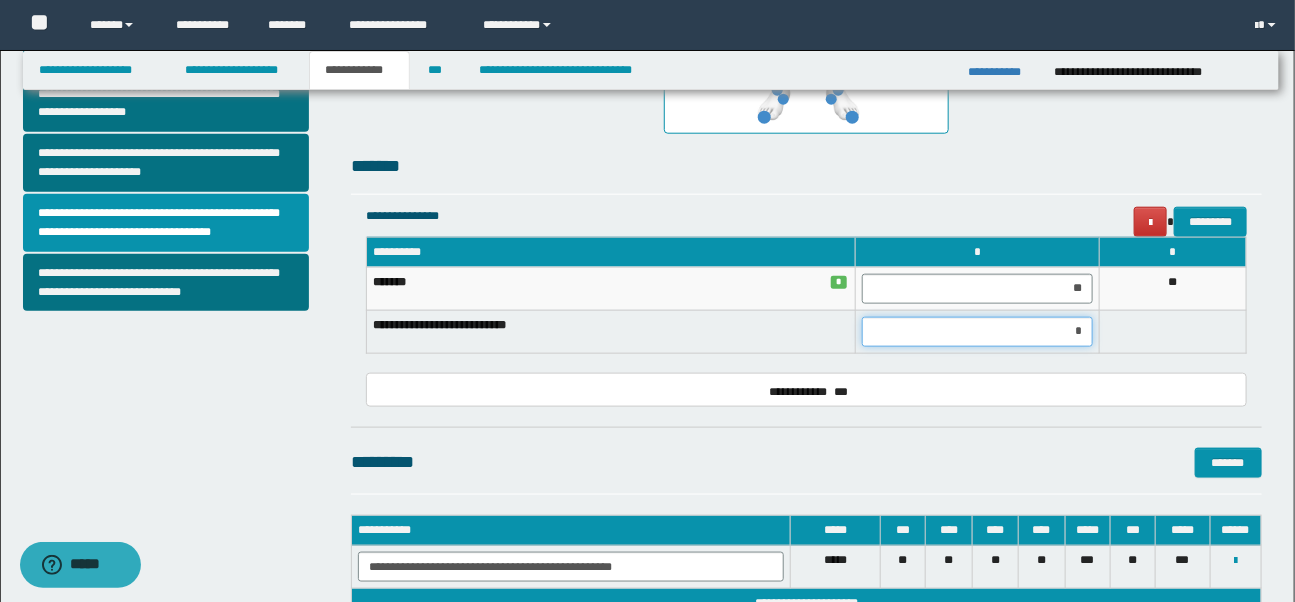 type on "**" 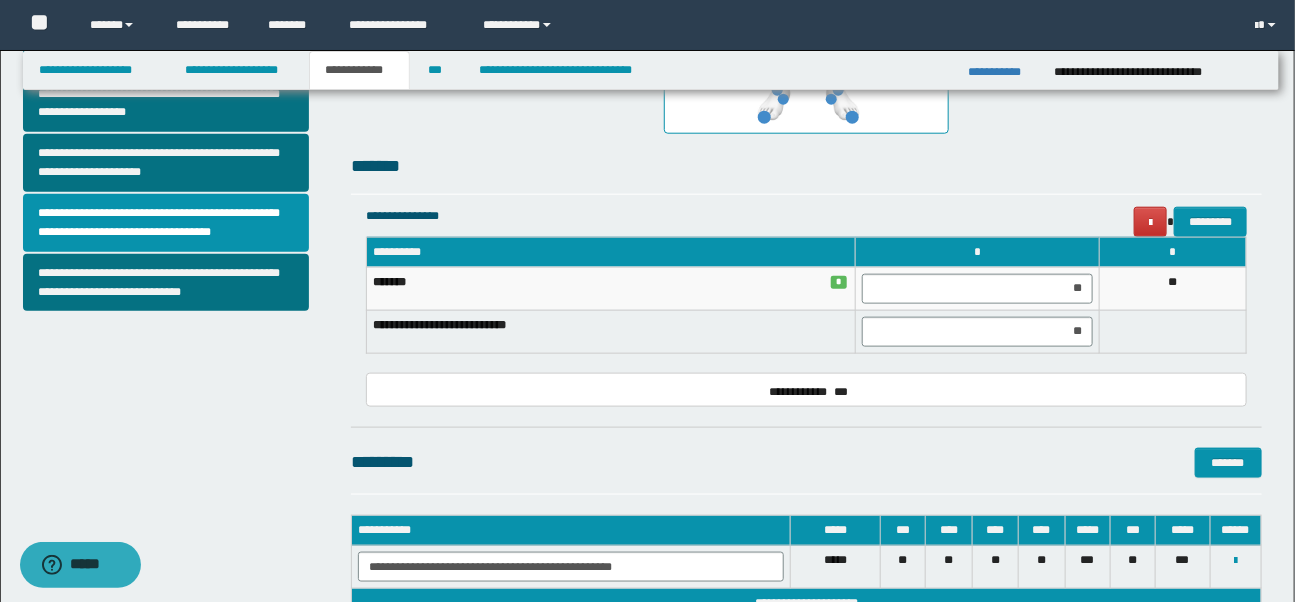 click on "*******" at bounding box center [806, 173] 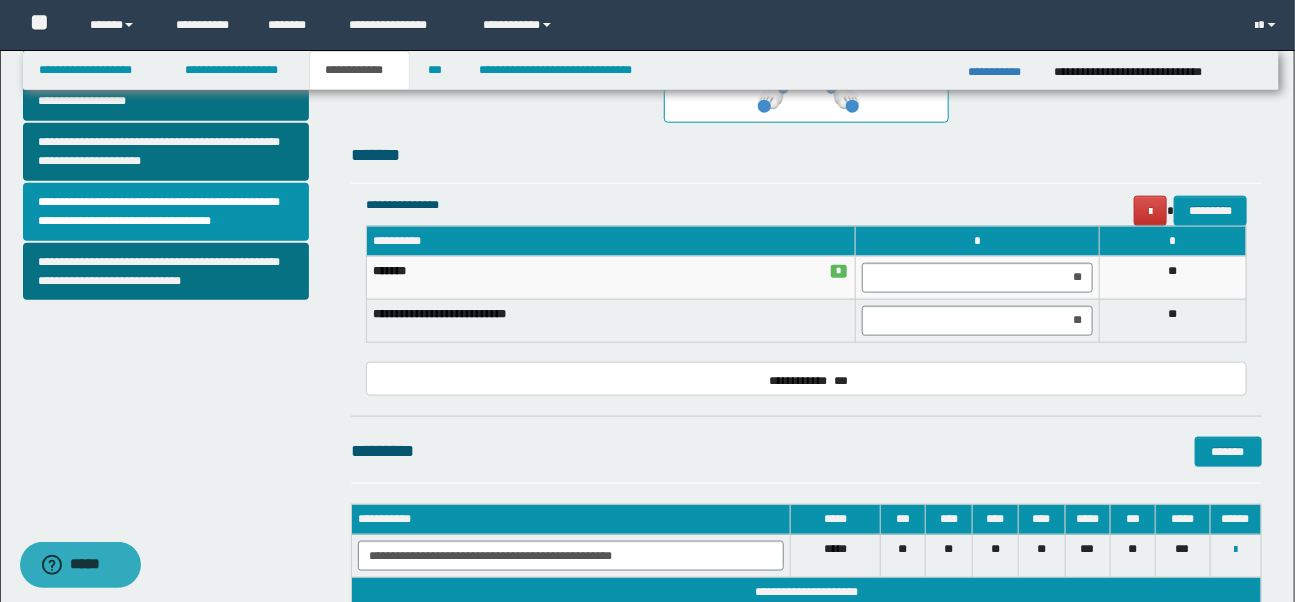 scroll, scrollTop: 648, scrollLeft: 0, axis: vertical 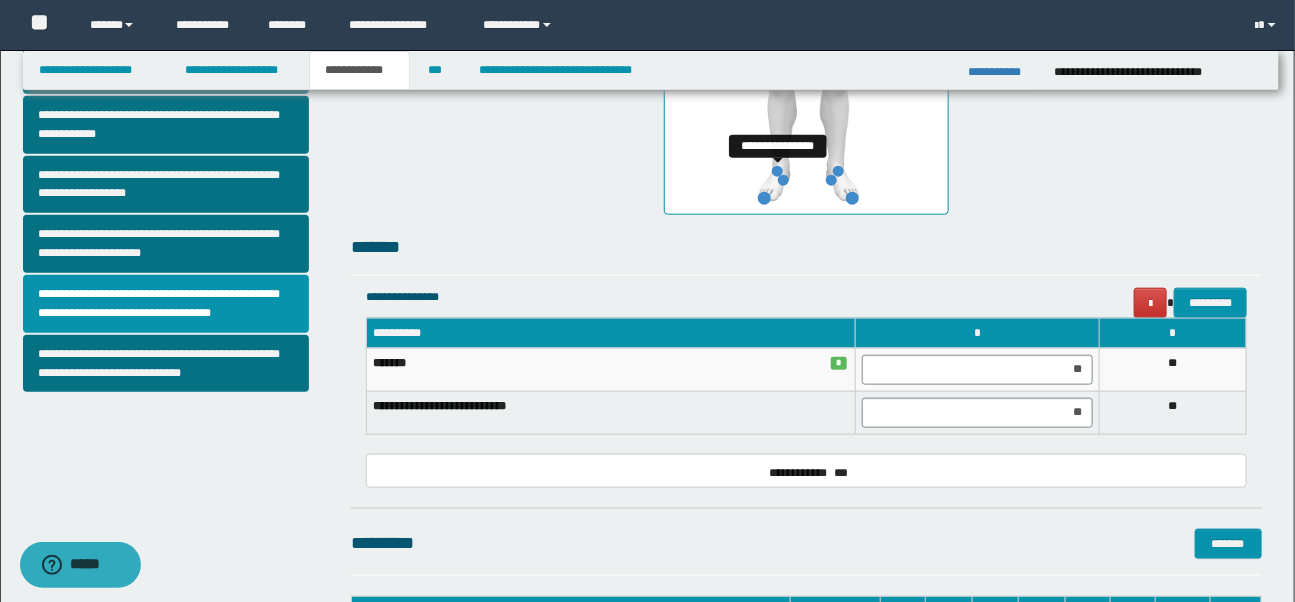 click at bounding box center [777, 171] 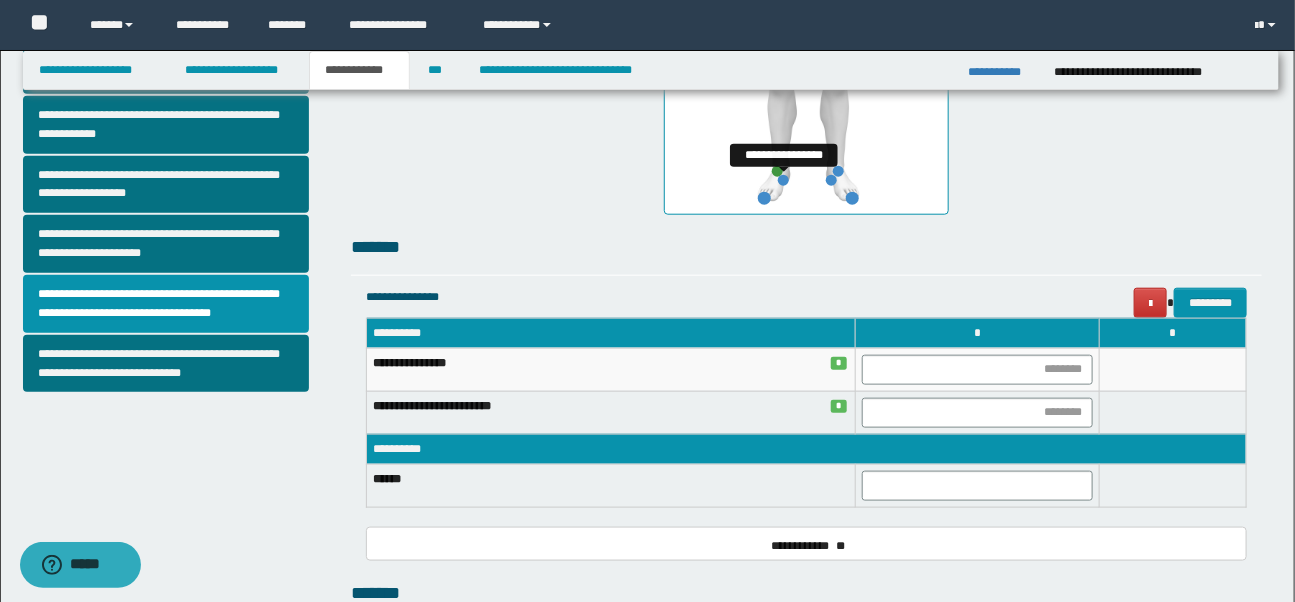 click at bounding box center (783, 180) 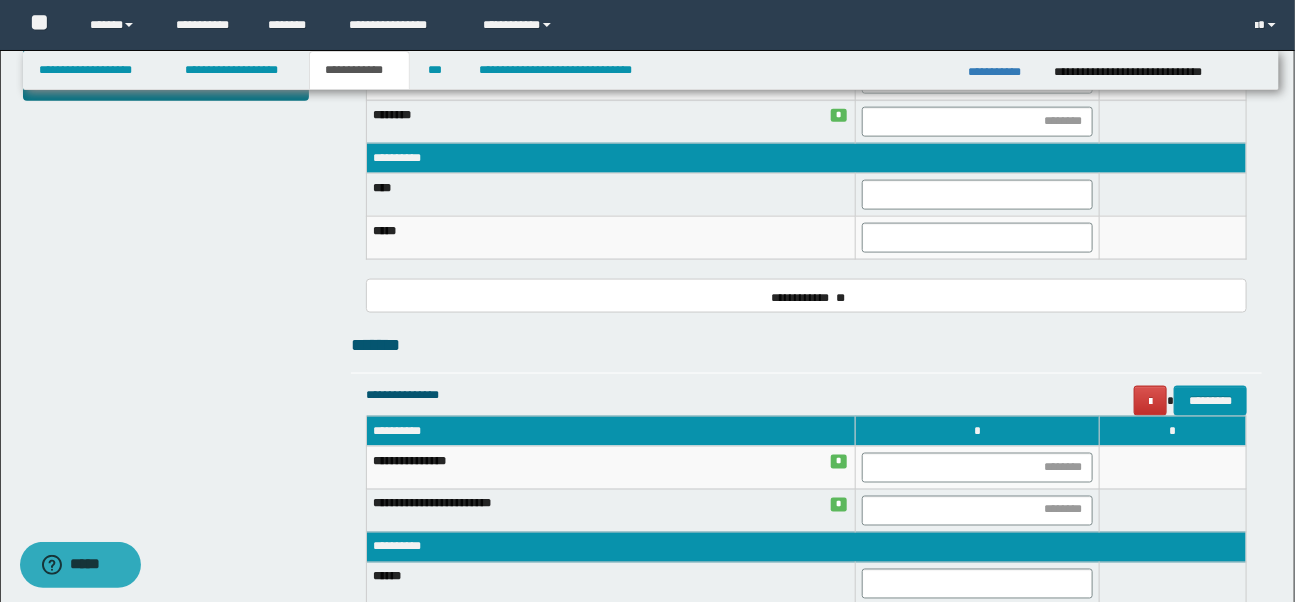 scroll, scrollTop: 942, scrollLeft: 0, axis: vertical 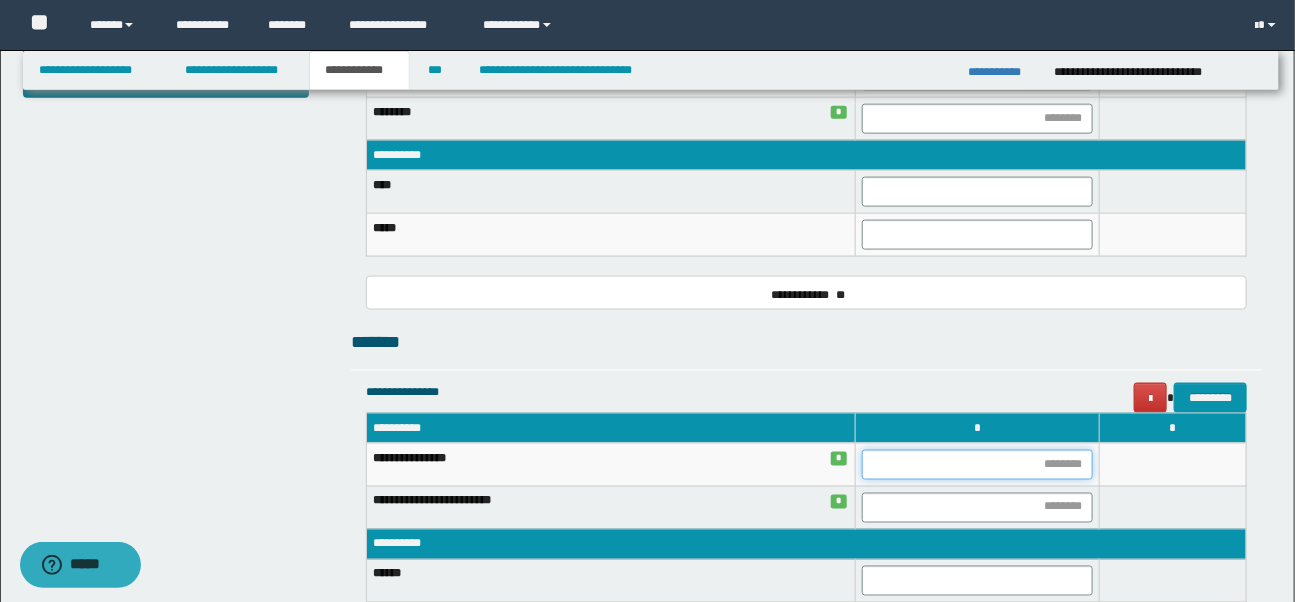 click at bounding box center (977, 465) 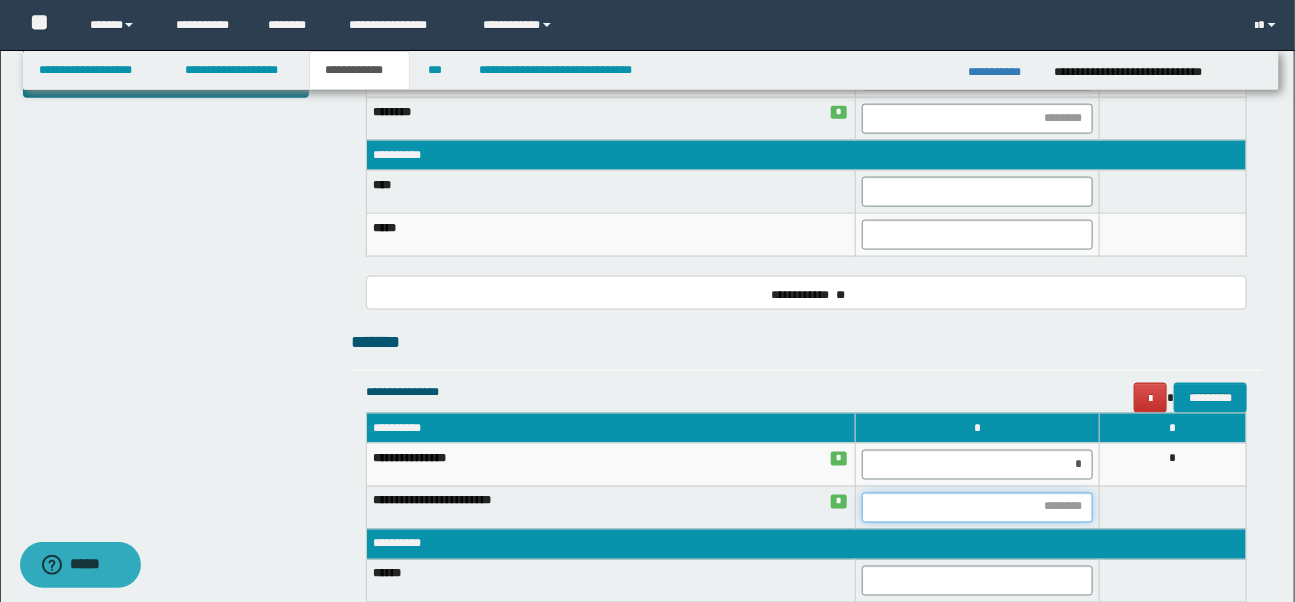 click at bounding box center [977, 508] 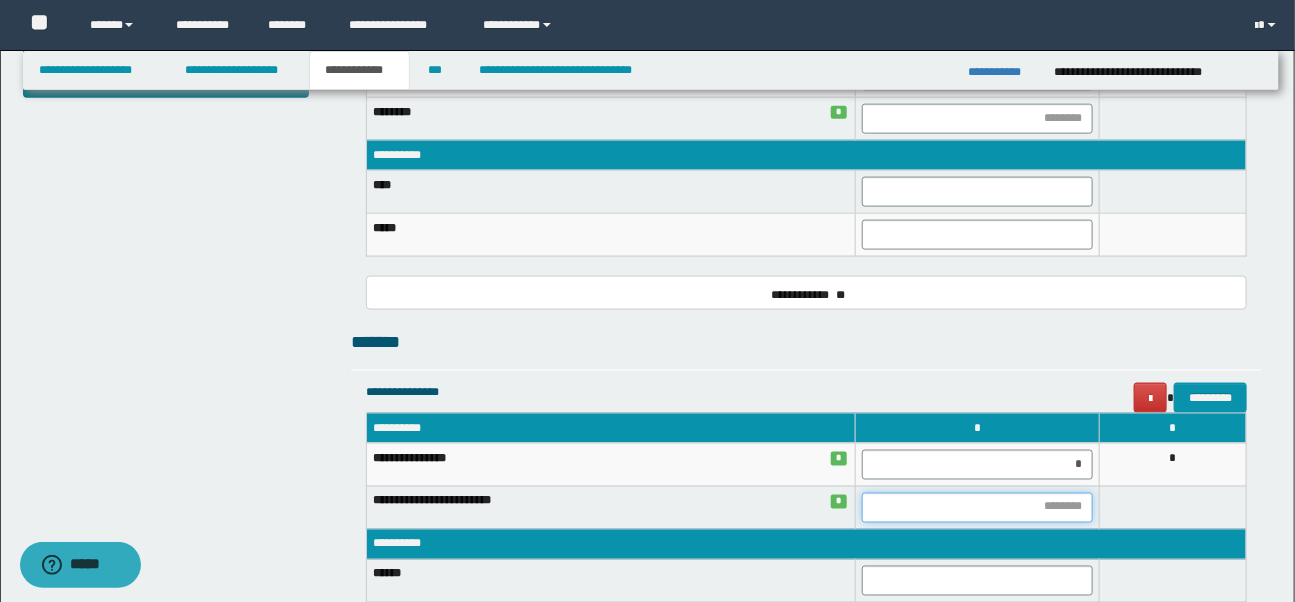 type on "*" 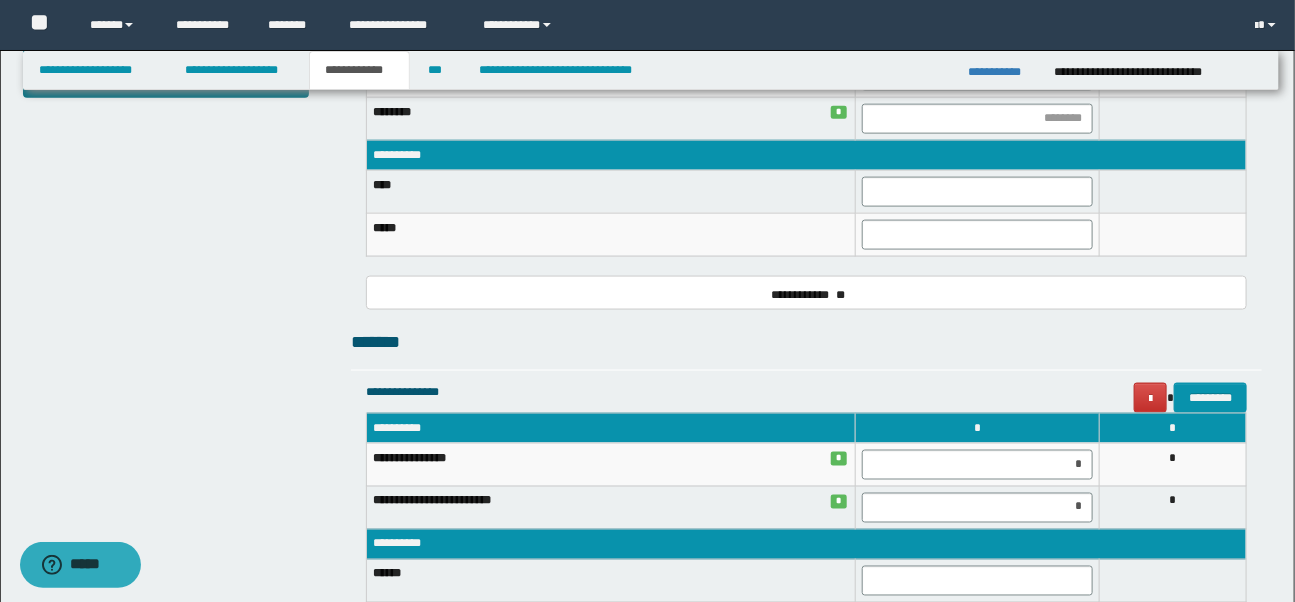 click on "*******" at bounding box center [806, 349] 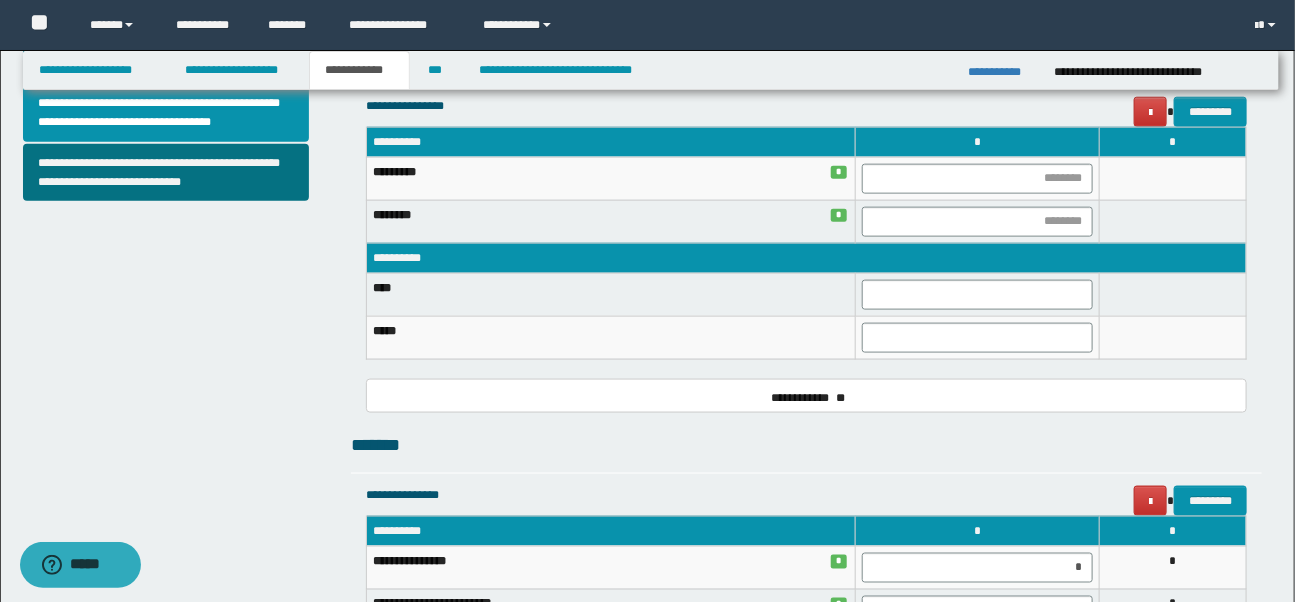 scroll, scrollTop: 833, scrollLeft: 0, axis: vertical 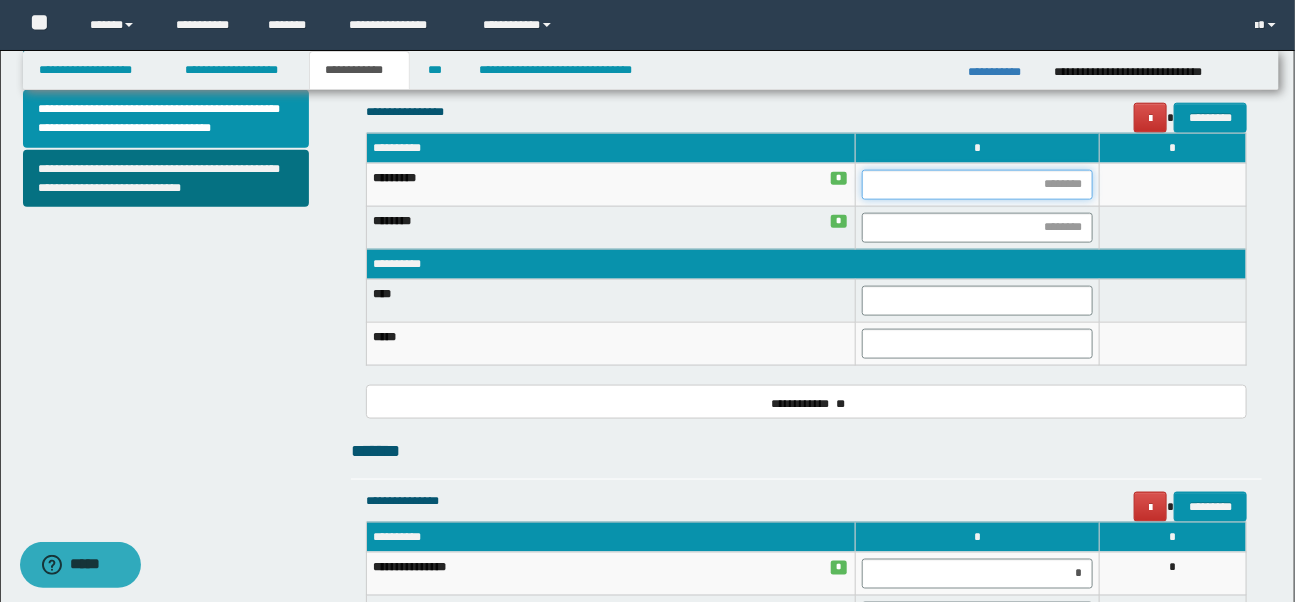 click at bounding box center [977, 185] 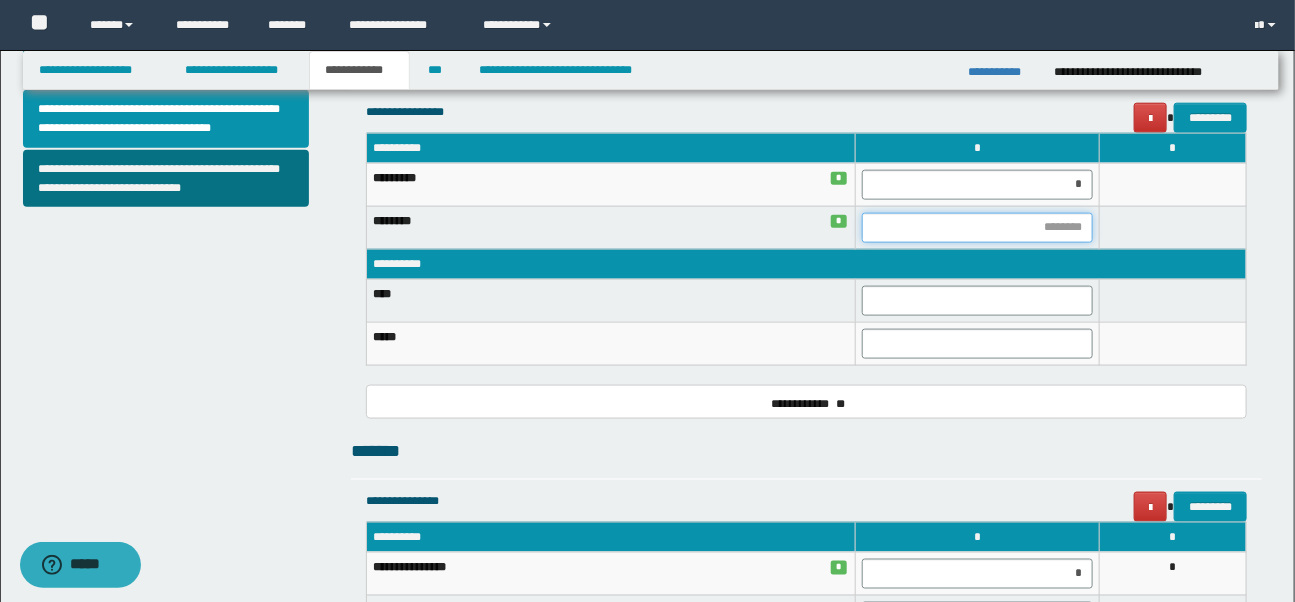 click at bounding box center [977, 228] 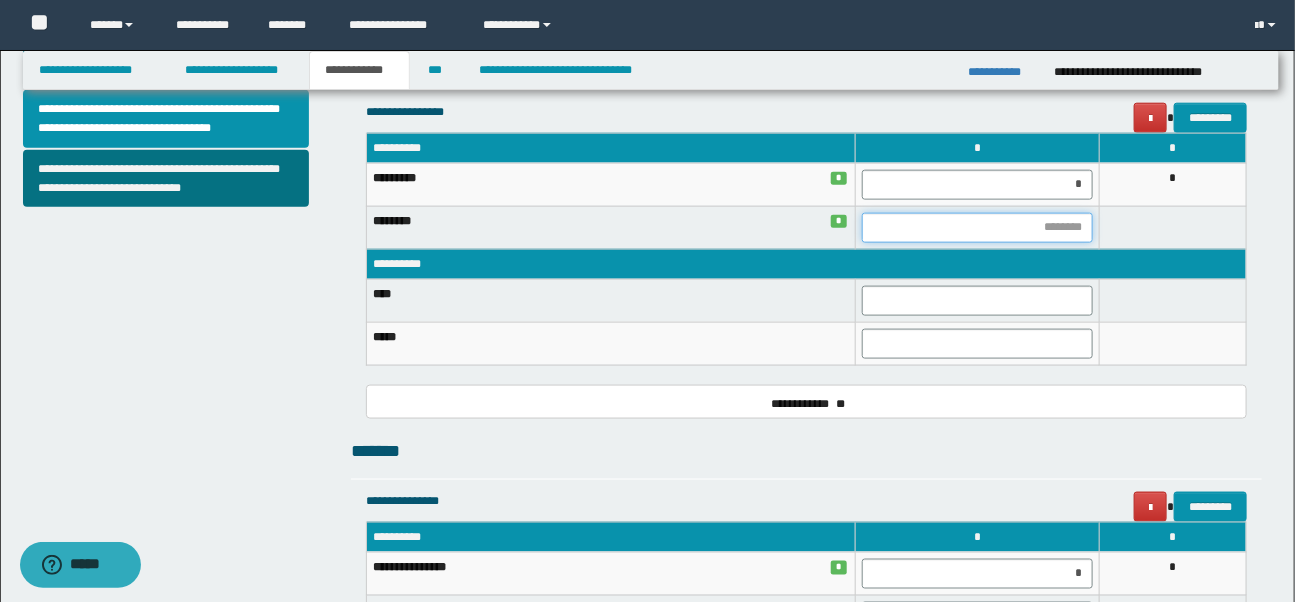 type on "*" 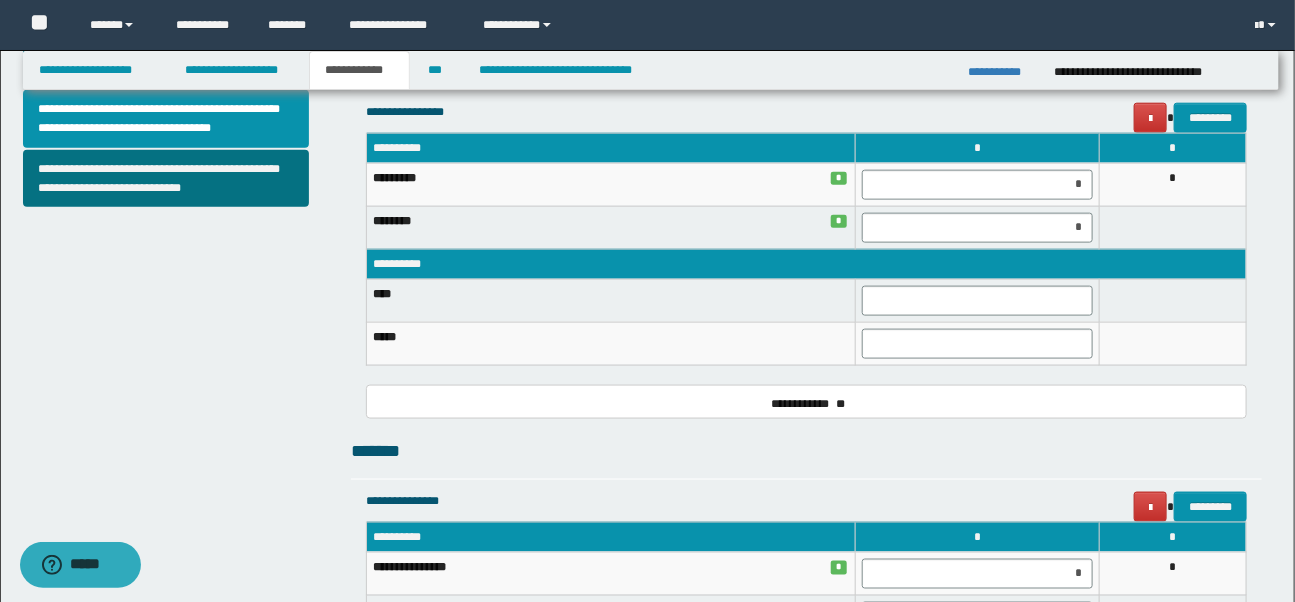 click on "**********" at bounding box center (654, 112) 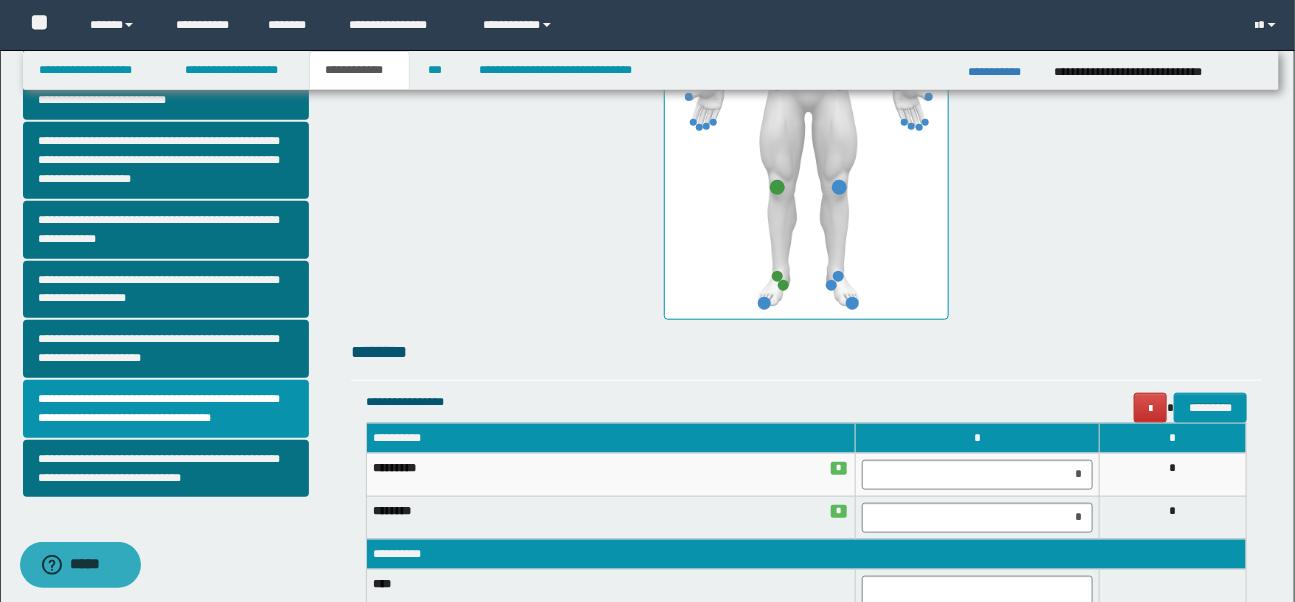 scroll, scrollTop: 545, scrollLeft: 0, axis: vertical 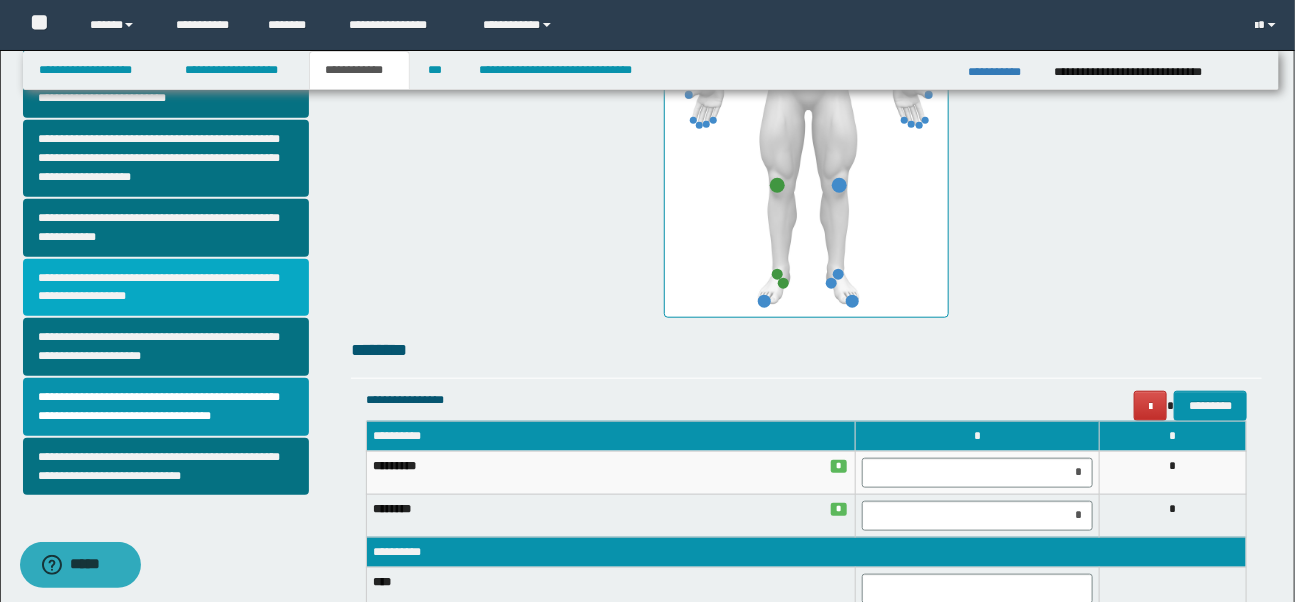 drag, startPoint x: 175, startPoint y: 292, endPoint x: 223, endPoint y: 275, distance: 50.92151 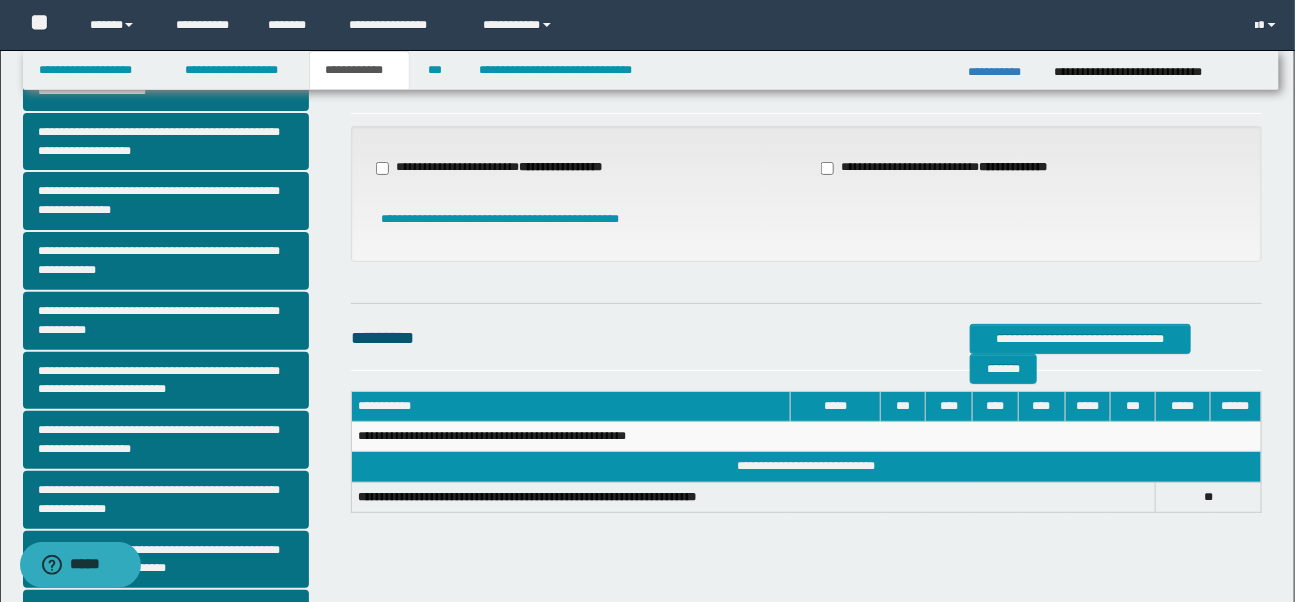 scroll, scrollTop: 0, scrollLeft: 0, axis: both 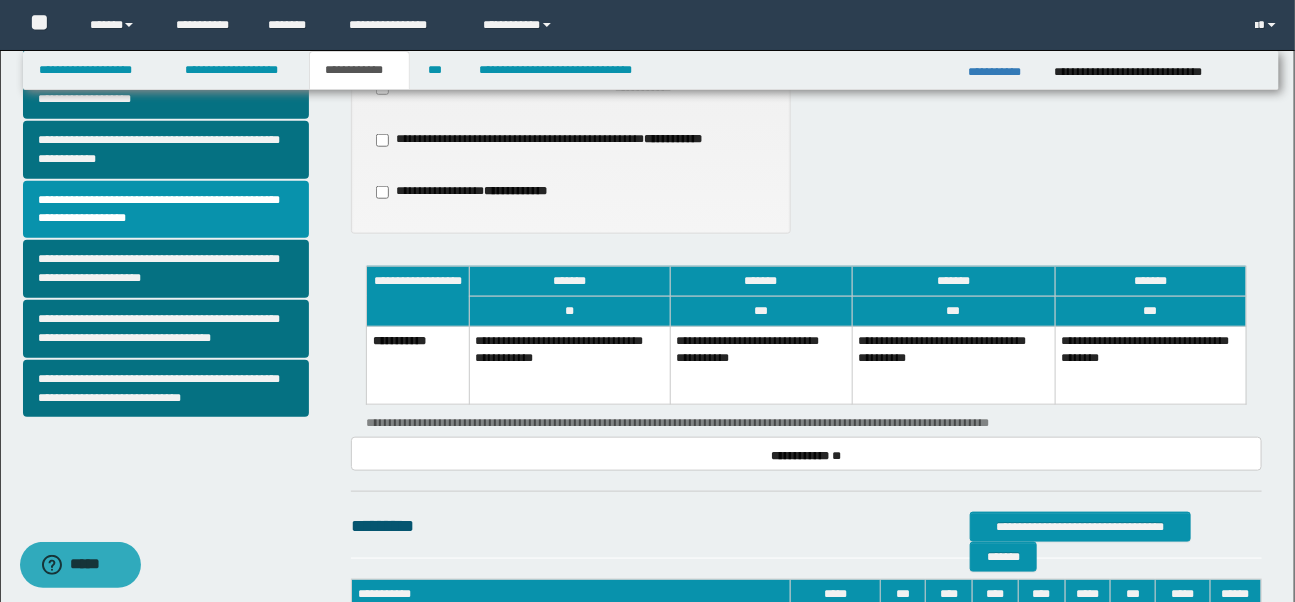 click on "**********" at bounding box center [761, 366] 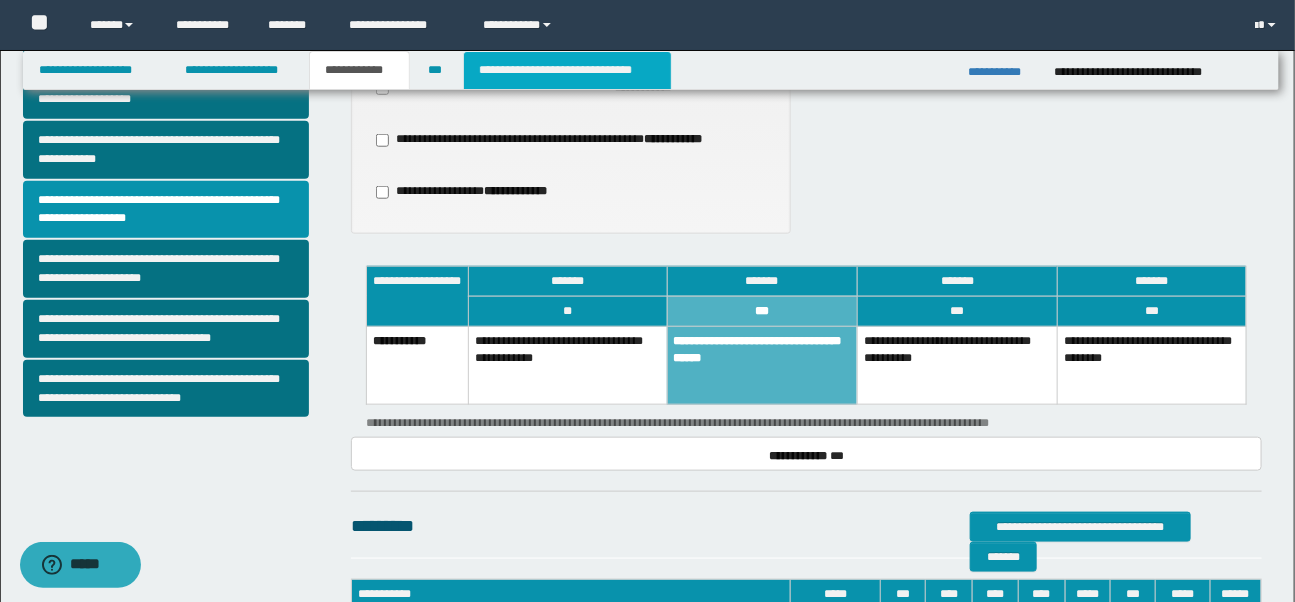 click on "**********" at bounding box center [567, 70] 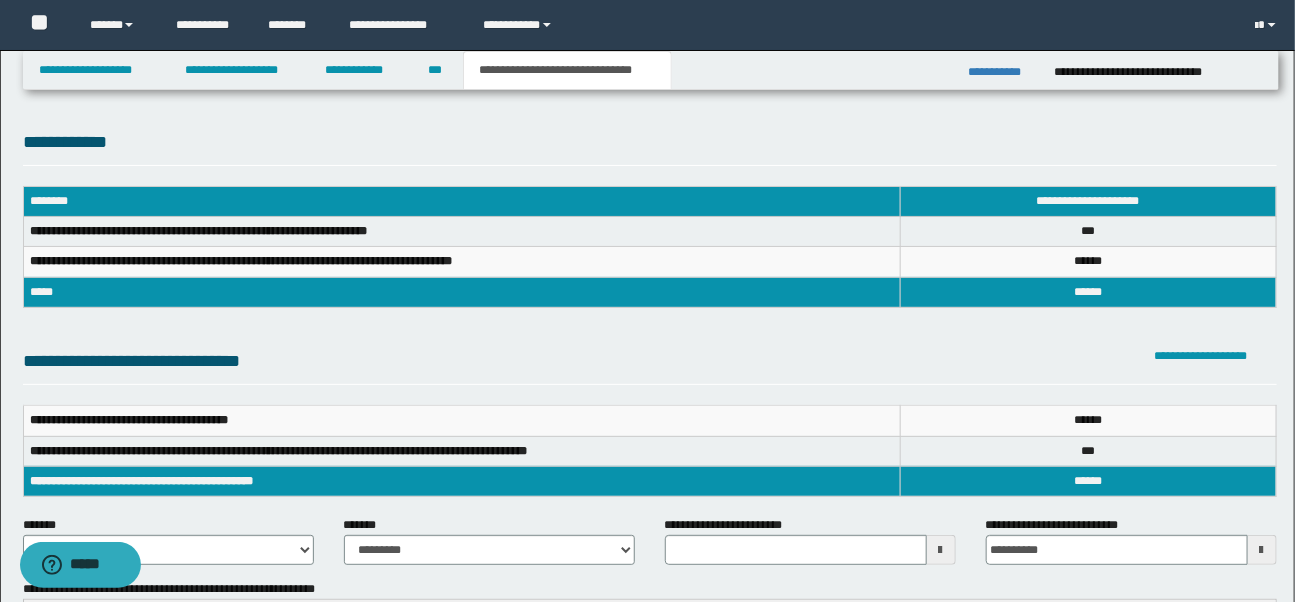 scroll, scrollTop: 25, scrollLeft: 0, axis: vertical 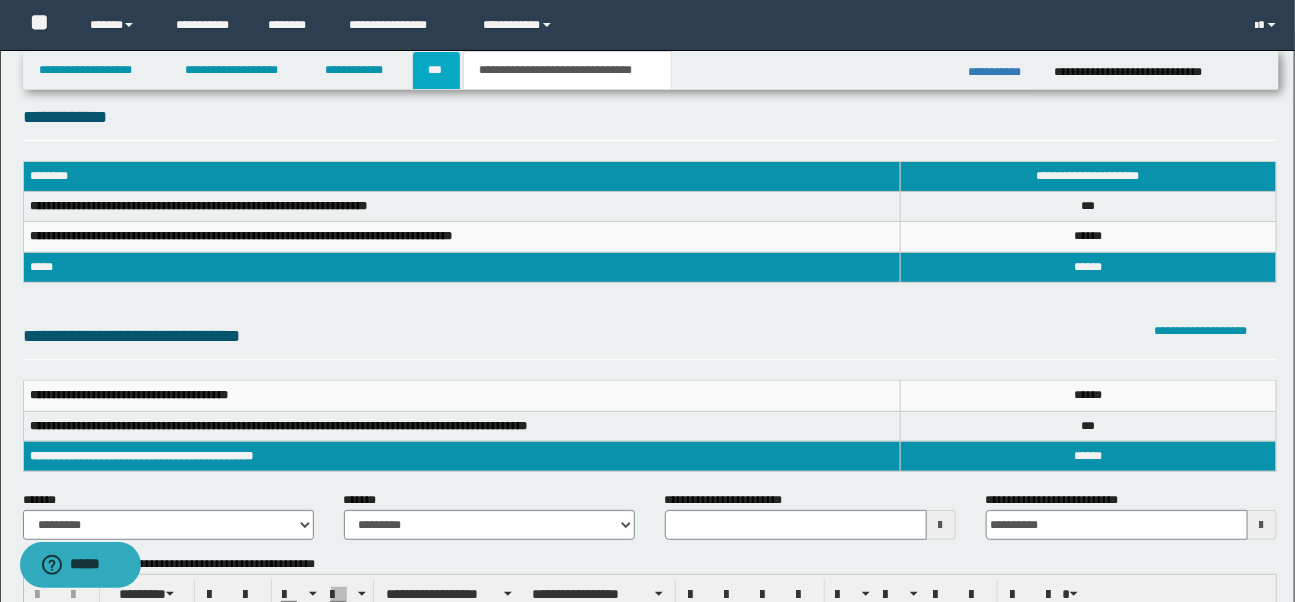 click on "***" at bounding box center (437, 70) 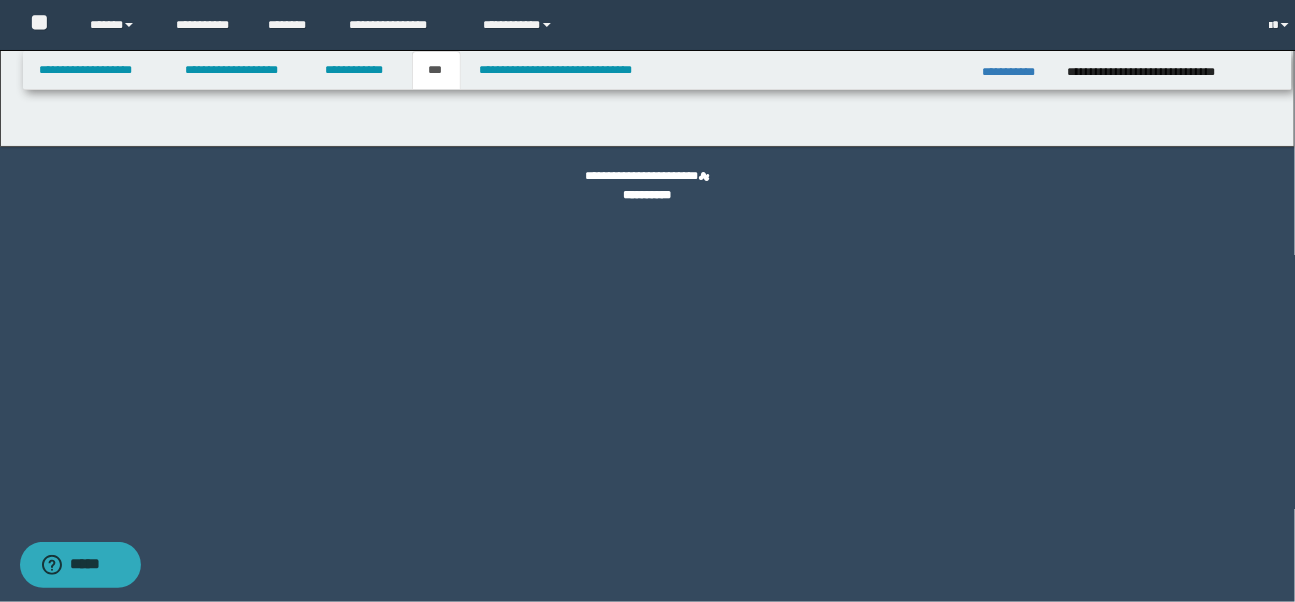 scroll, scrollTop: 0, scrollLeft: 0, axis: both 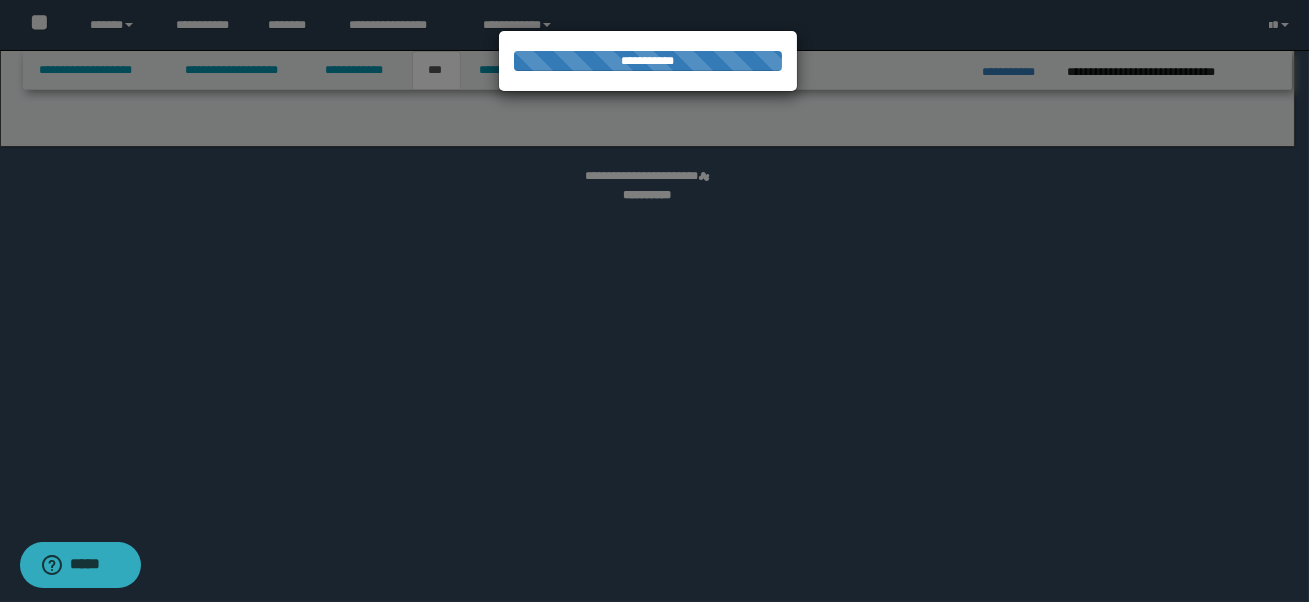 select on "**" 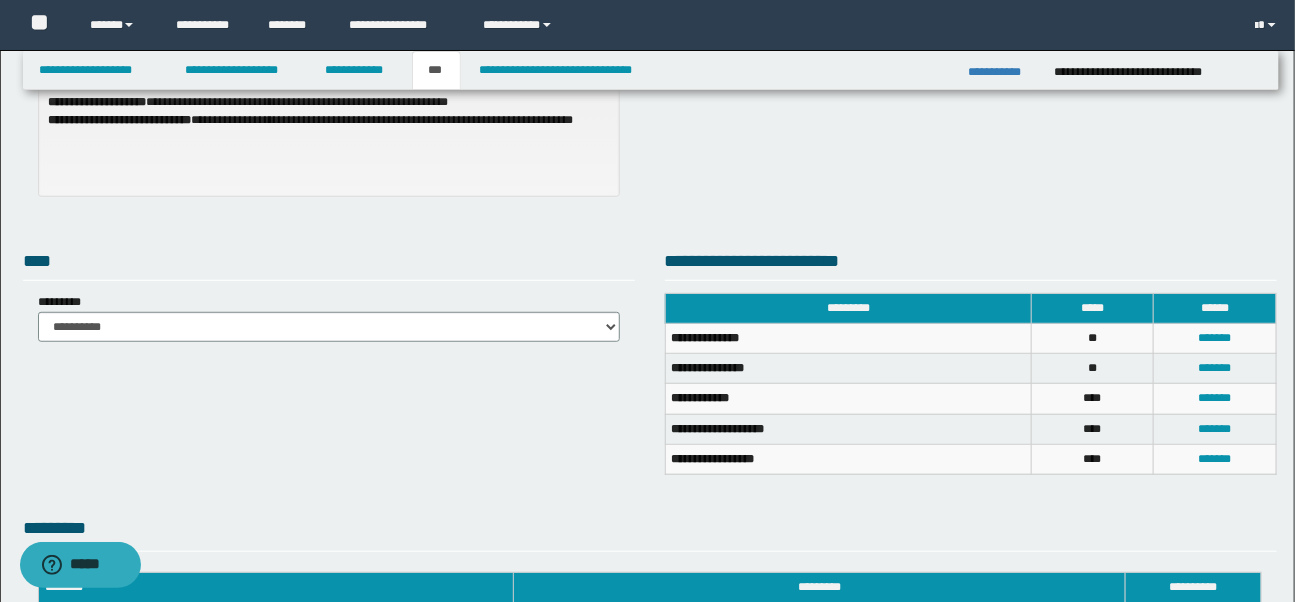 scroll, scrollTop: 340, scrollLeft: 0, axis: vertical 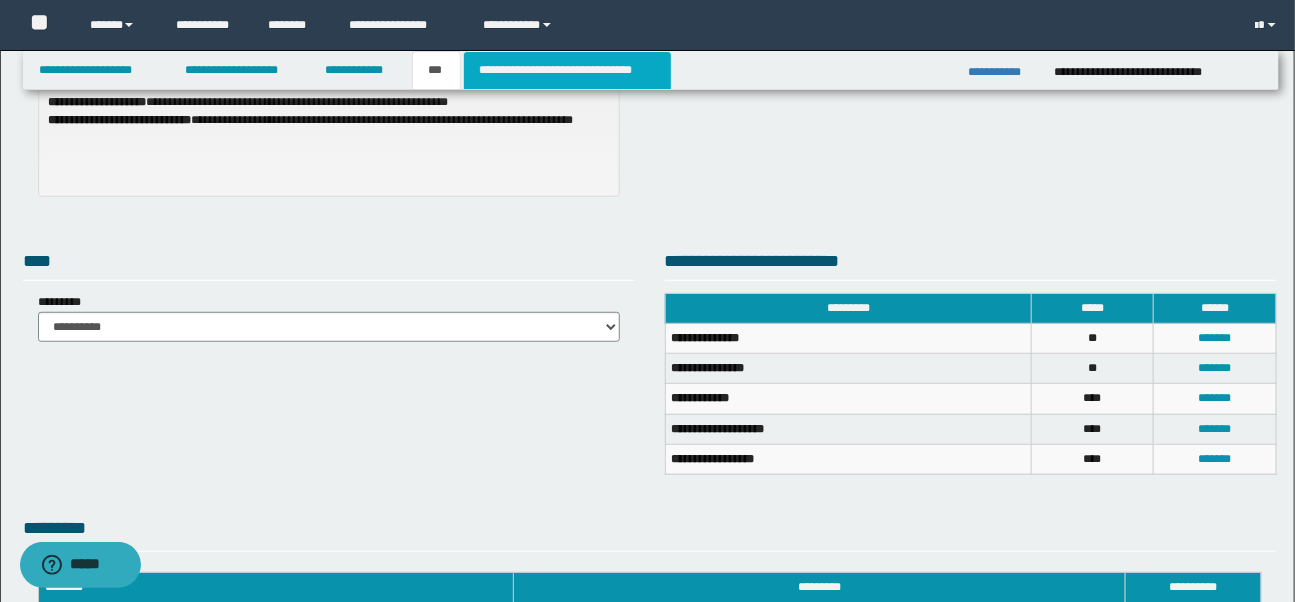 click on "**********" at bounding box center [567, 70] 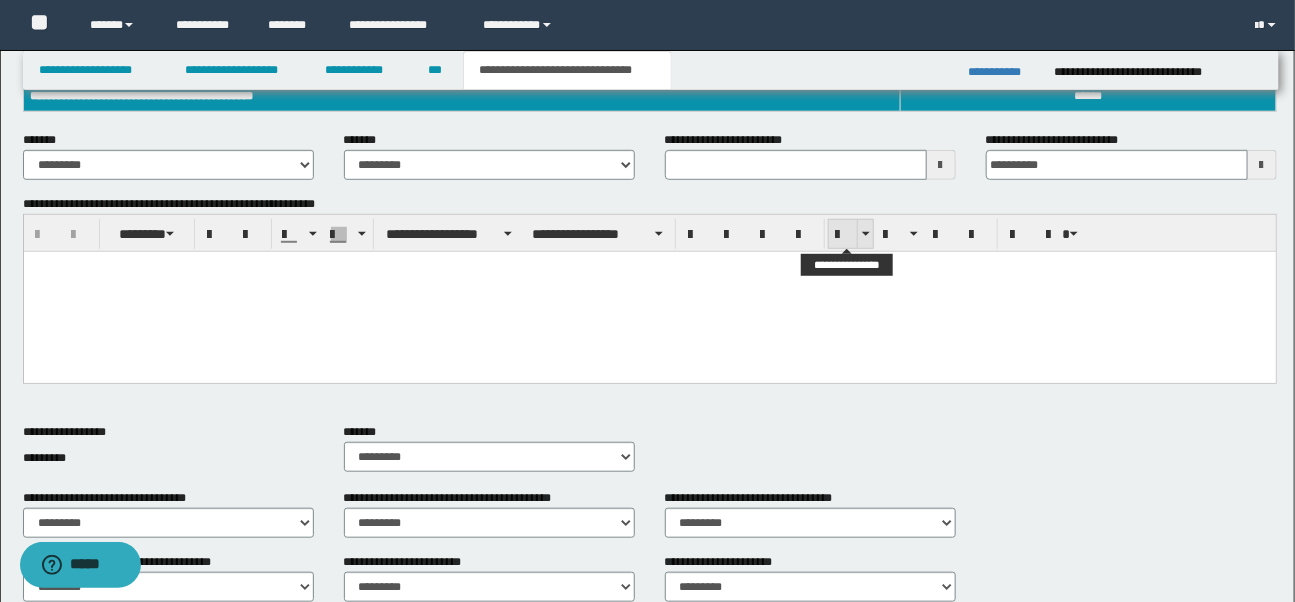 scroll, scrollTop: 385, scrollLeft: 0, axis: vertical 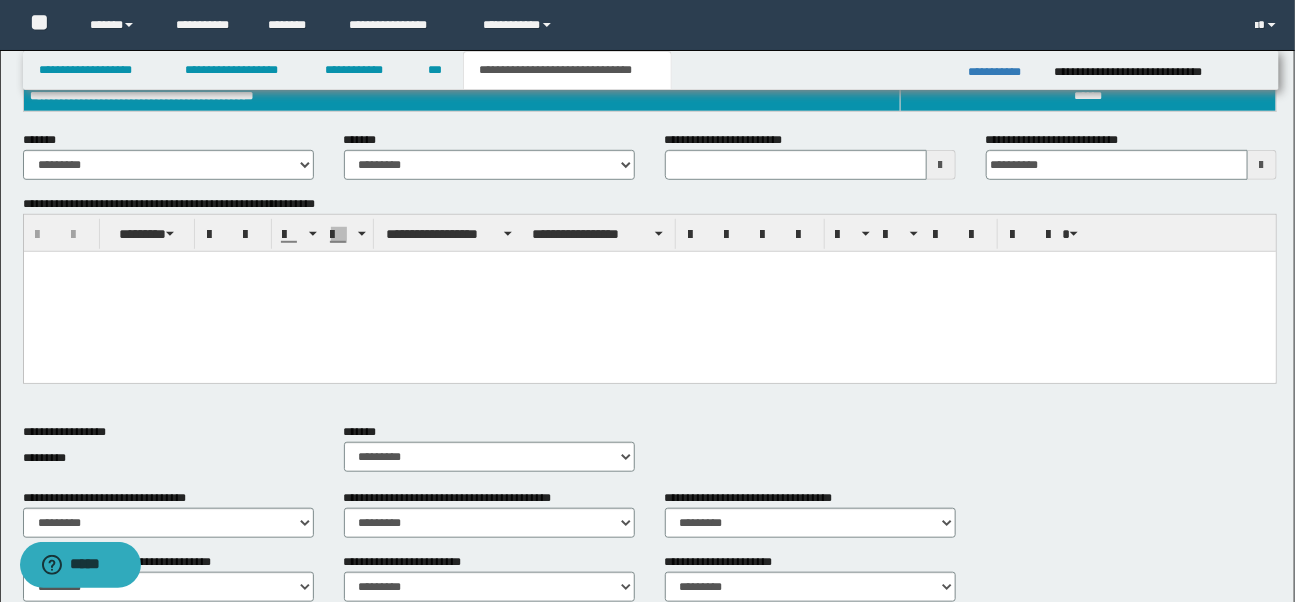 type 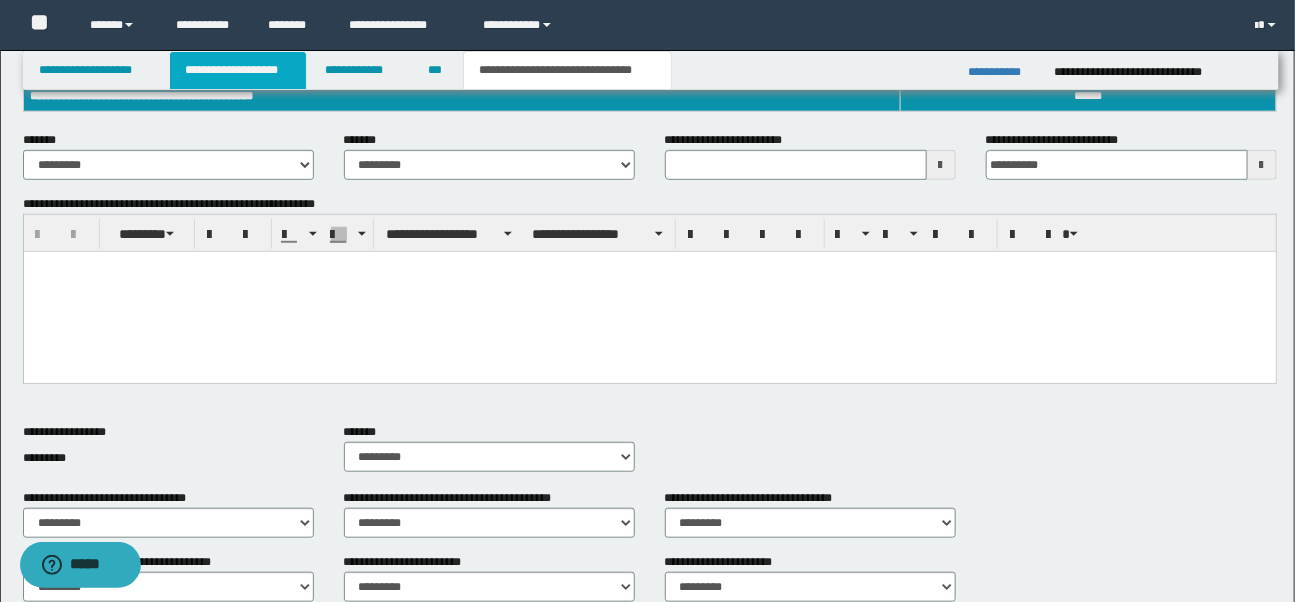 click on "**********" at bounding box center (238, 70) 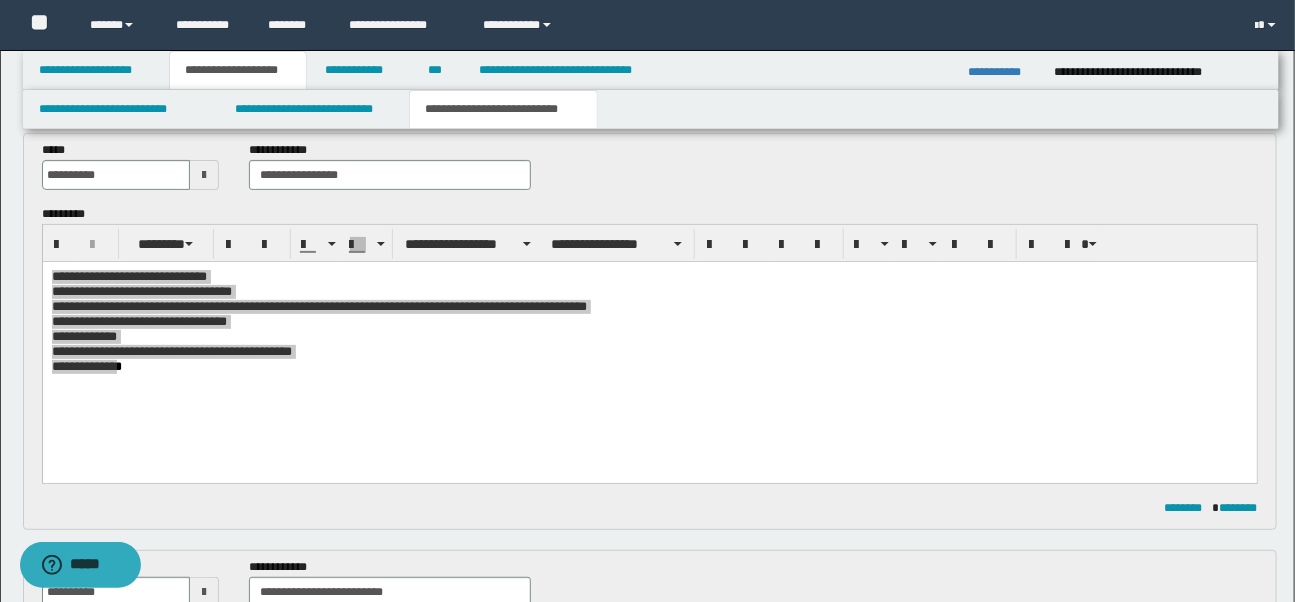 scroll, scrollTop: 0, scrollLeft: 0, axis: both 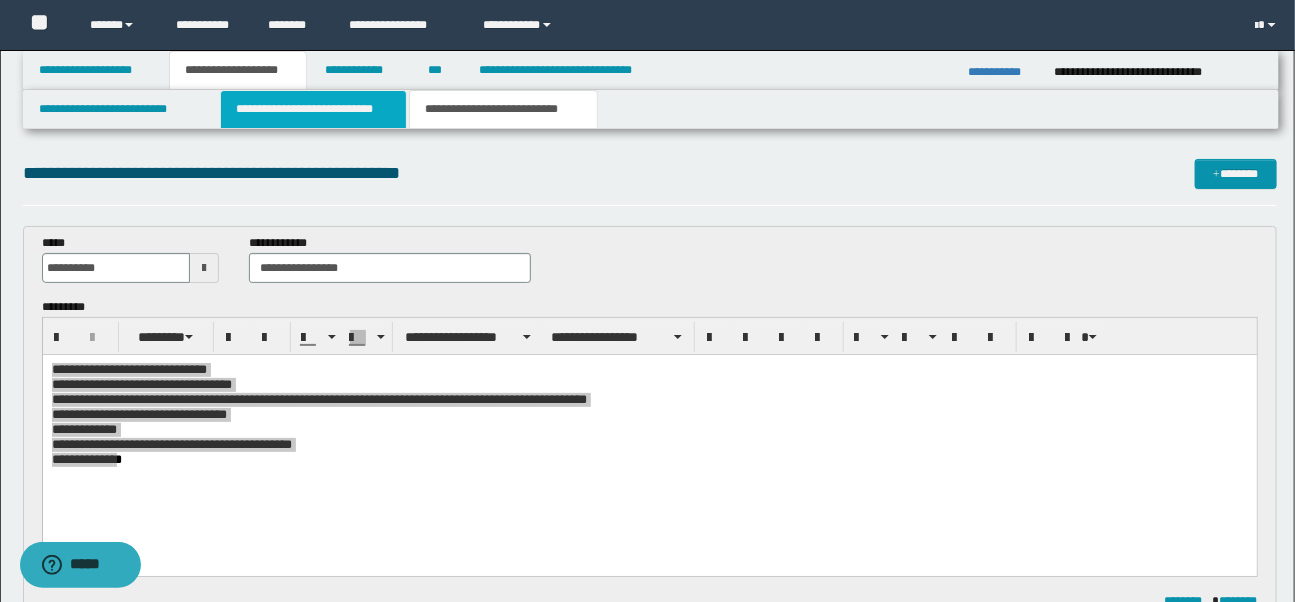 click on "**********" at bounding box center [313, 109] 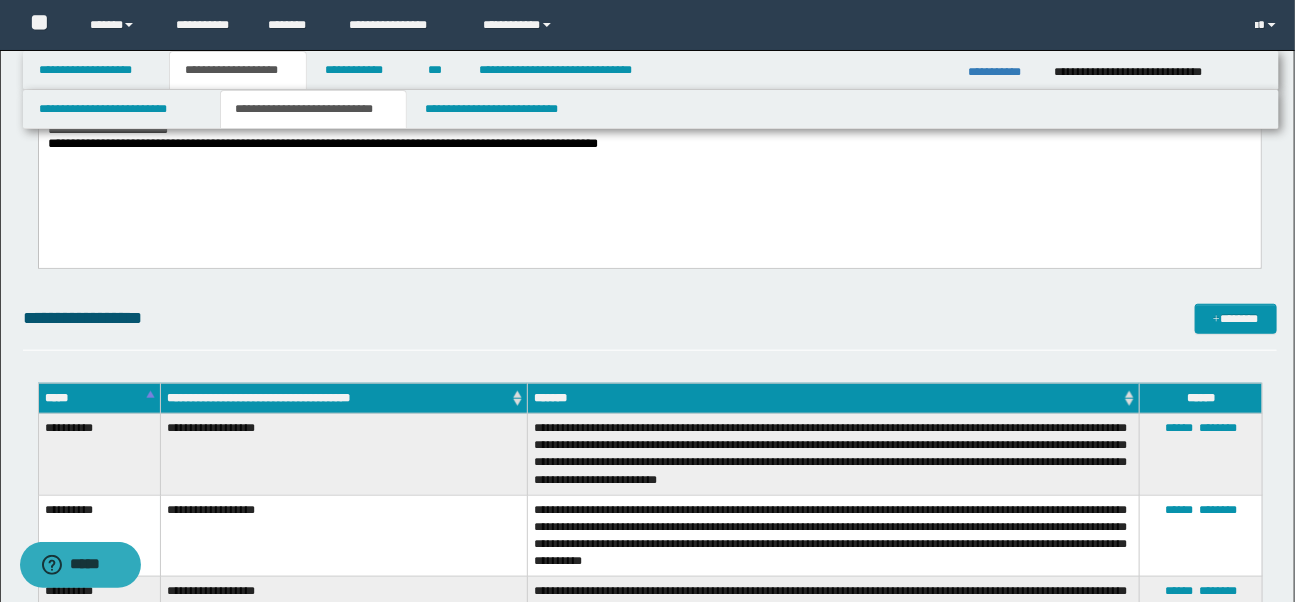 scroll, scrollTop: 765, scrollLeft: 0, axis: vertical 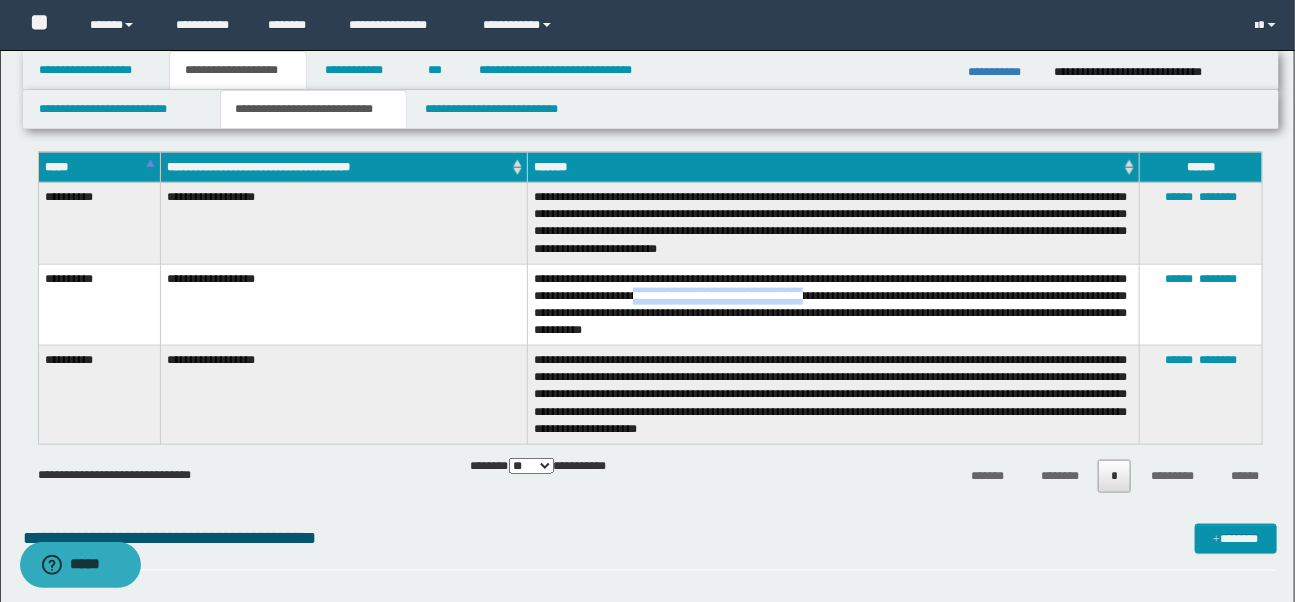 drag, startPoint x: 765, startPoint y: 293, endPoint x: 949, endPoint y: 294, distance: 184.00272 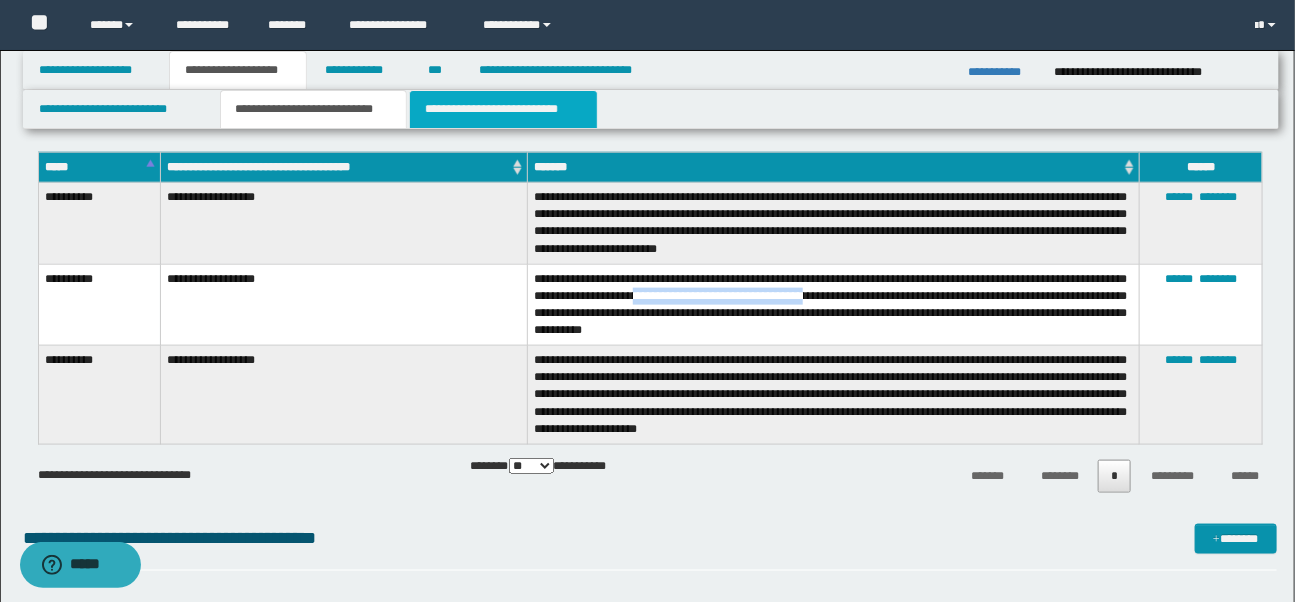 click on "**********" at bounding box center (503, 109) 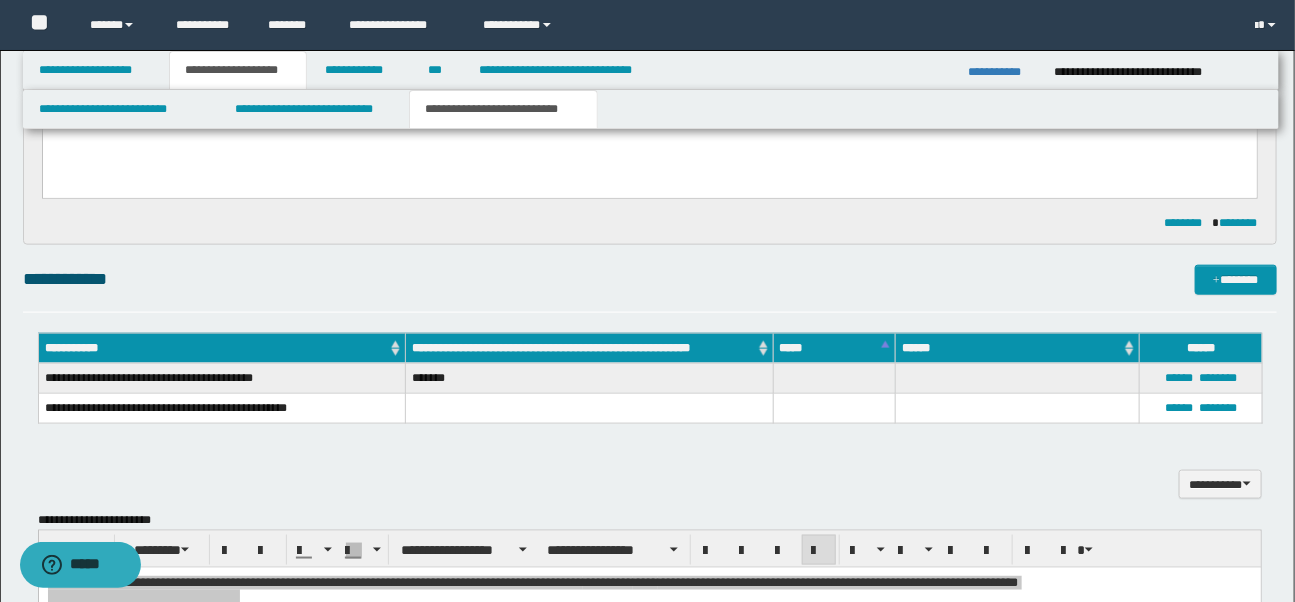 scroll, scrollTop: 795, scrollLeft: 0, axis: vertical 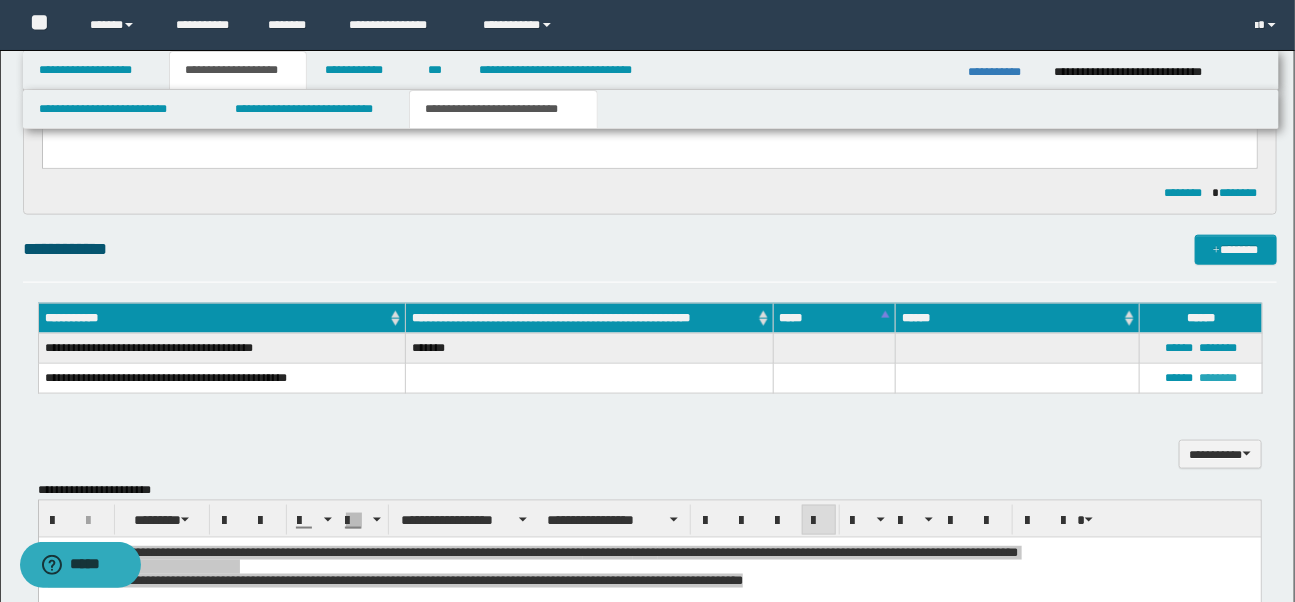 click on "********" at bounding box center [1218, 378] 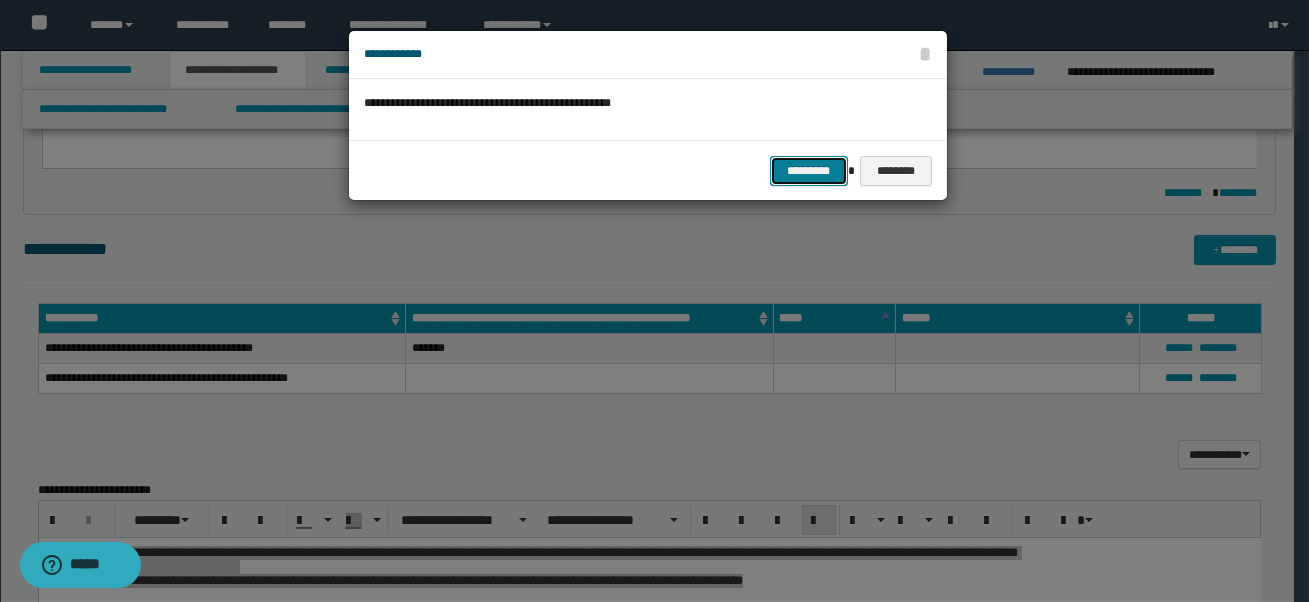 click on "*********" at bounding box center (809, 171) 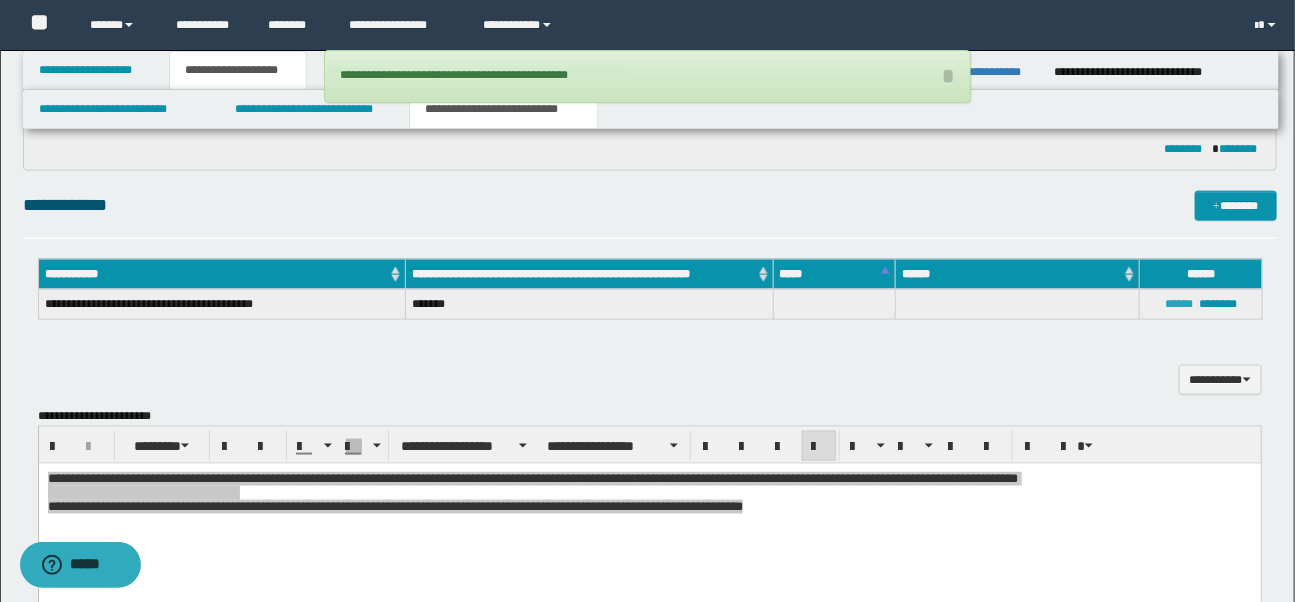 scroll, scrollTop: 871, scrollLeft: 0, axis: vertical 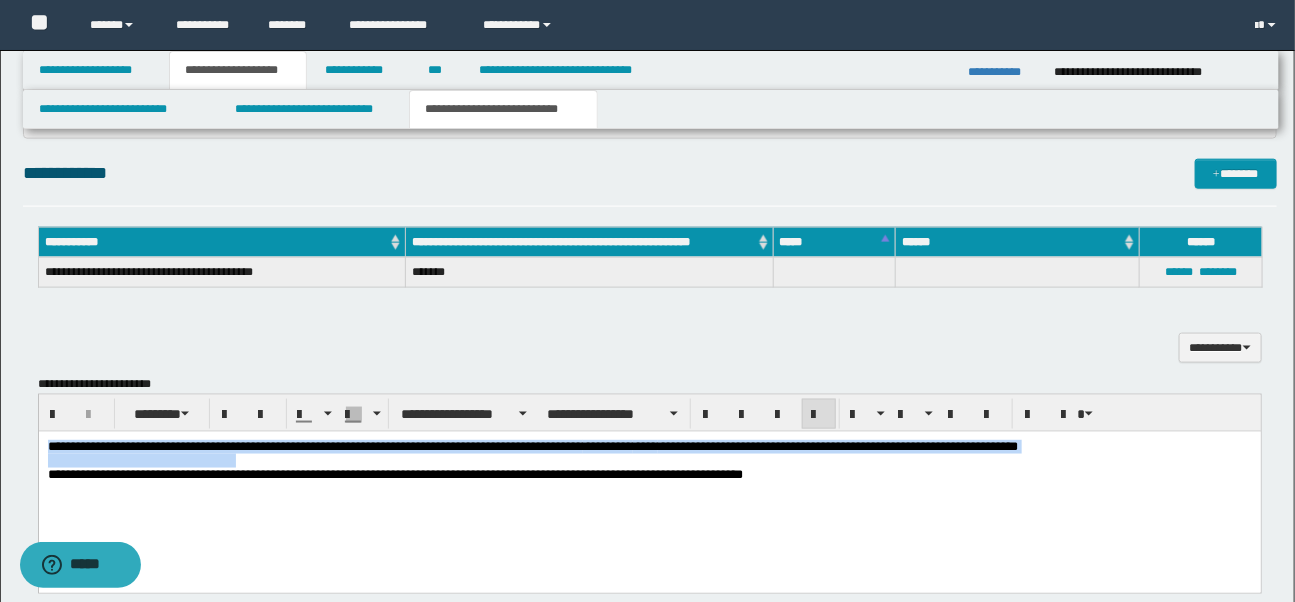 click at bounding box center [649, 460] 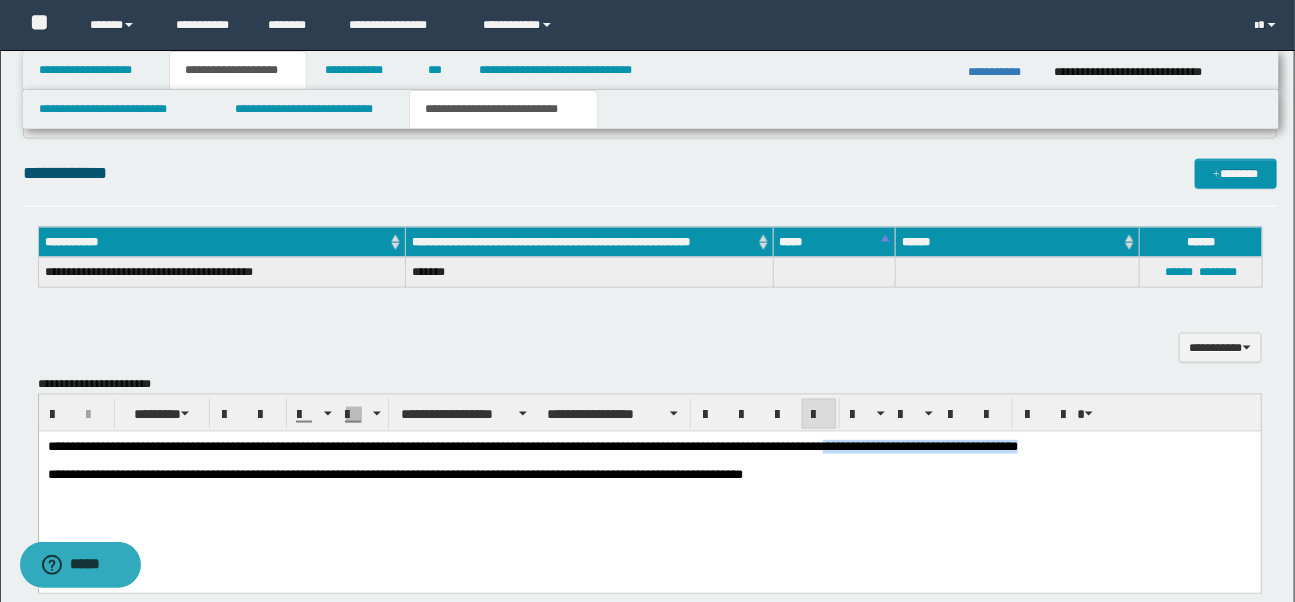 drag, startPoint x: 875, startPoint y: 450, endPoint x: 1120, endPoint y: 446, distance: 245.03265 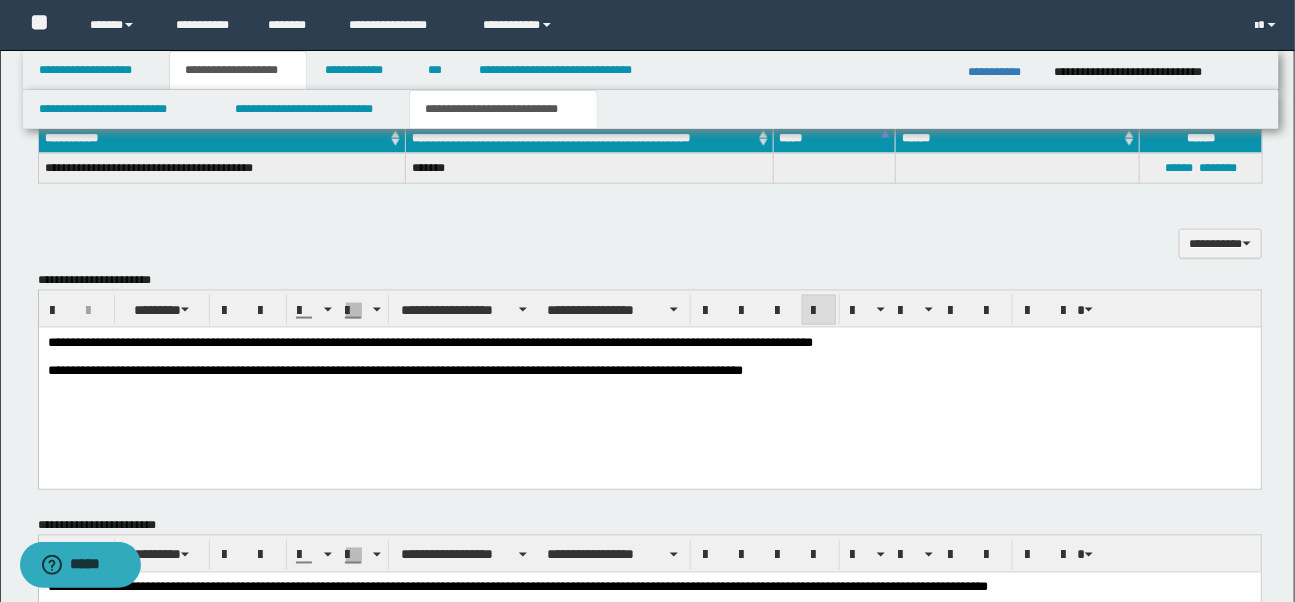 scroll, scrollTop: 957, scrollLeft: 0, axis: vertical 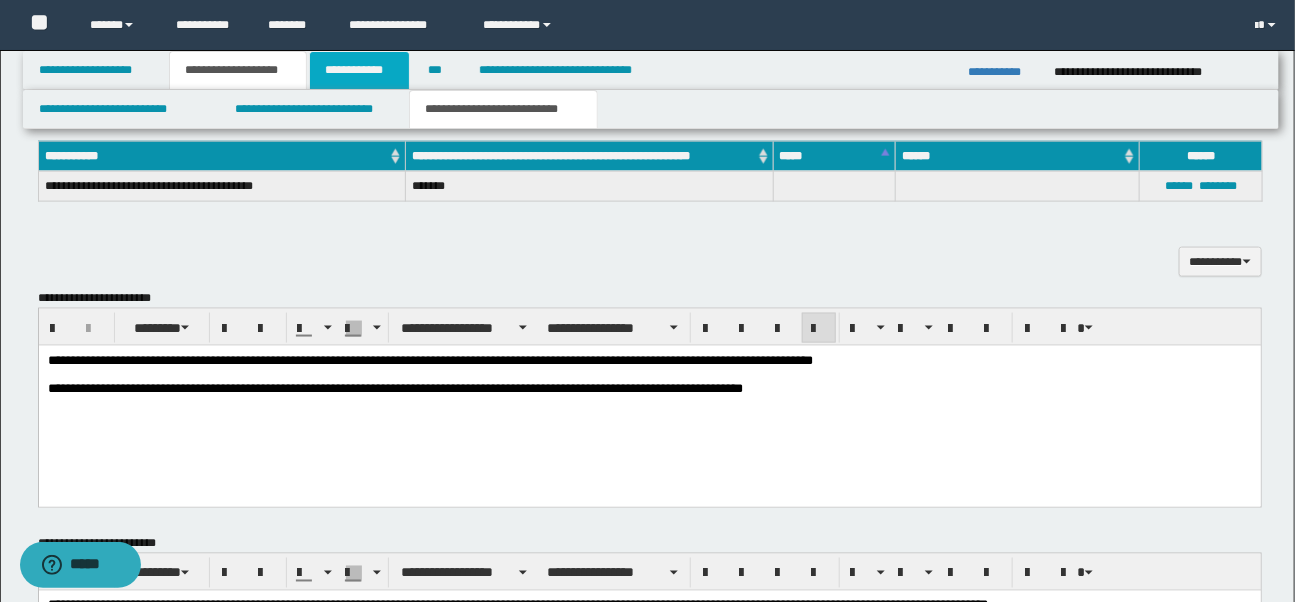 click on "**********" at bounding box center [359, 70] 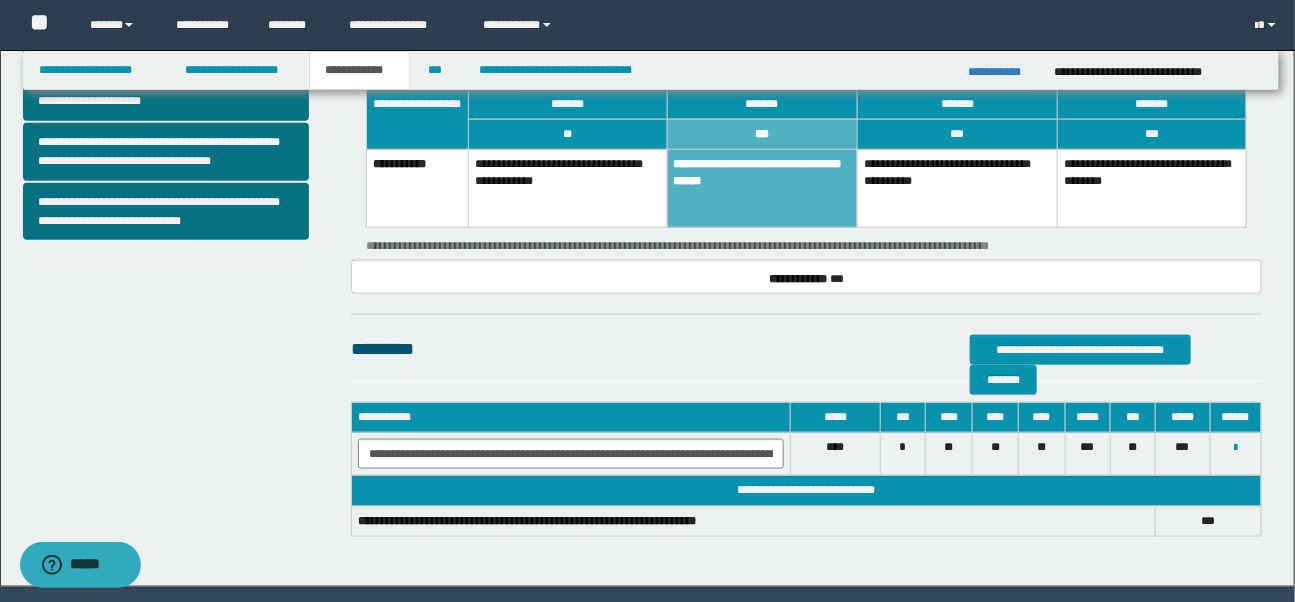 scroll, scrollTop: 699, scrollLeft: 0, axis: vertical 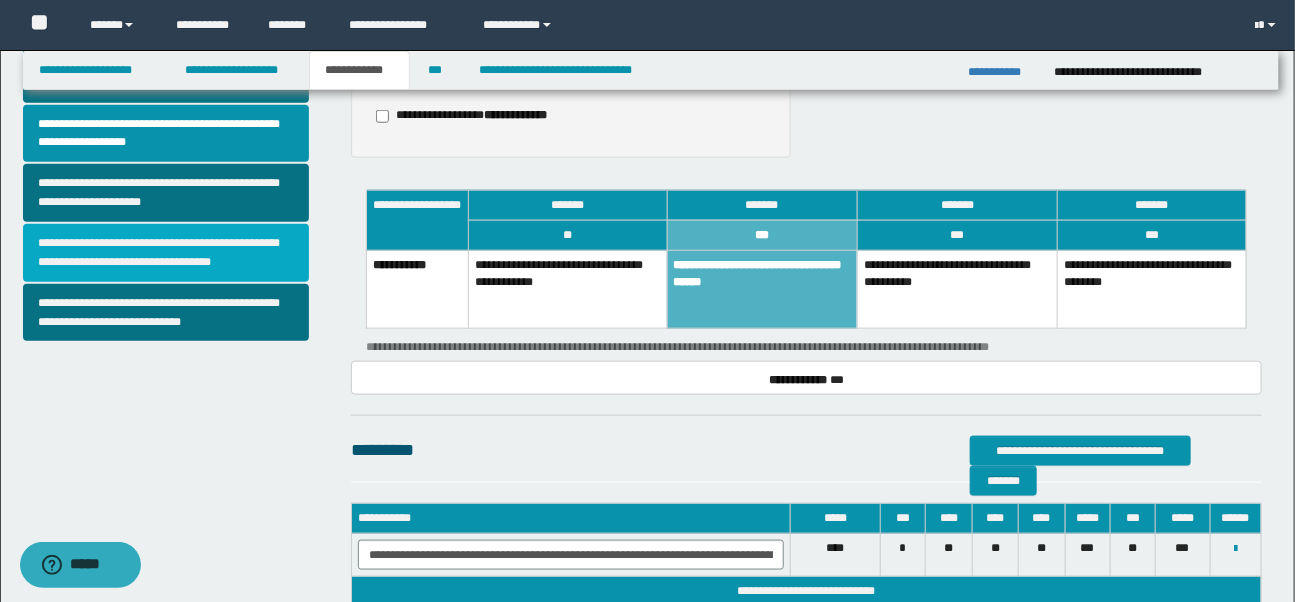click on "**********" at bounding box center [166, 253] 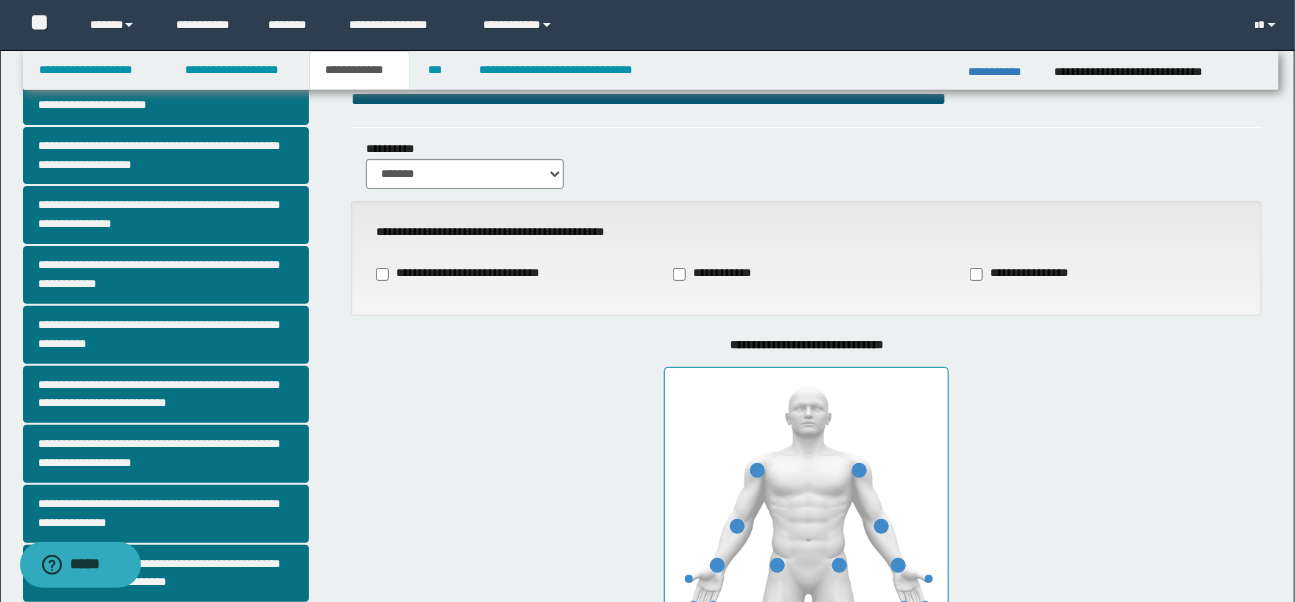 scroll, scrollTop: 136, scrollLeft: 0, axis: vertical 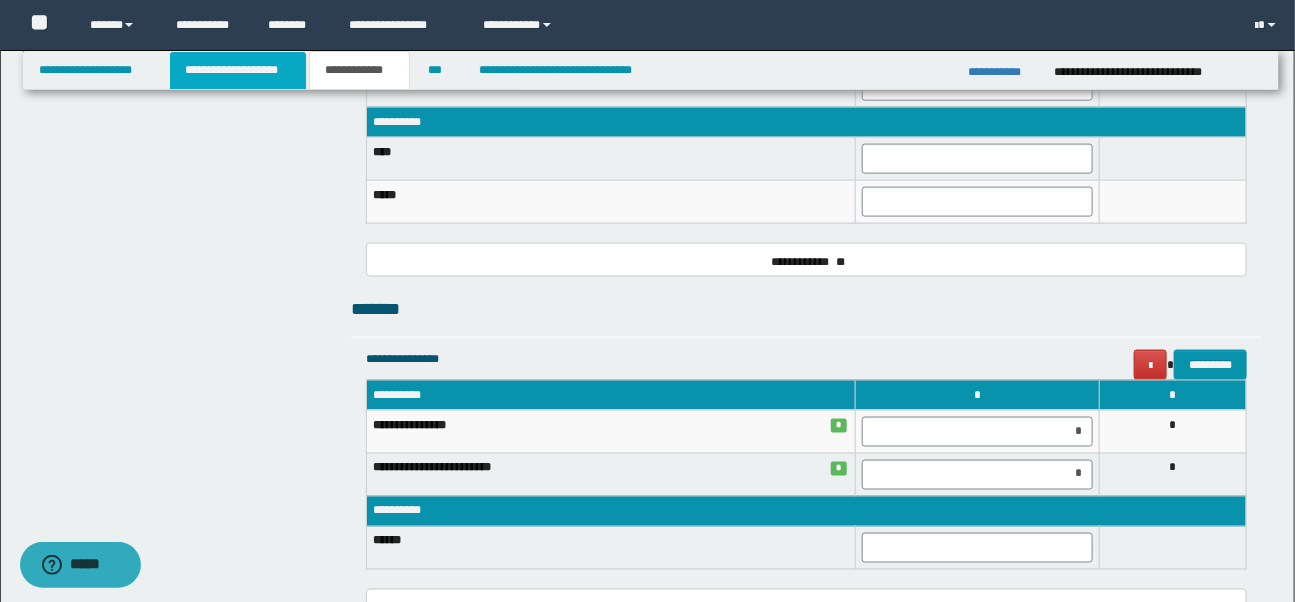 click on "**********" at bounding box center [238, 70] 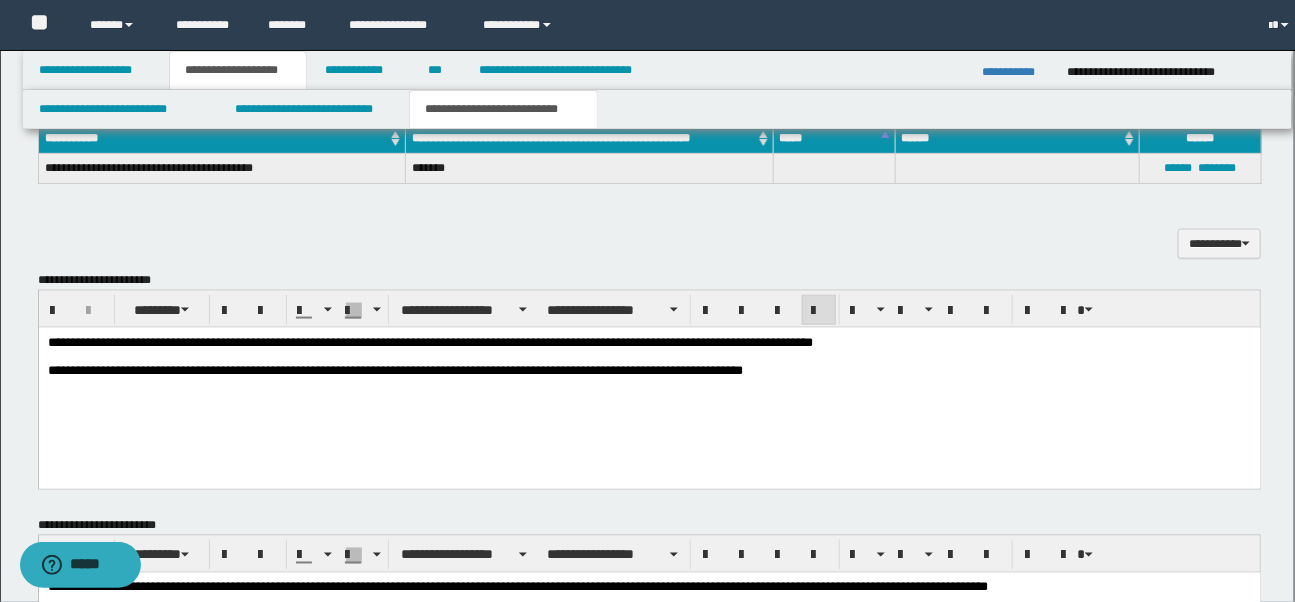 scroll, scrollTop: 1006, scrollLeft: 0, axis: vertical 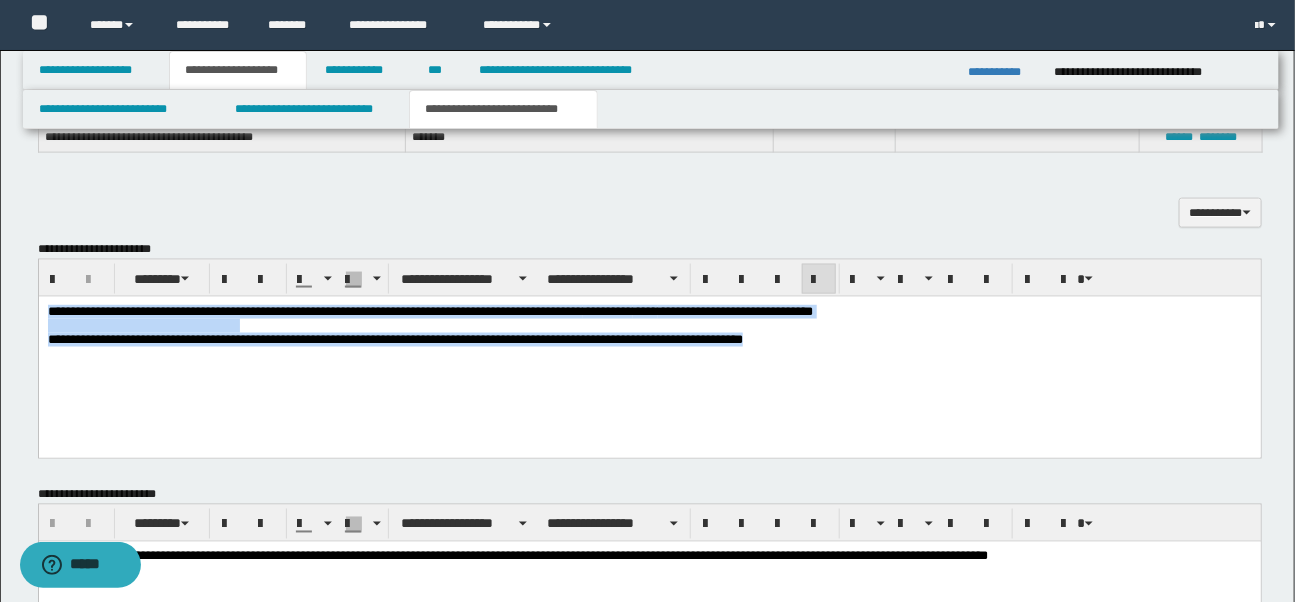 drag, startPoint x: 48, startPoint y: 312, endPoint x: 831, endPoint y: 384, distance: 786.3034 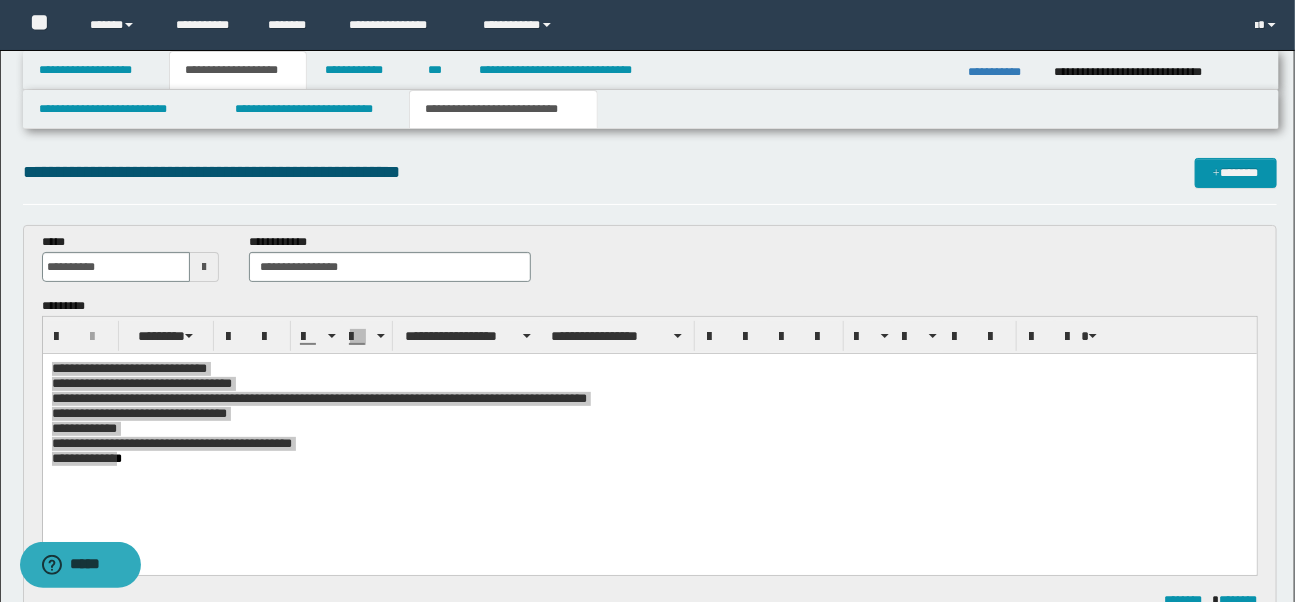 scroll, scrollTop: 0, scrollLeft: 0, axis: both 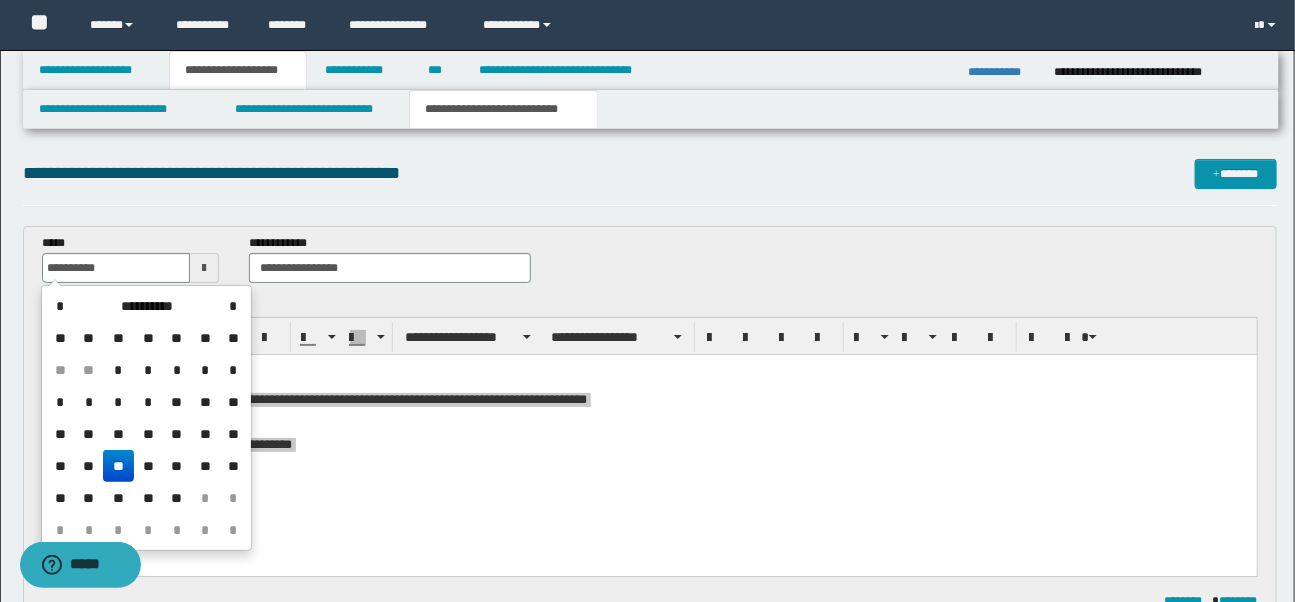 drag, startPoint x: 129, startPoint y: 268, endPoint x: -3, endPoint y: 262, distance: 132.13629 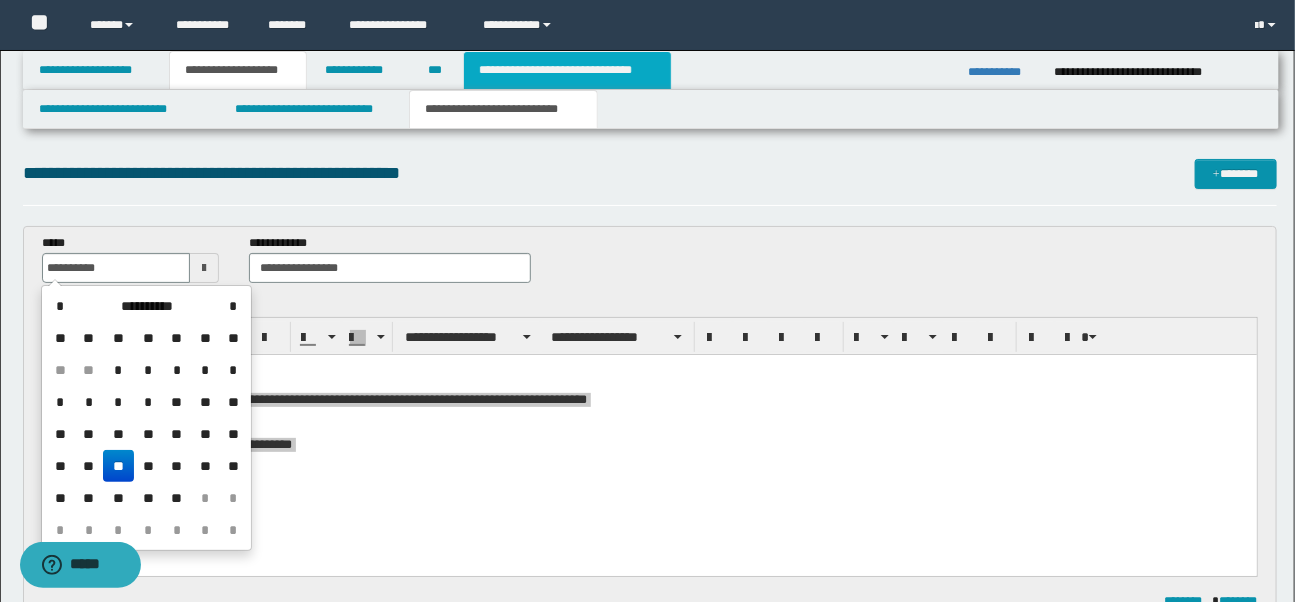 type on "**********" 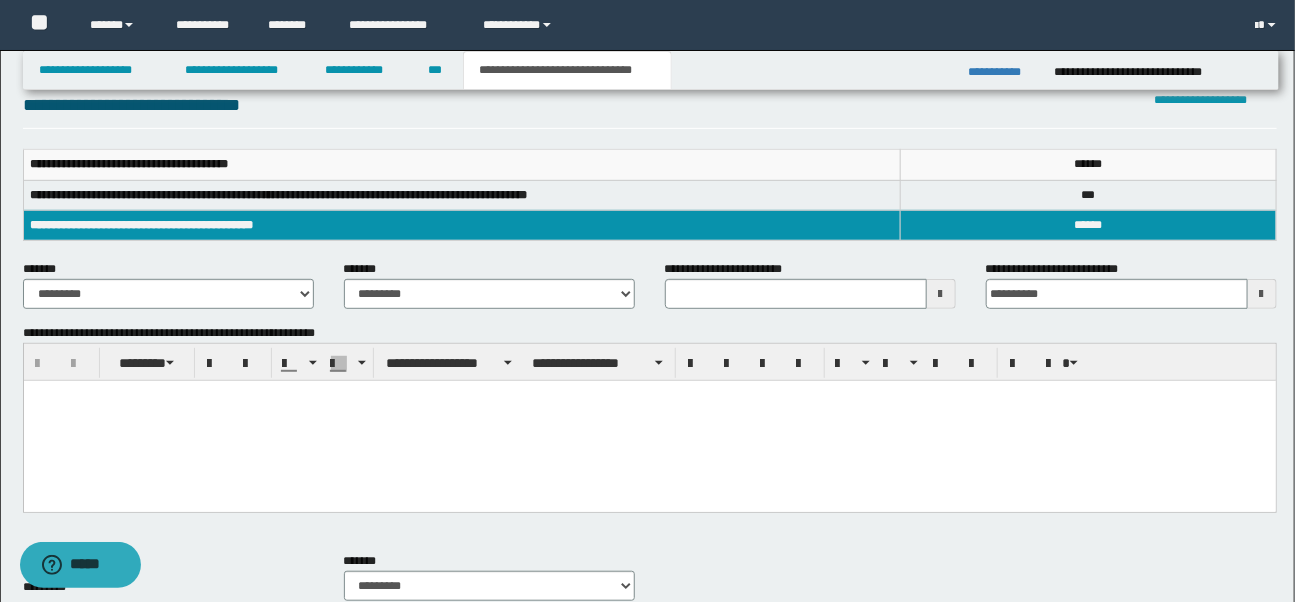 scroll, scrollTop: 260, scrollLeft: 0, axis: vertical 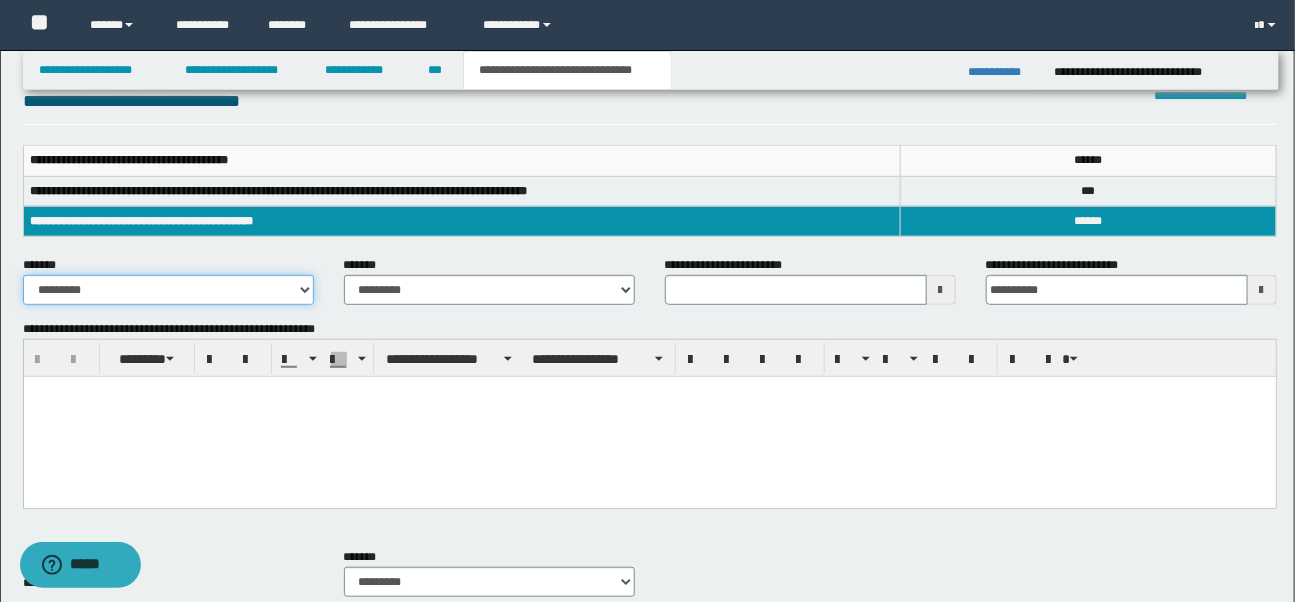 click on "**********" at bounding box center [168, 290] 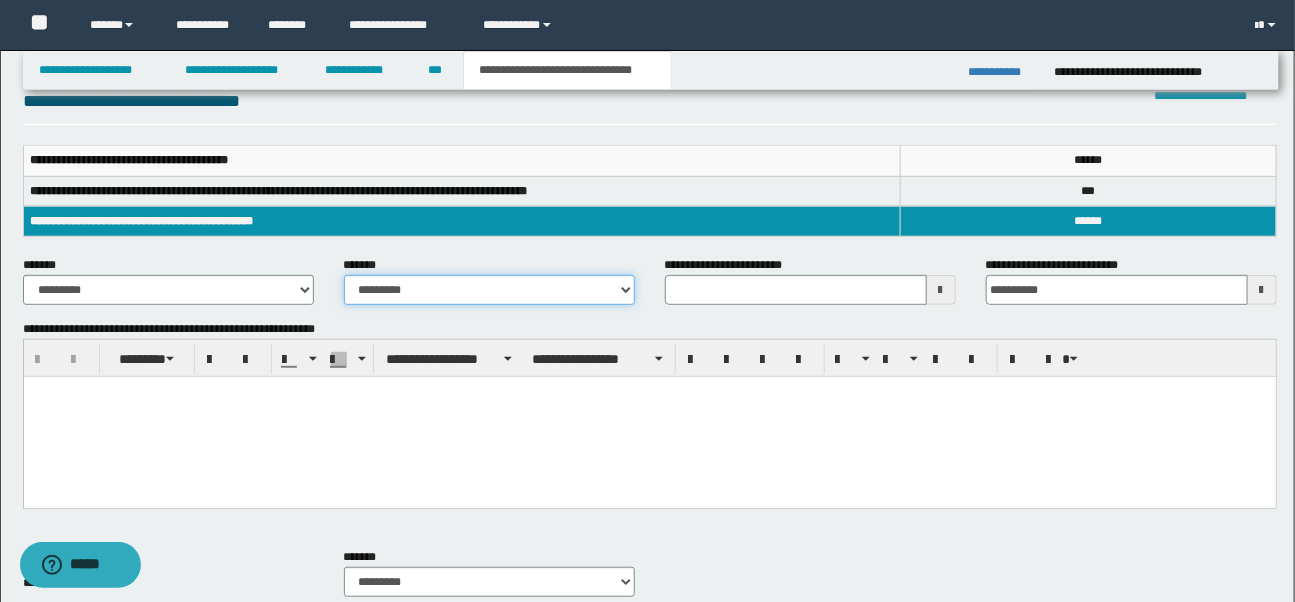 click on "**********" at bounding box center [489, 290] 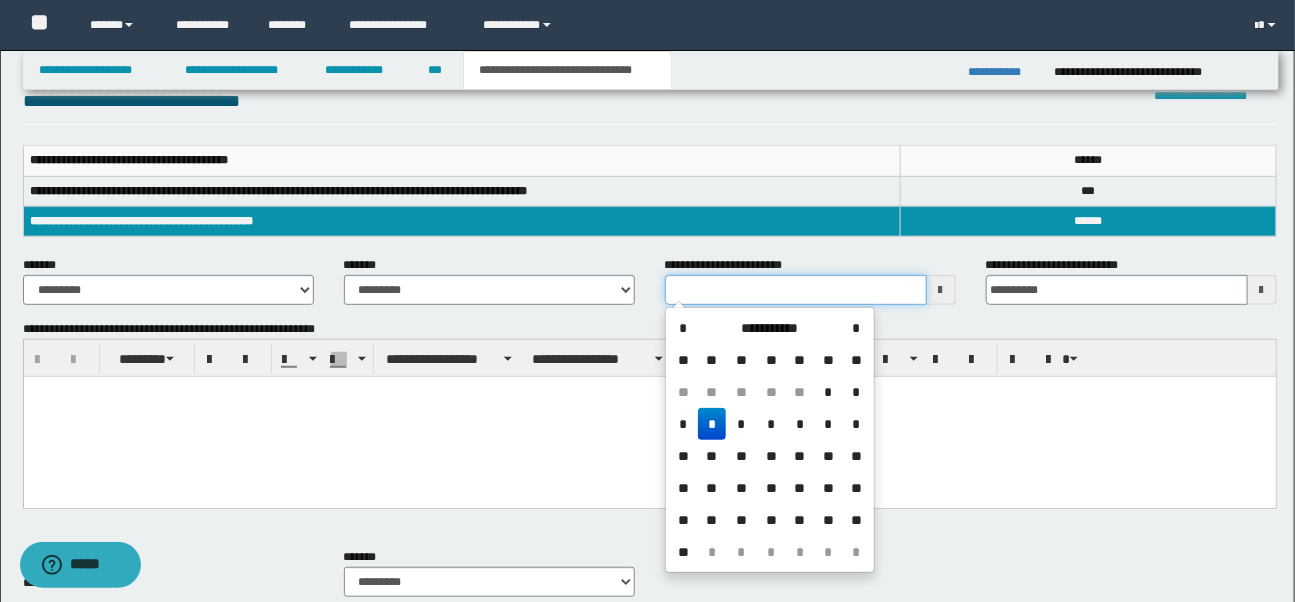 drag, startPoint x: 742, startPoint y: 289, endPoint x: 640, endPoint y: 289, distance: 102 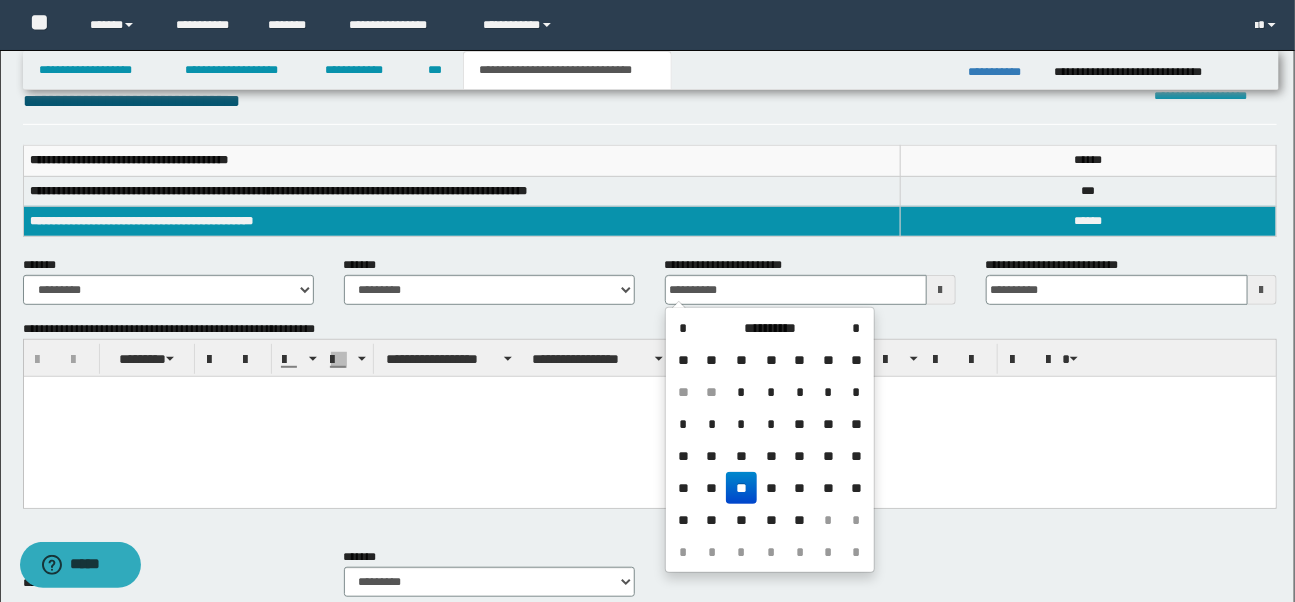 click at bounding box center (649, 417) 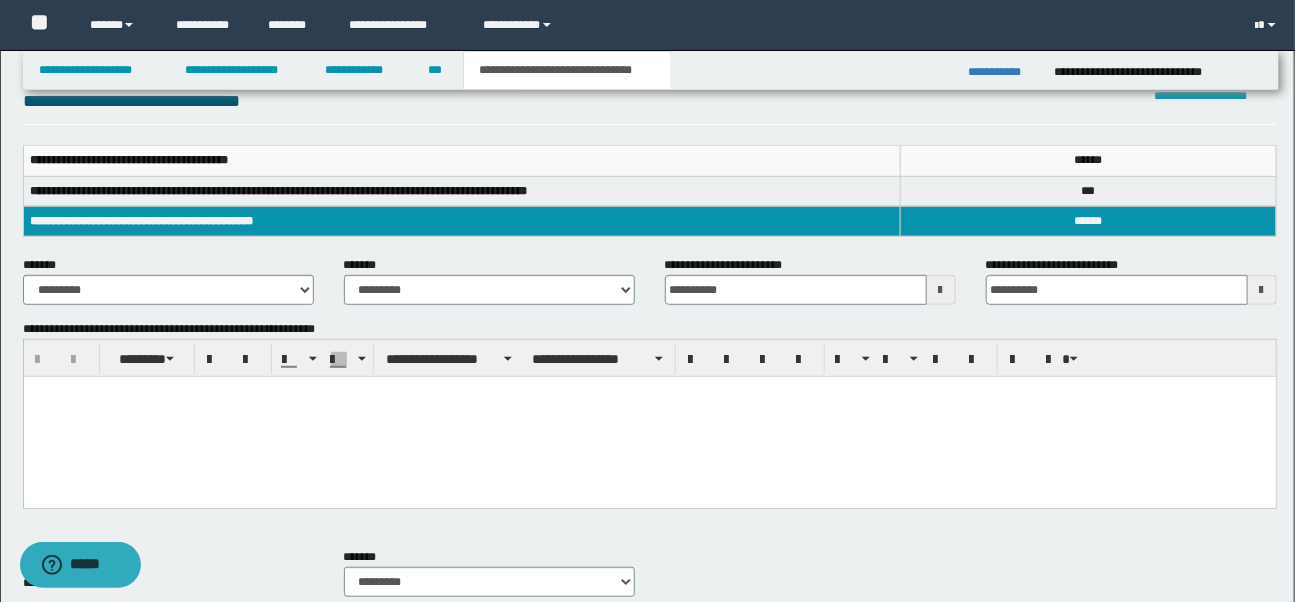click at bounding box center [649, 417] 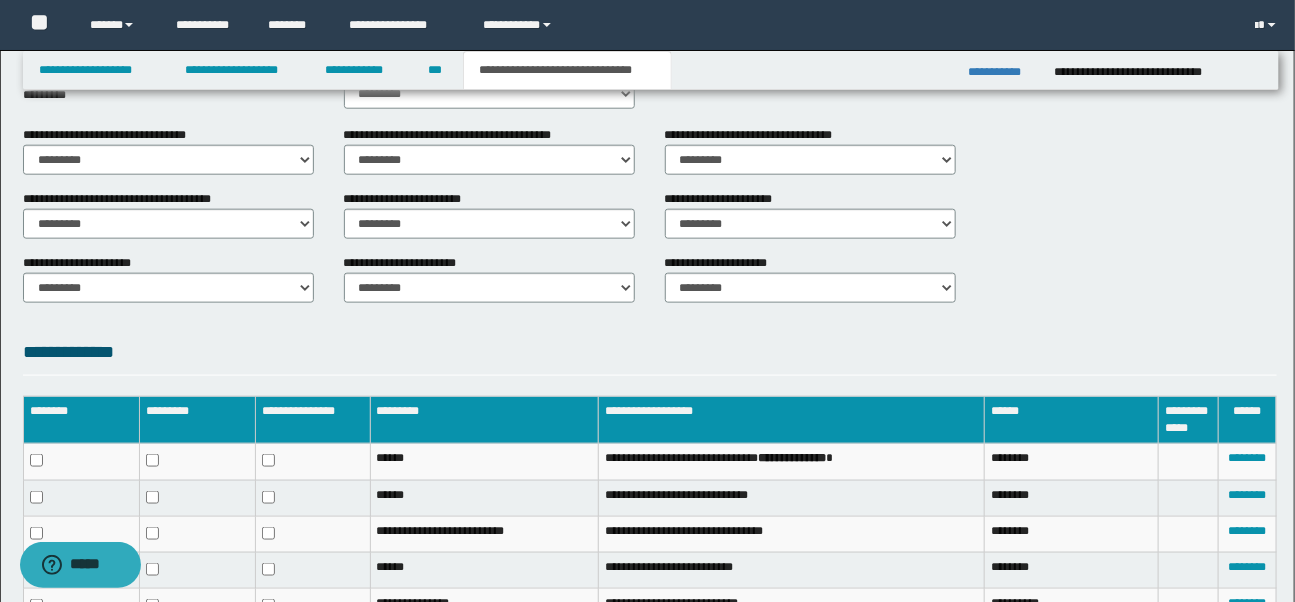 scroll, scrollTop: 849, scrollLeft: 0, axis: vertical 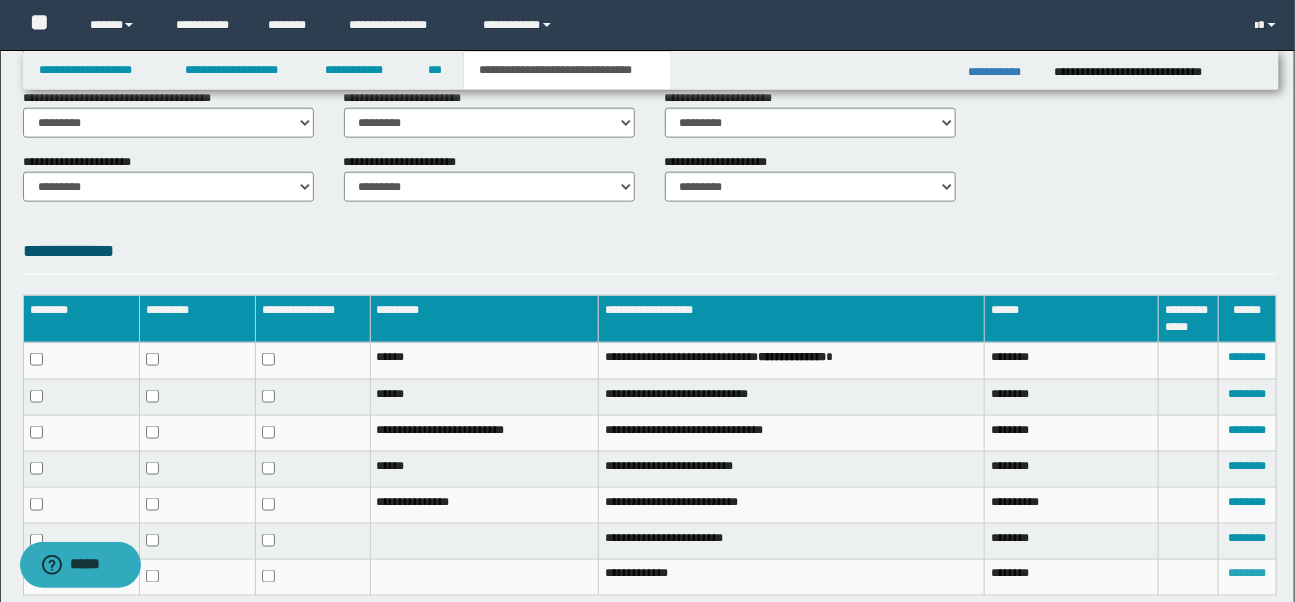click on "********" at bounding box center (1247, 574) 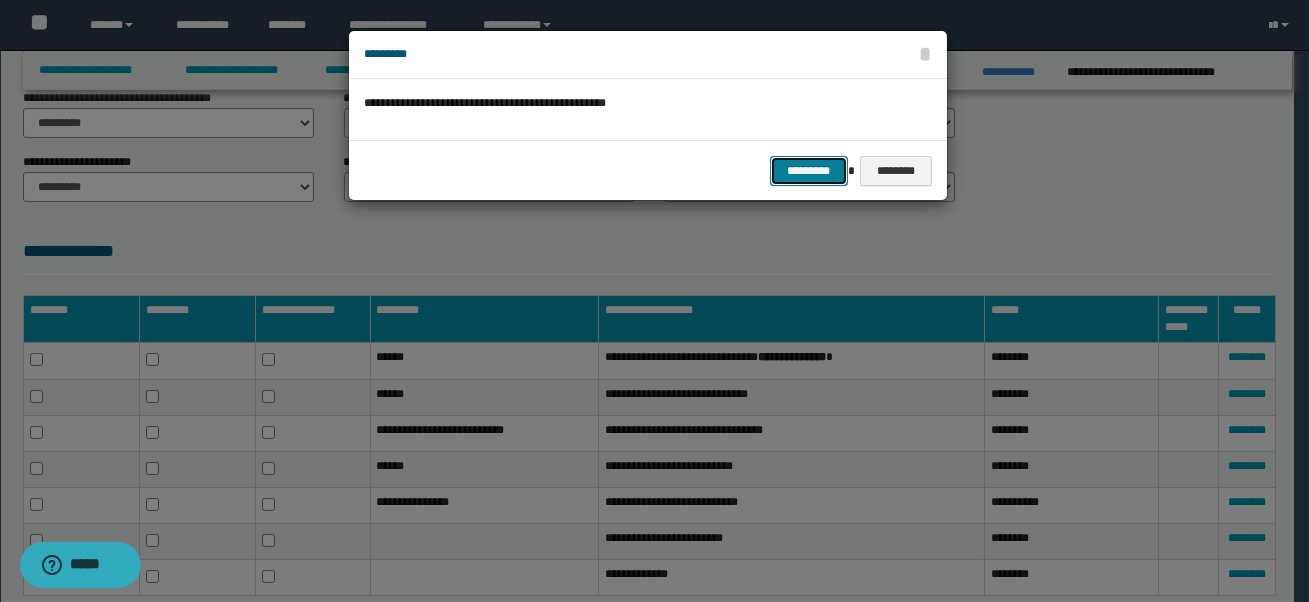 click on "*********" at bounding box center (809, 171) 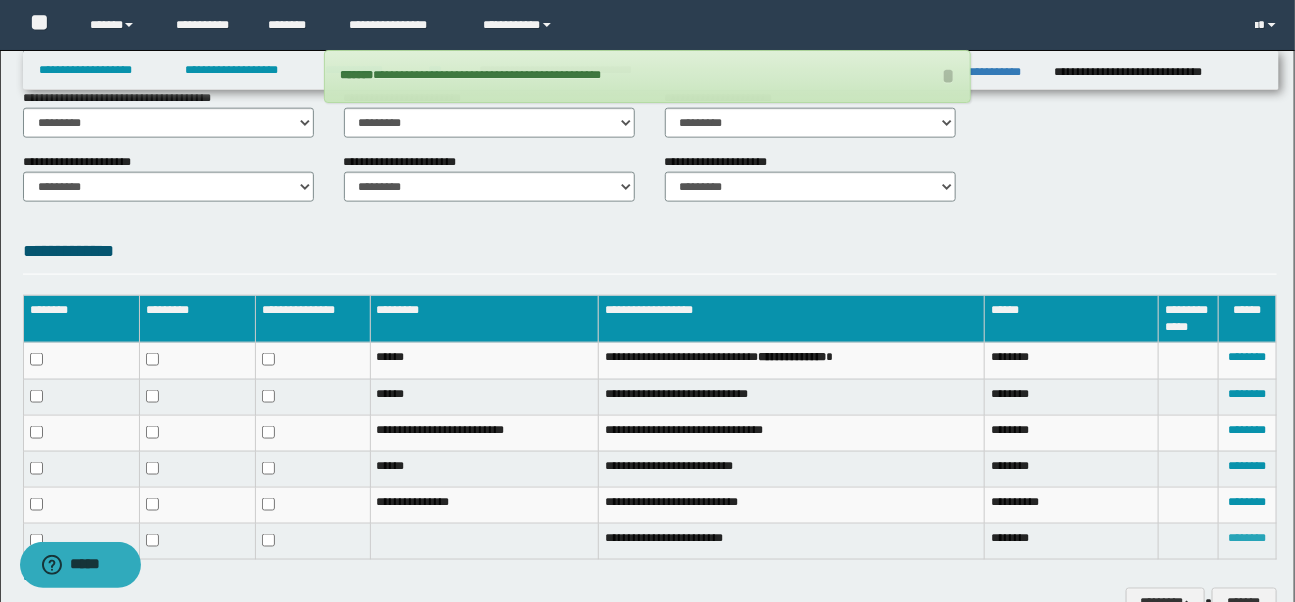 click on "********" at bounding box center [1247, 538] 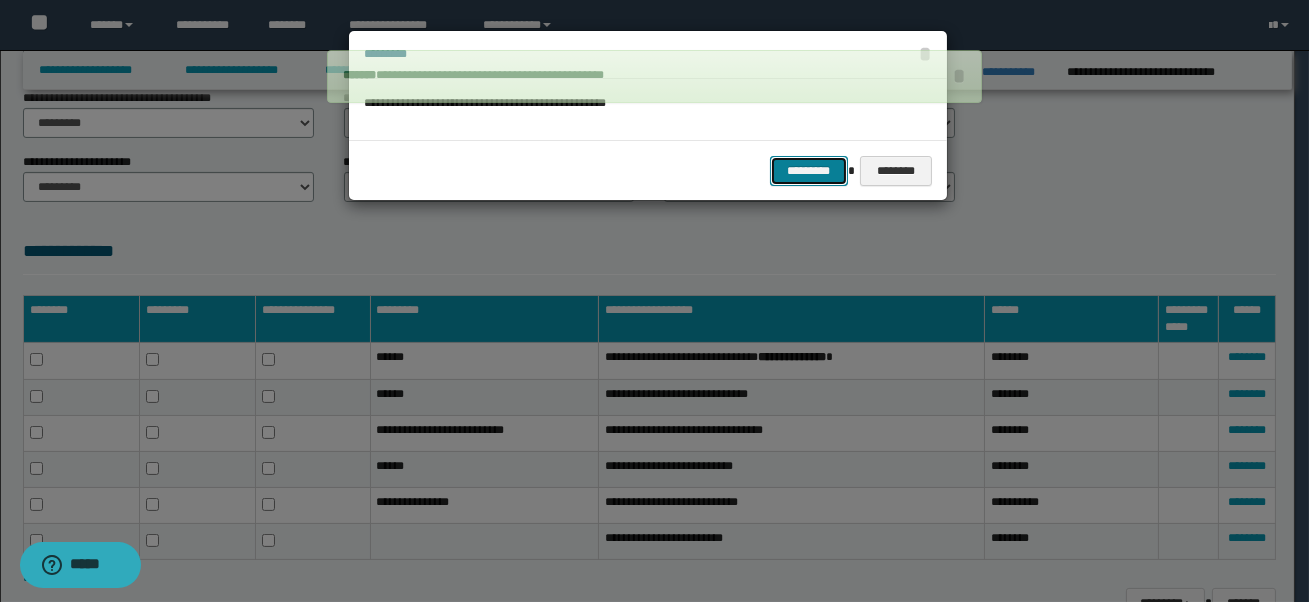 click on "*********" at bounding box center [809, 171] 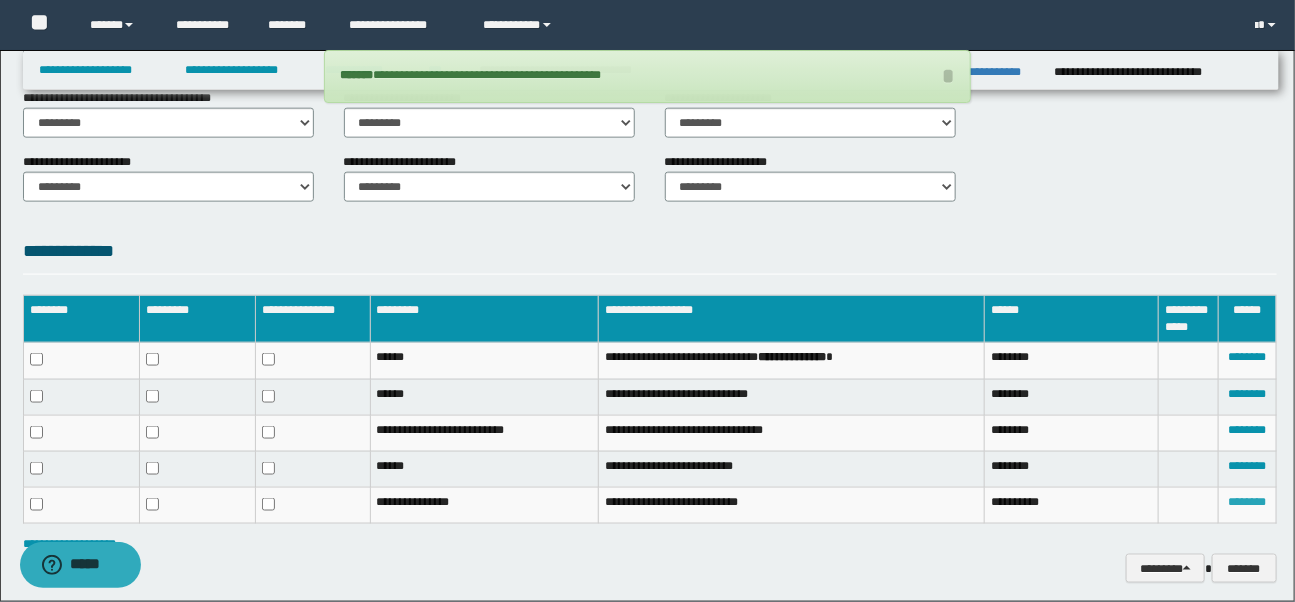 click on "********" at bounding box center (1247, 502) 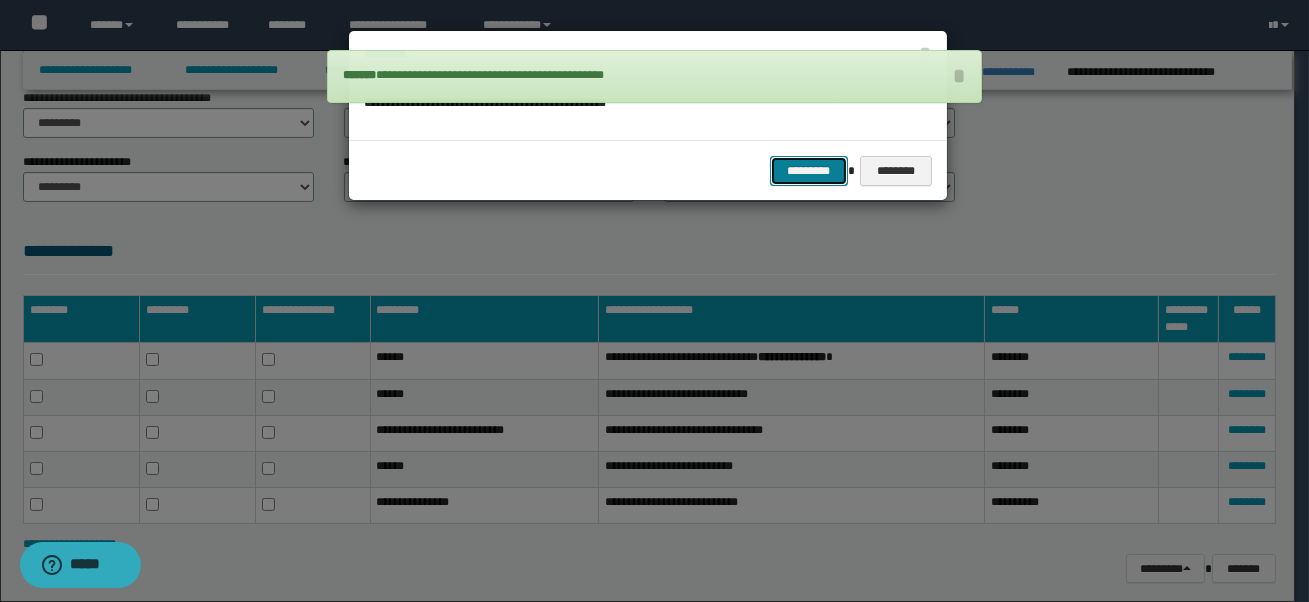 click on "*********" at bounding box center [809, 171] 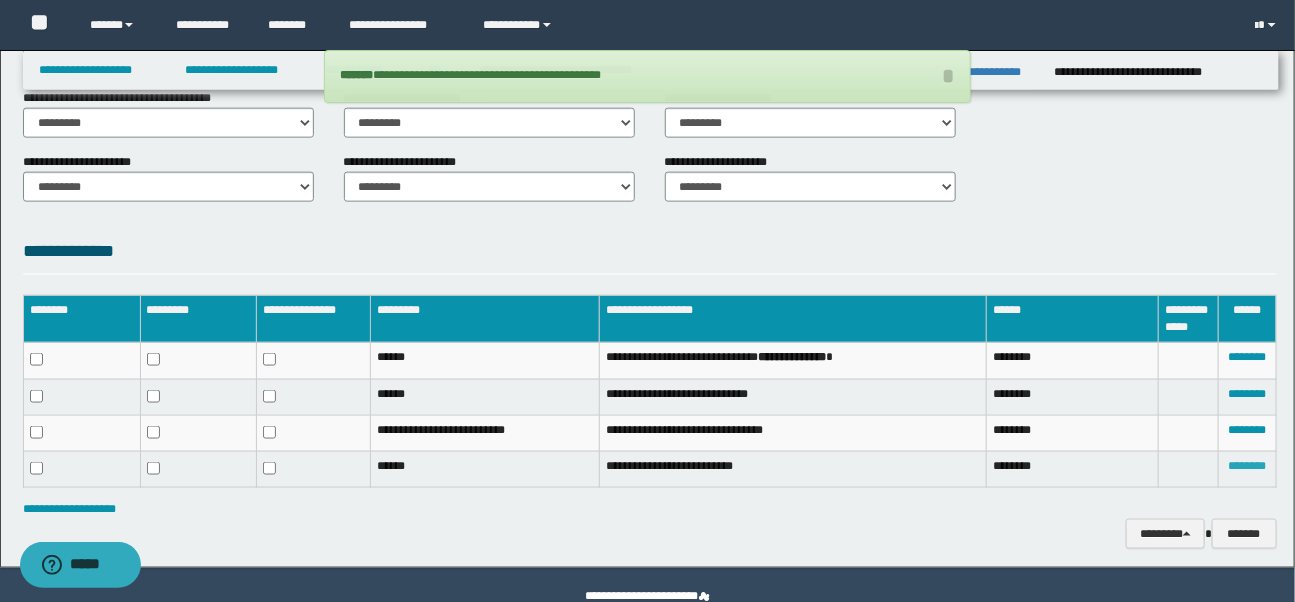click on "********" at bounding box center [1247, 466] 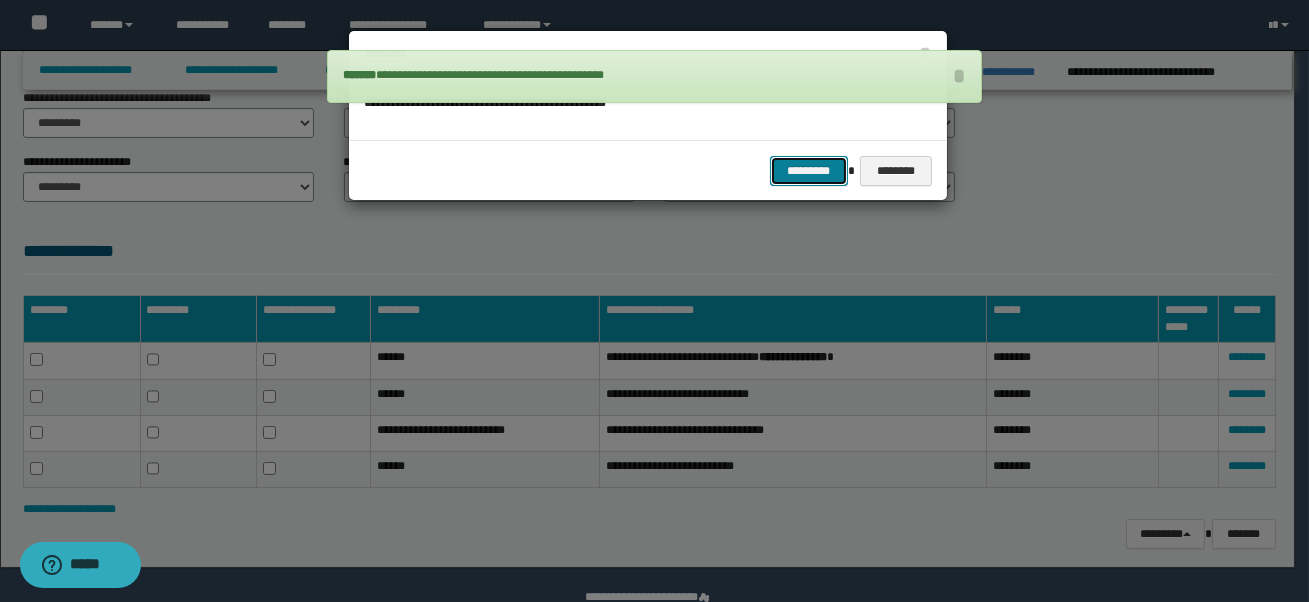 click on "*********" at bounding box center (809, 171) 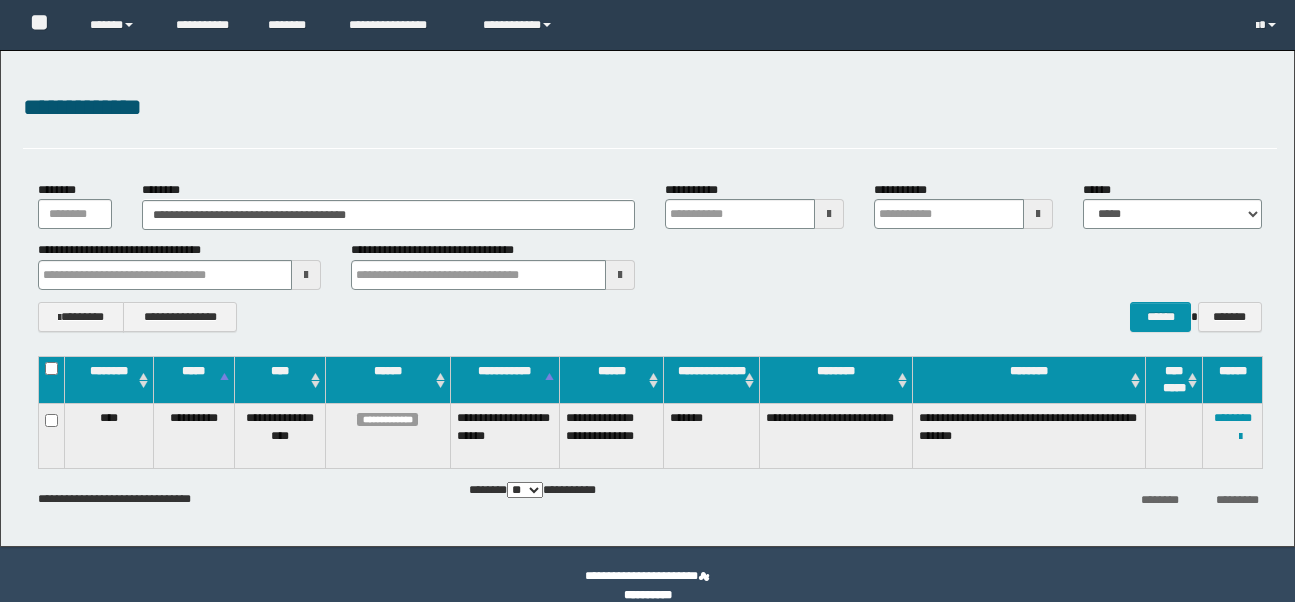 scroll, scrollTop: 0, scrollLeft: 0, axis: both 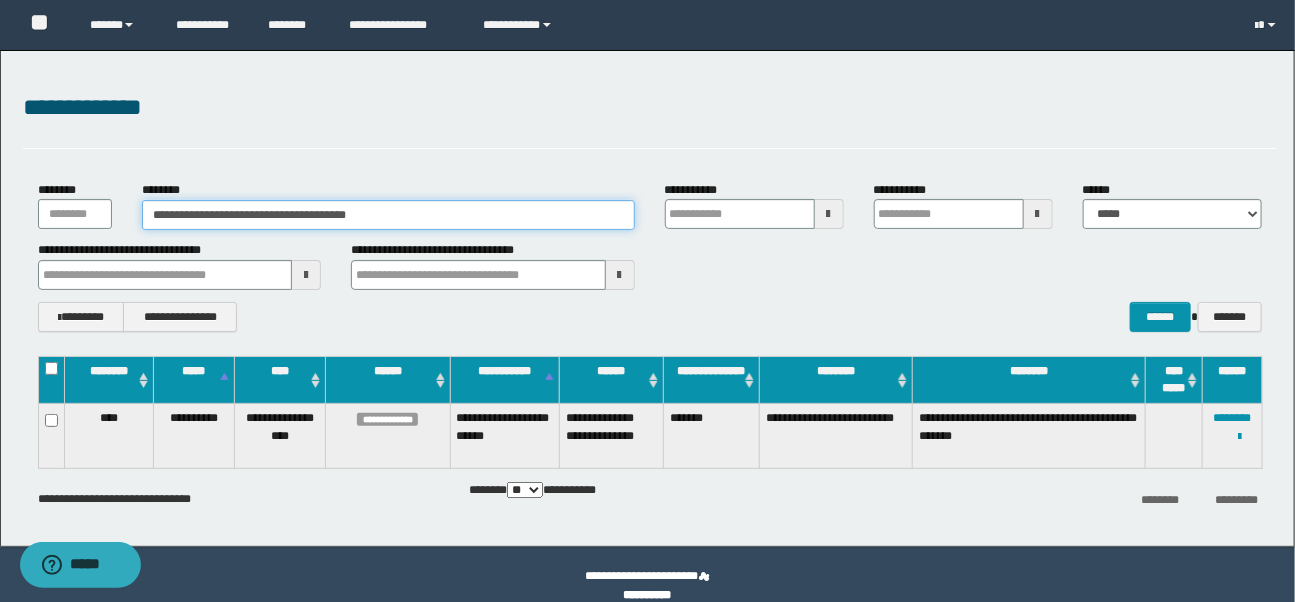 drag, startPoint x: 471, startPoint y: 213, endPoint x: 94, endPoint y: 211, distance: 377.0053 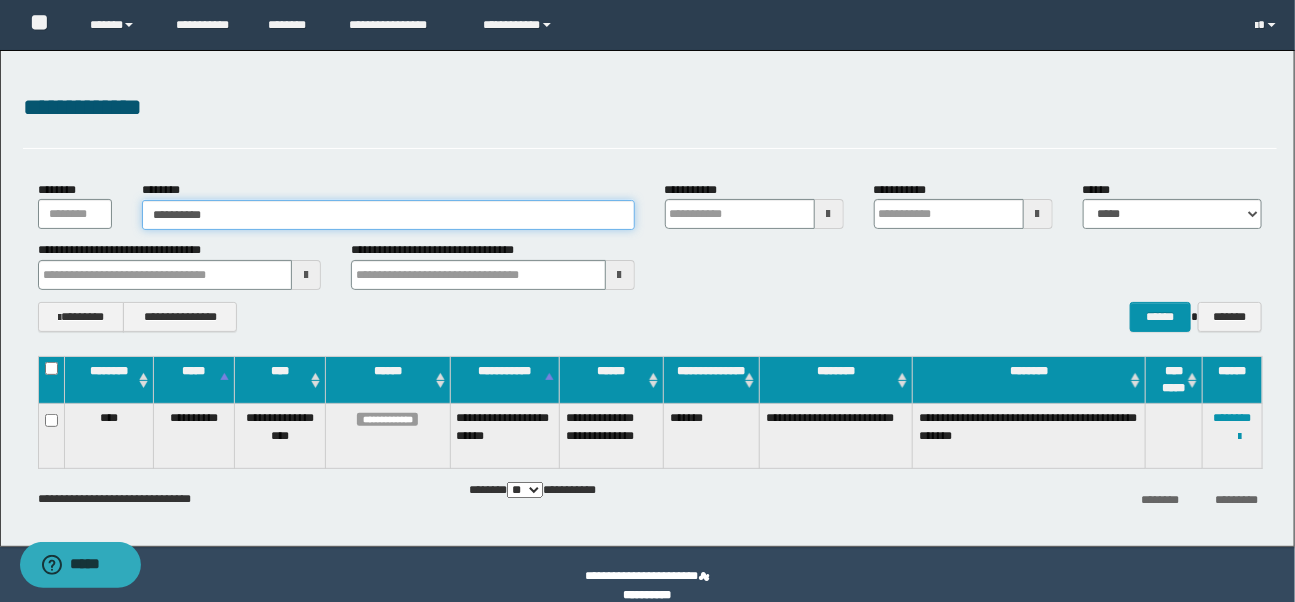 type on "**********" 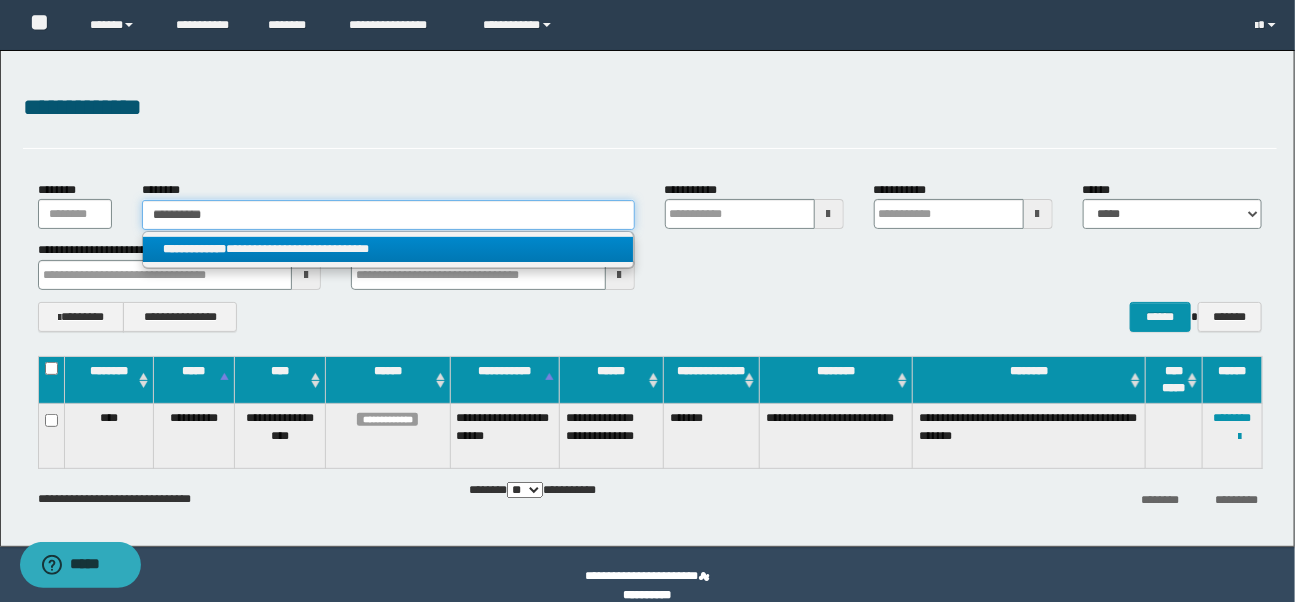 type on "**********" 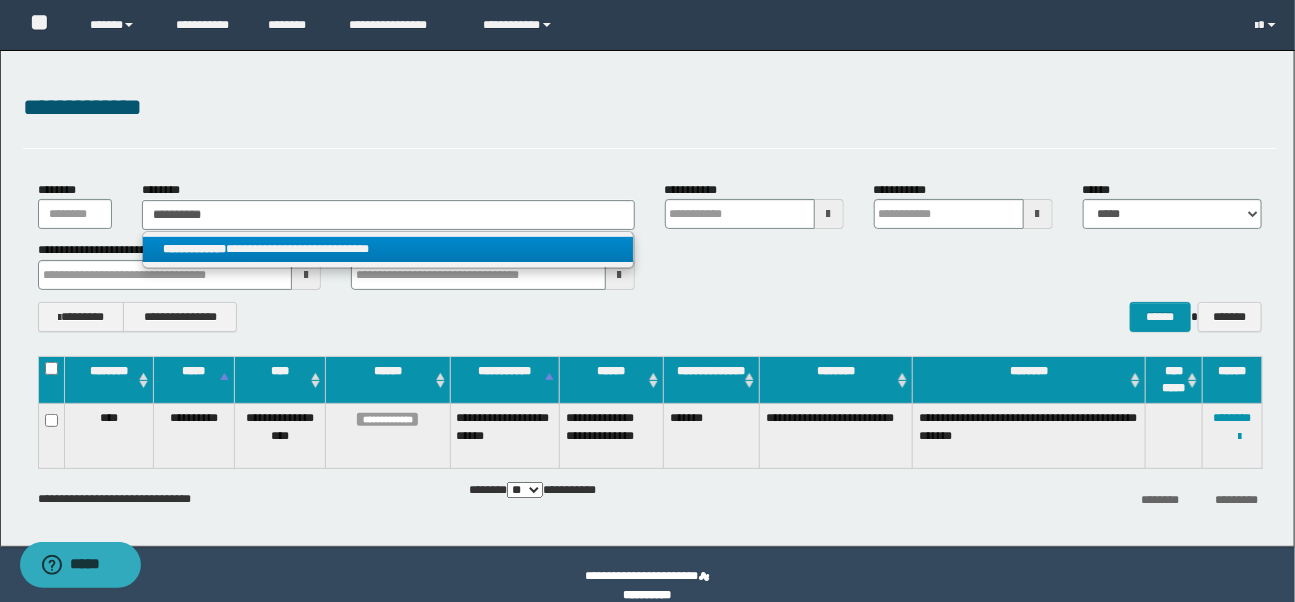 click on "**********" at bounding box center [388, 249] 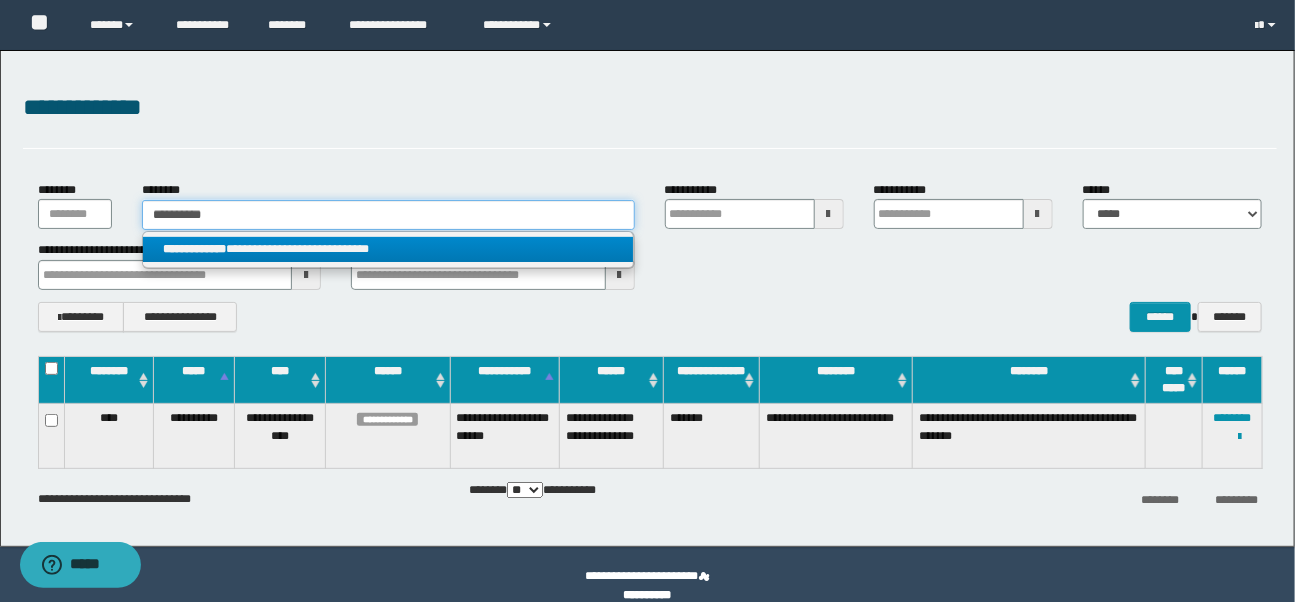 type 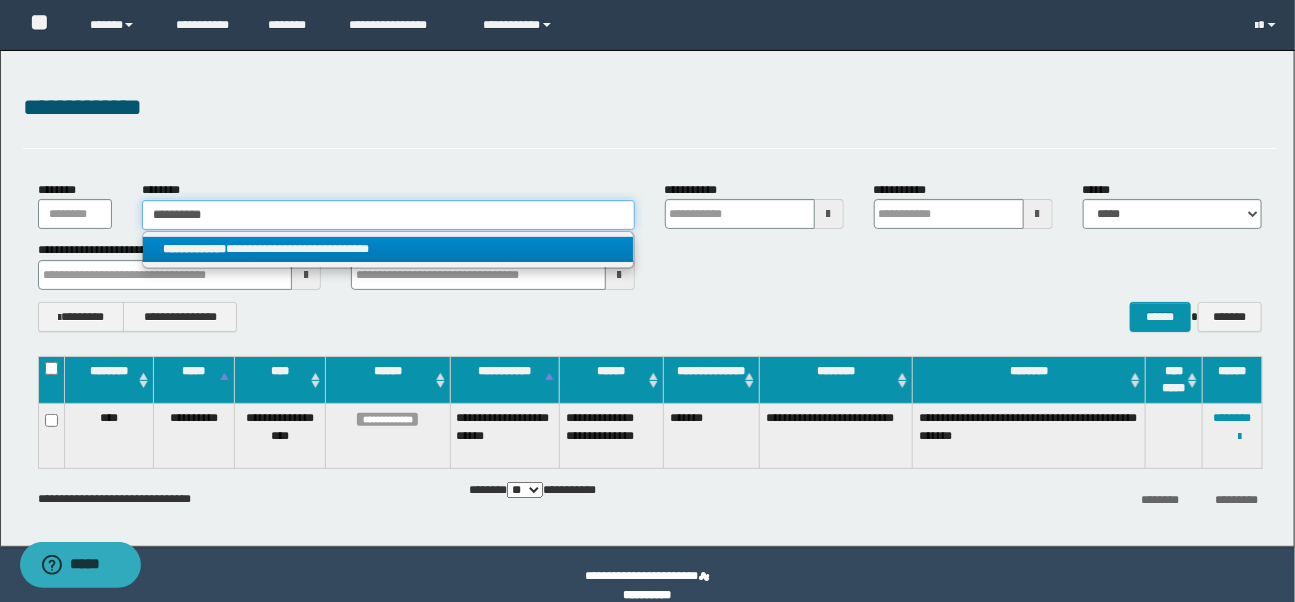 type on "**********" 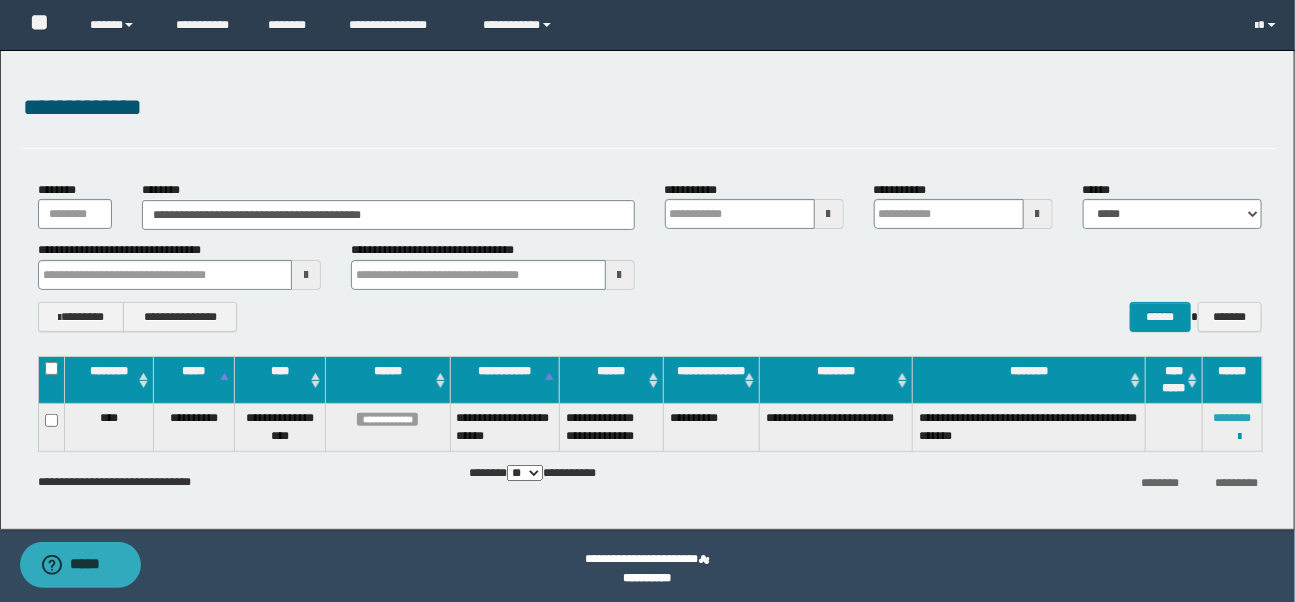 click on "********" at bounding box center [1233, 418] 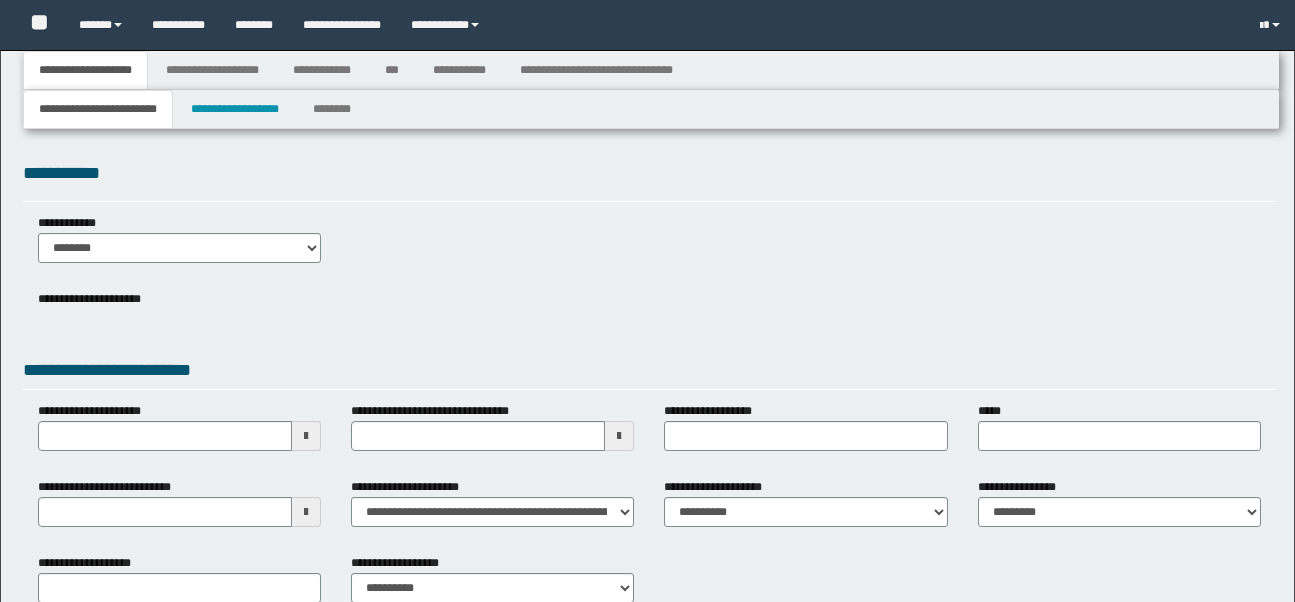 type 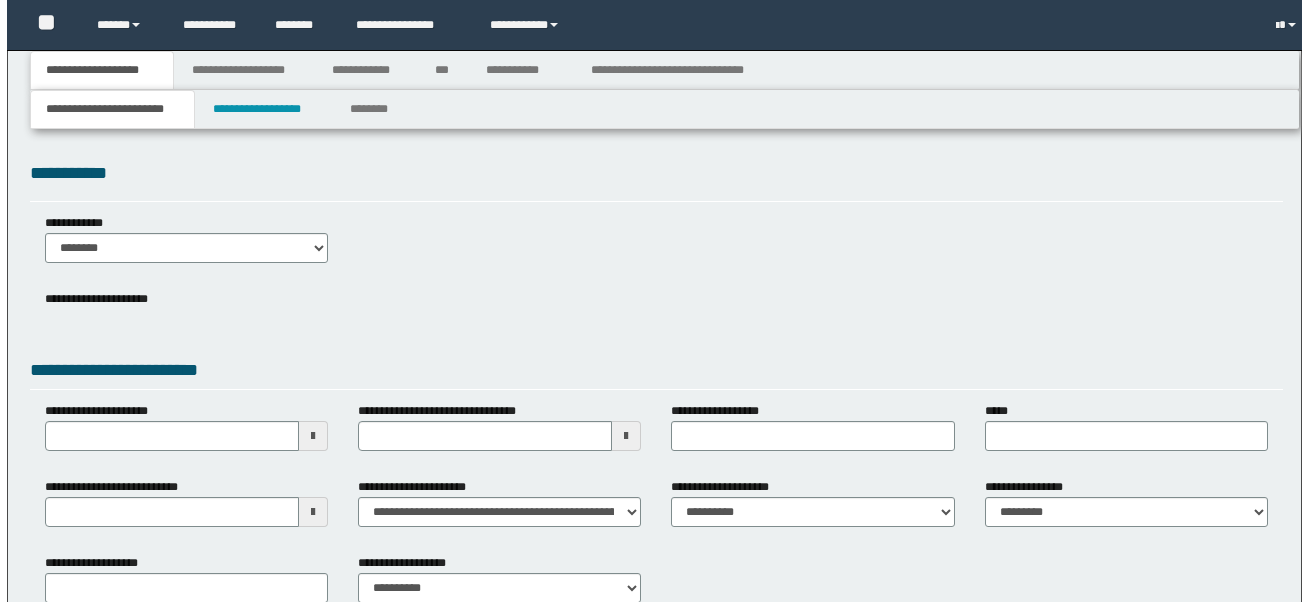 scroll, scrollTop: 0, scrollLeft: 0, axis: both 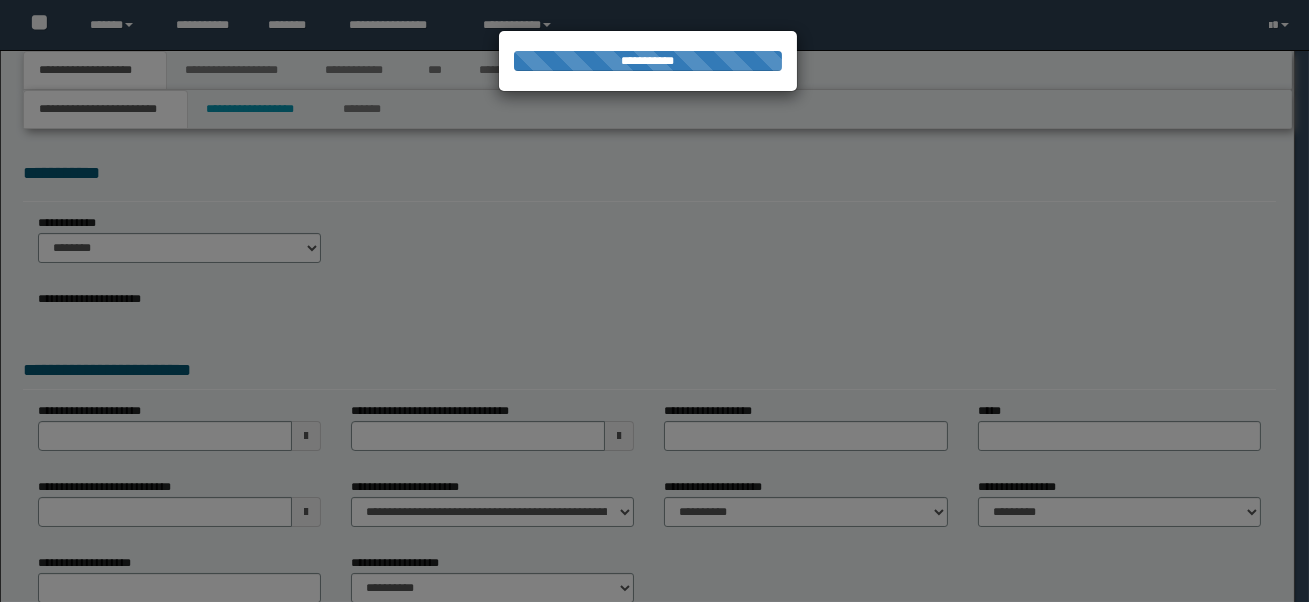 type on "**********" 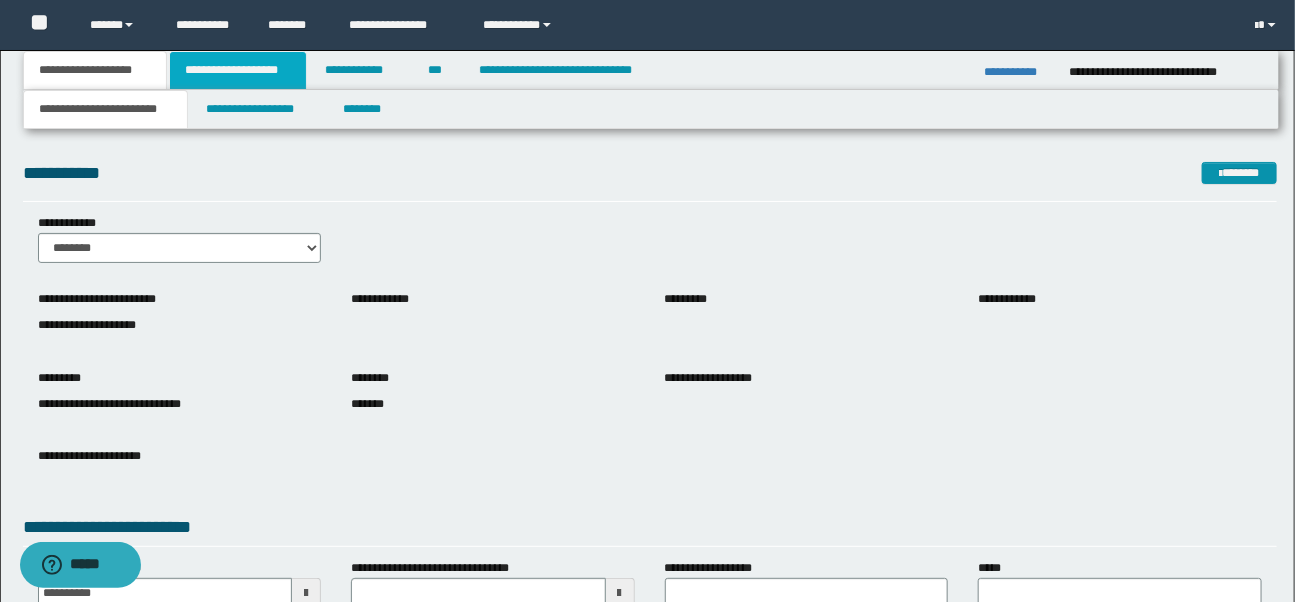 click on "**********" at bounding box center (238, 70) 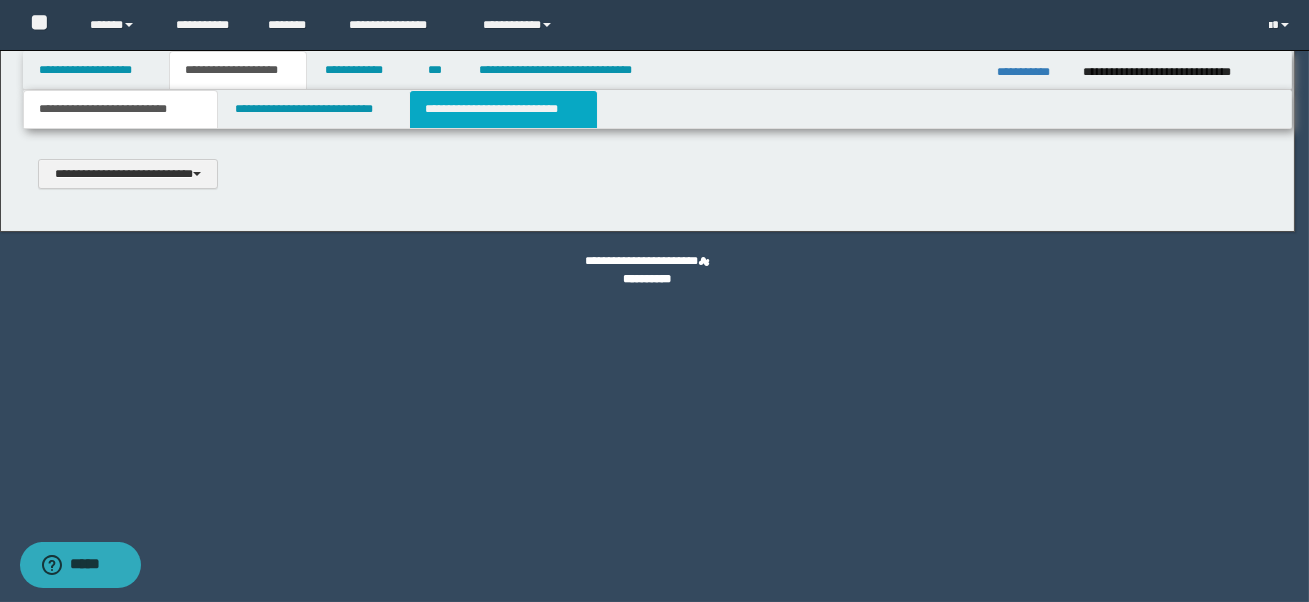type 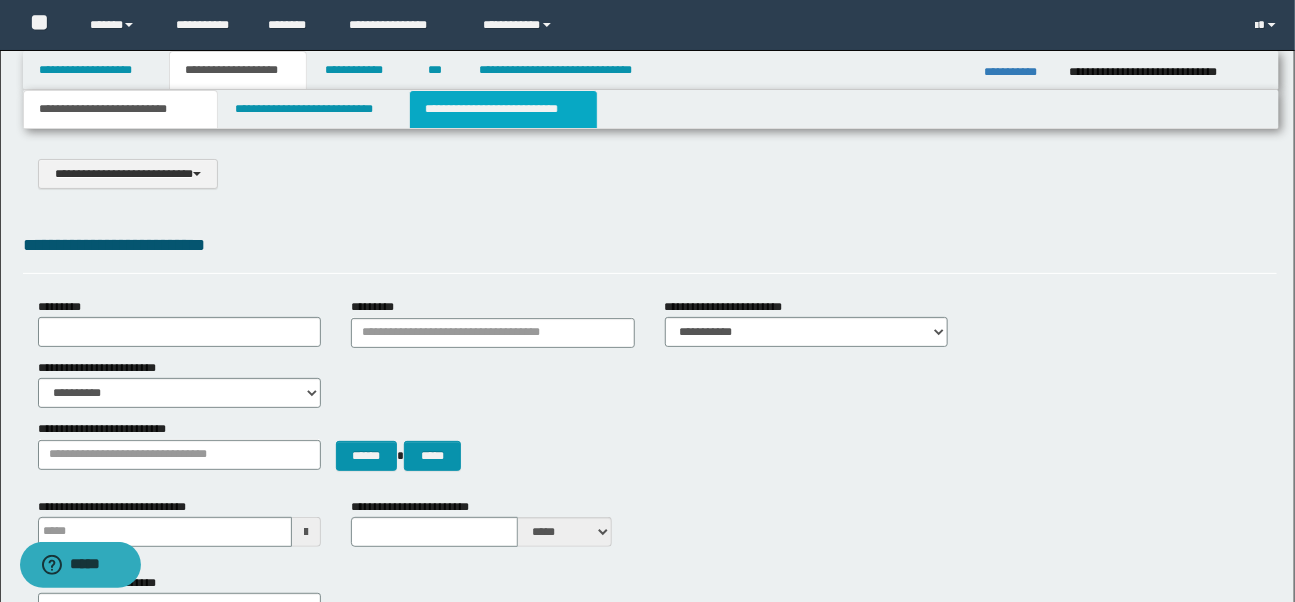 click on "**********" at bounding box center [503, 109] 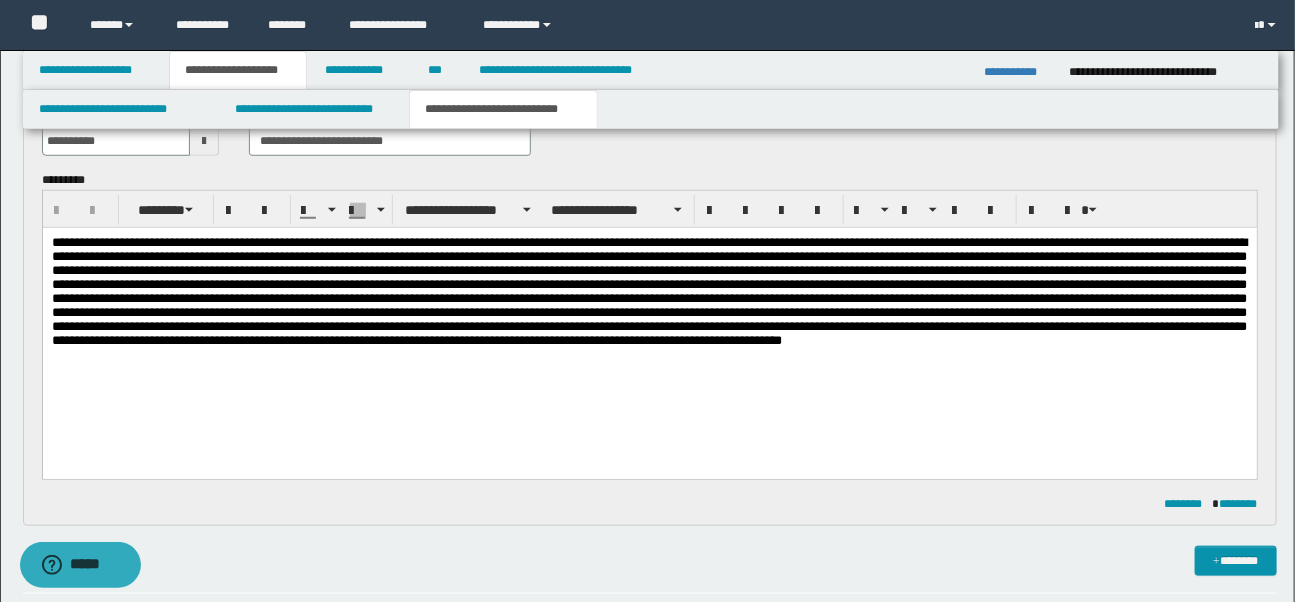 scroll, scrollTop: 506, scrollLeft: 0, axis: vertical 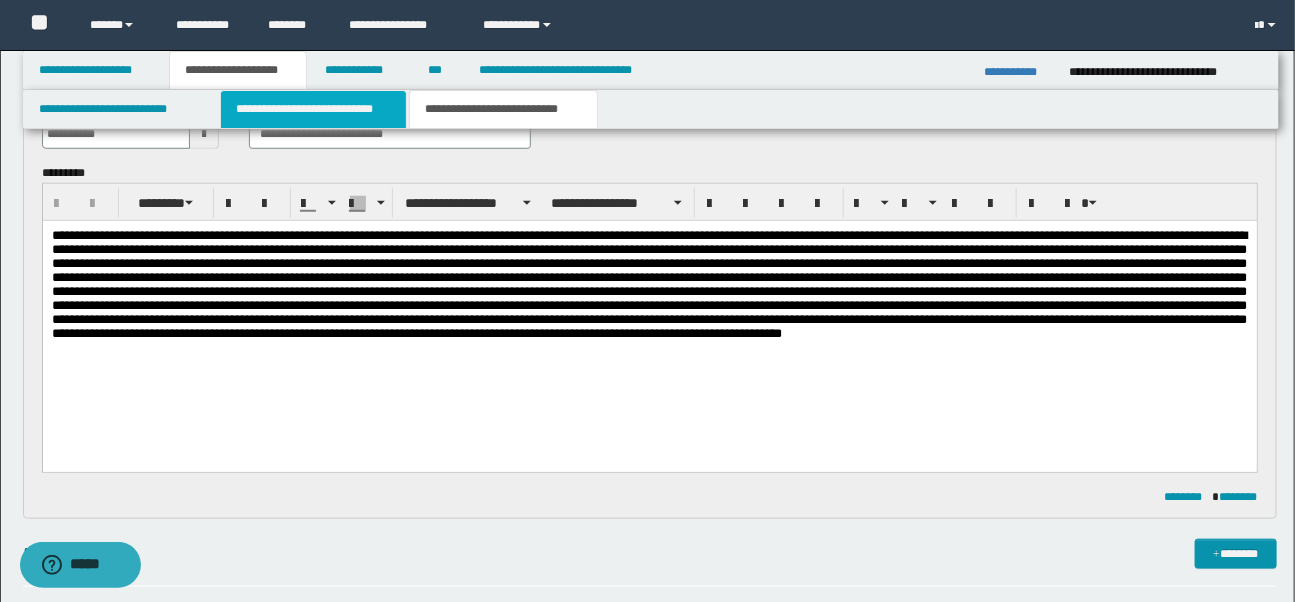 click on "**********" at bounding box center [313, 109] 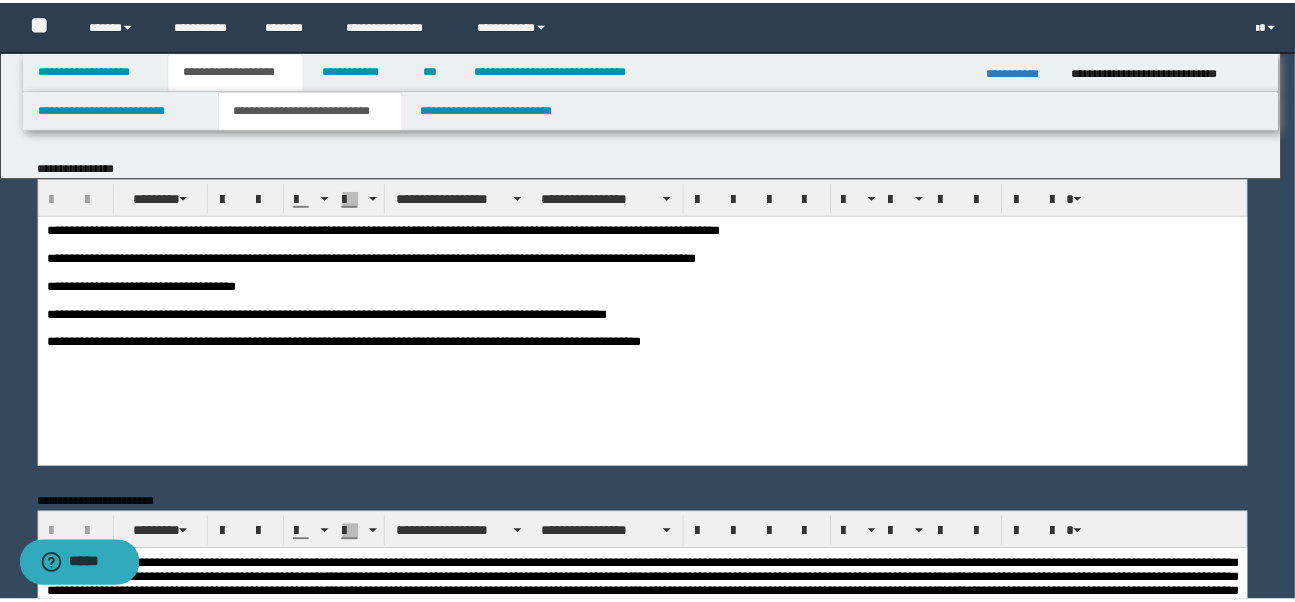 scroll, scrollTop: 0, scrollLeft: 0, axis: both 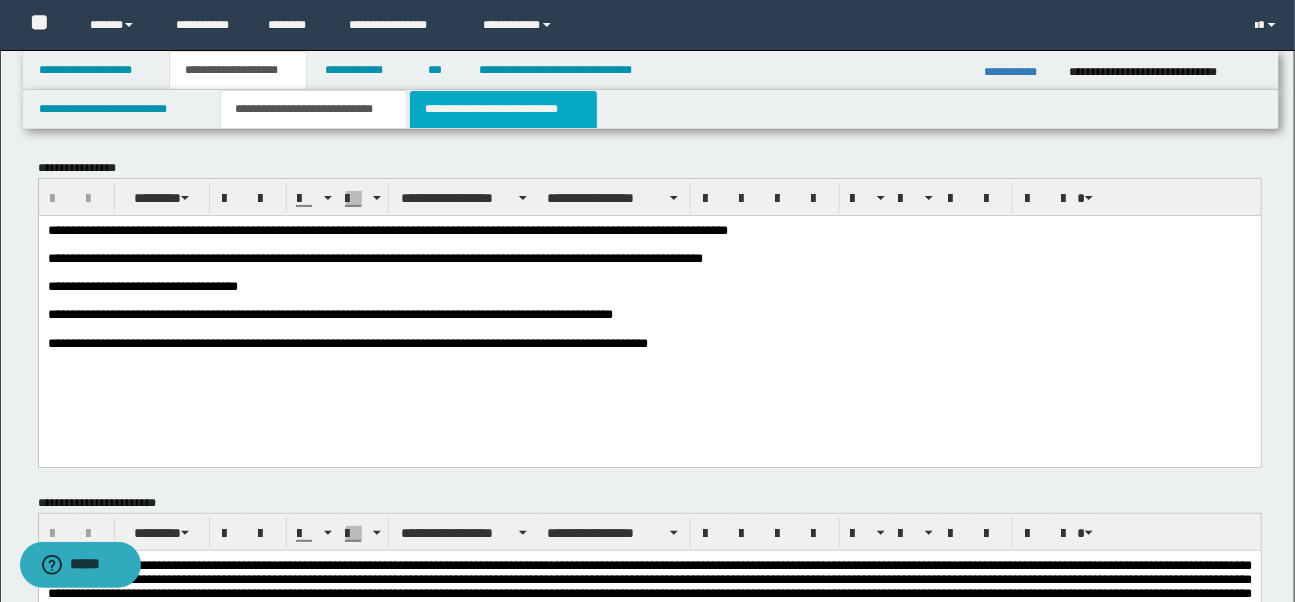 click on "**********" at bounding box center [503, 109] 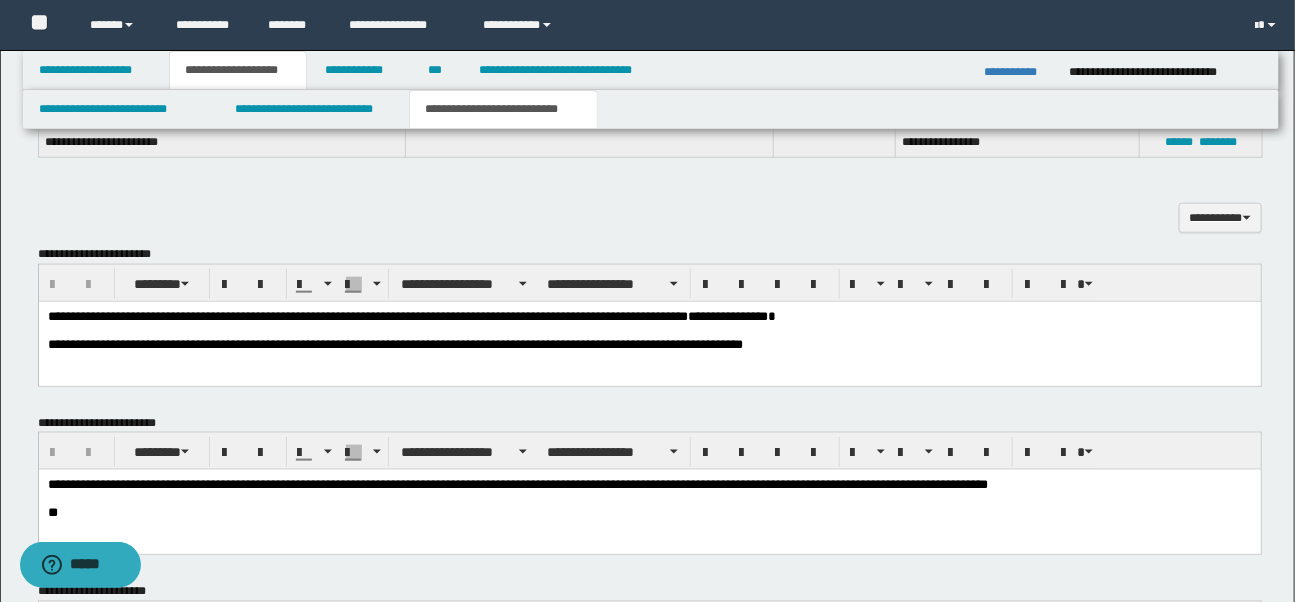 scroll, scrollTop: 728, scrollLeft: 0, axis: vertical 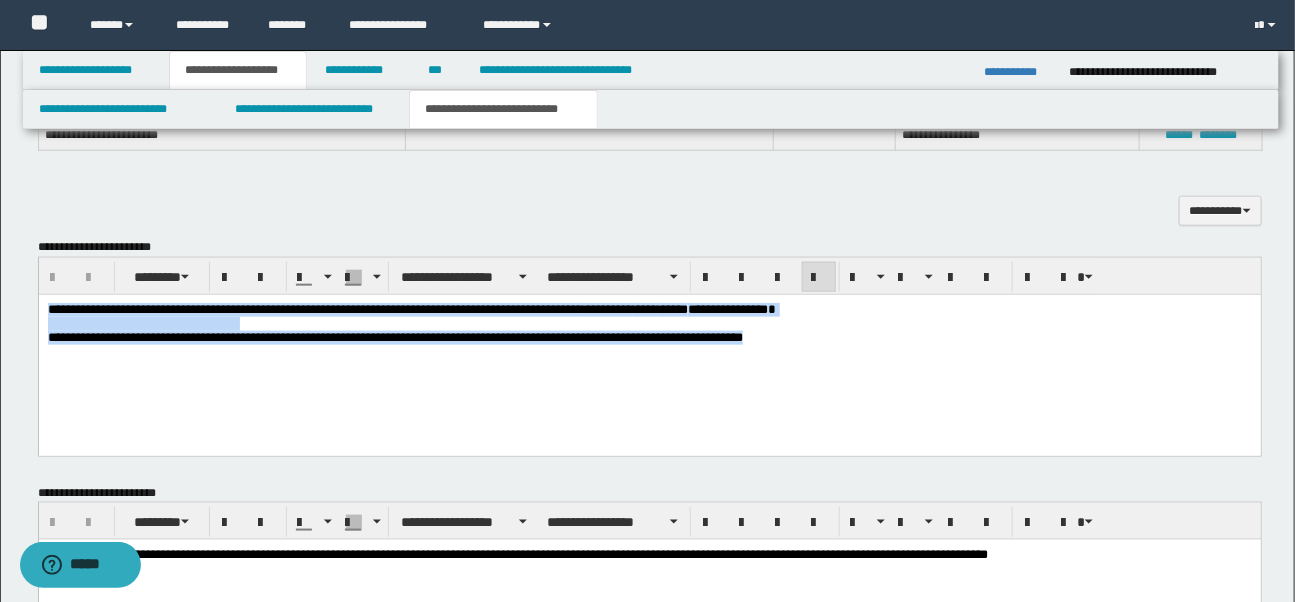 drag, startPoint x: 46, startPoint y: 312, endPoint x: 850, endPoint y: 362, distance: 805.5532 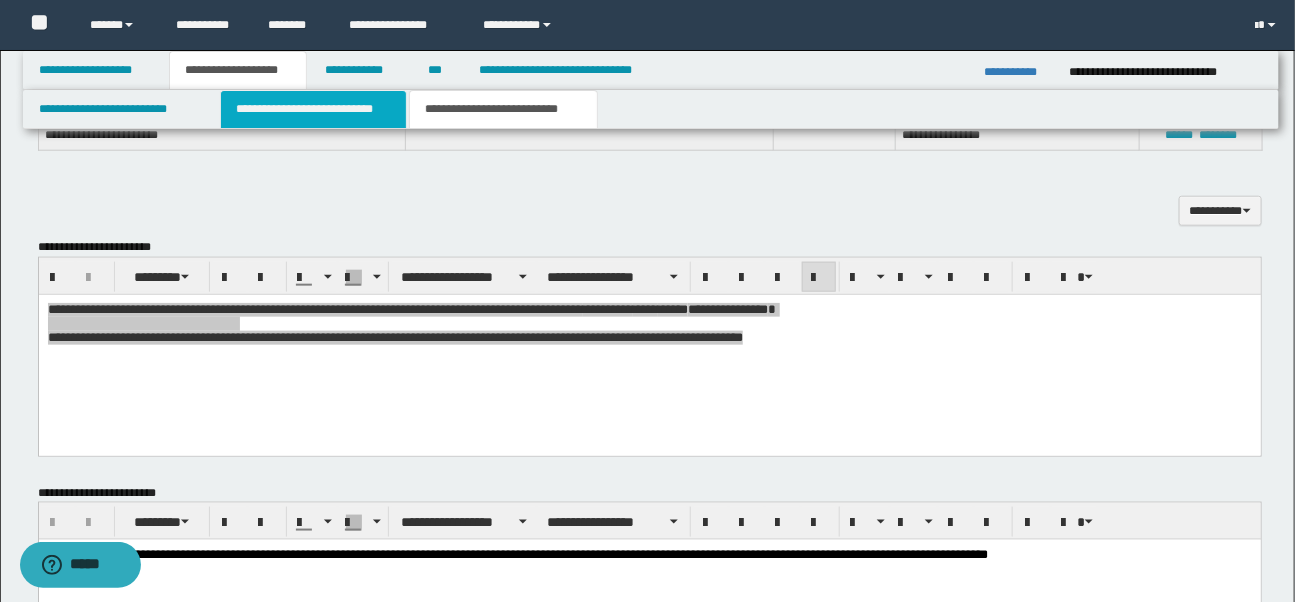 click on "**********" at bounding box center (313, 109) 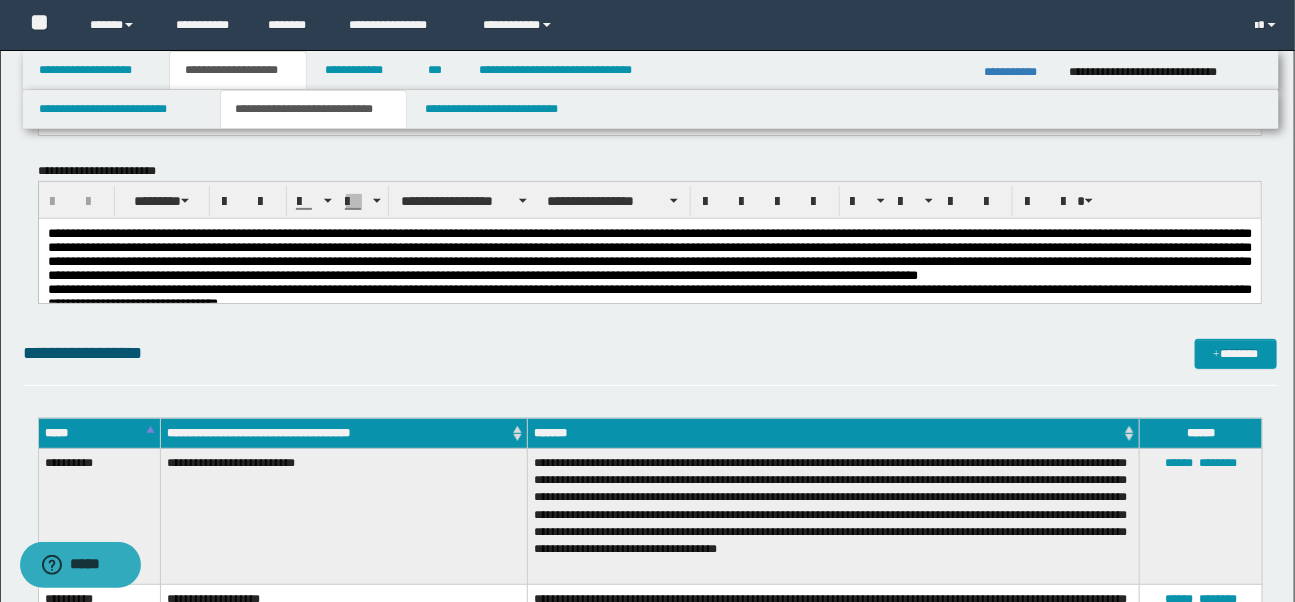 scroll, scrollTop: 0, scrollLeft: 0, axis: both 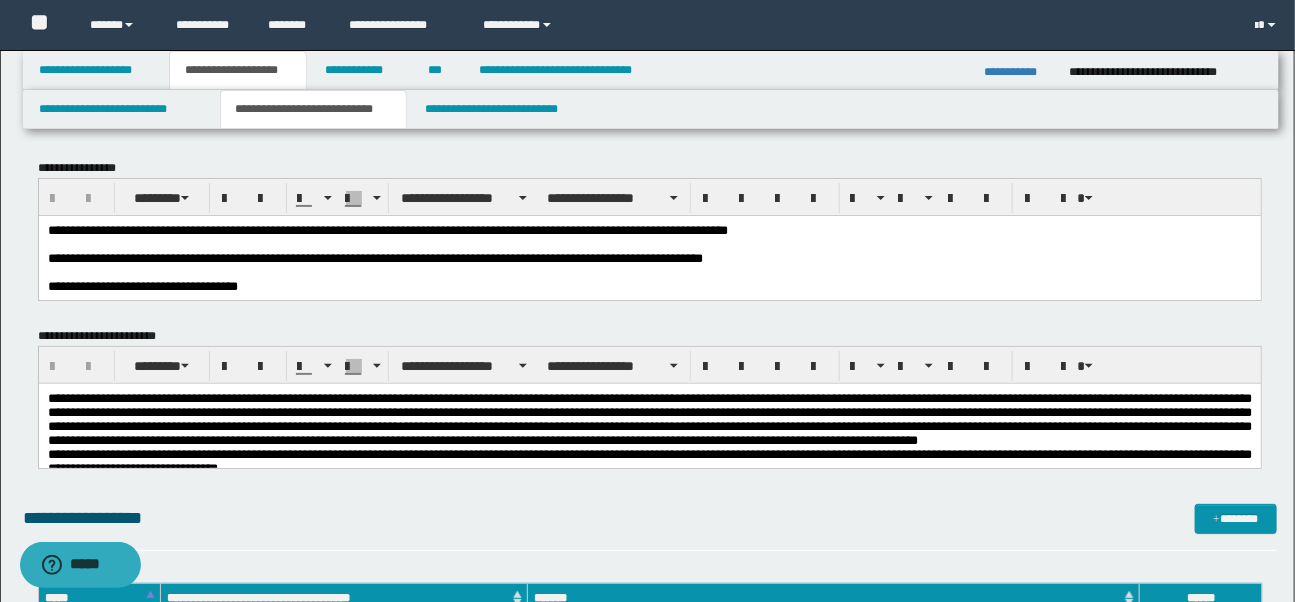 click at bounding box center [649, 272] 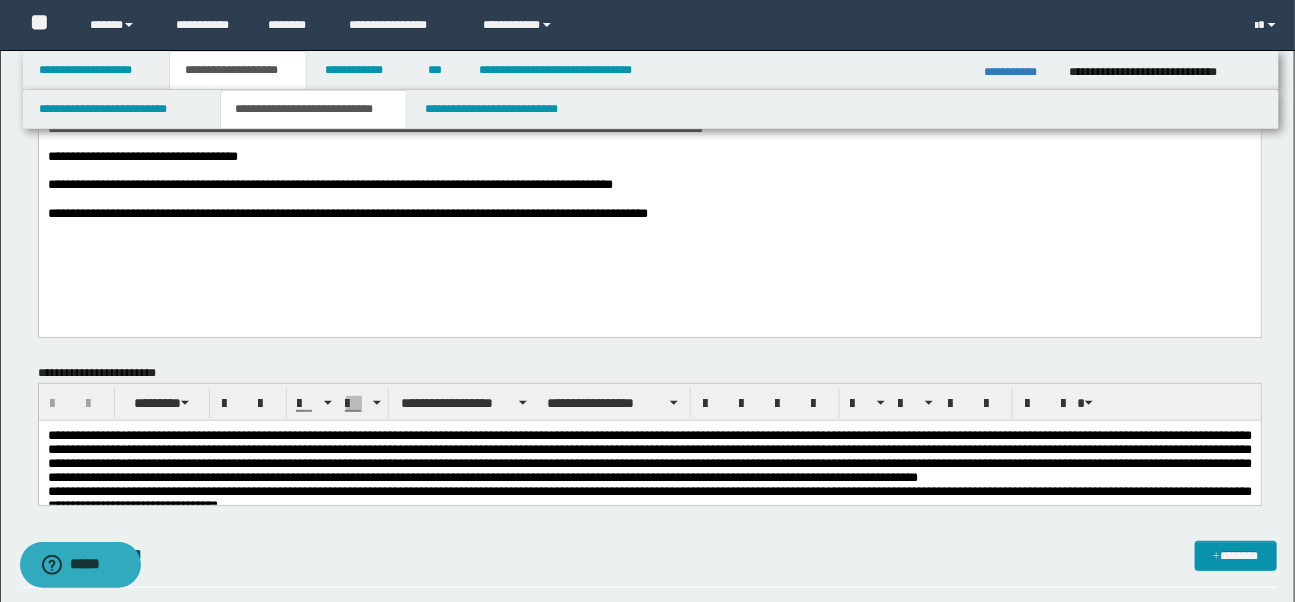 scroll, scrollTop: 130, scrollLeft: 0, axis: vertical 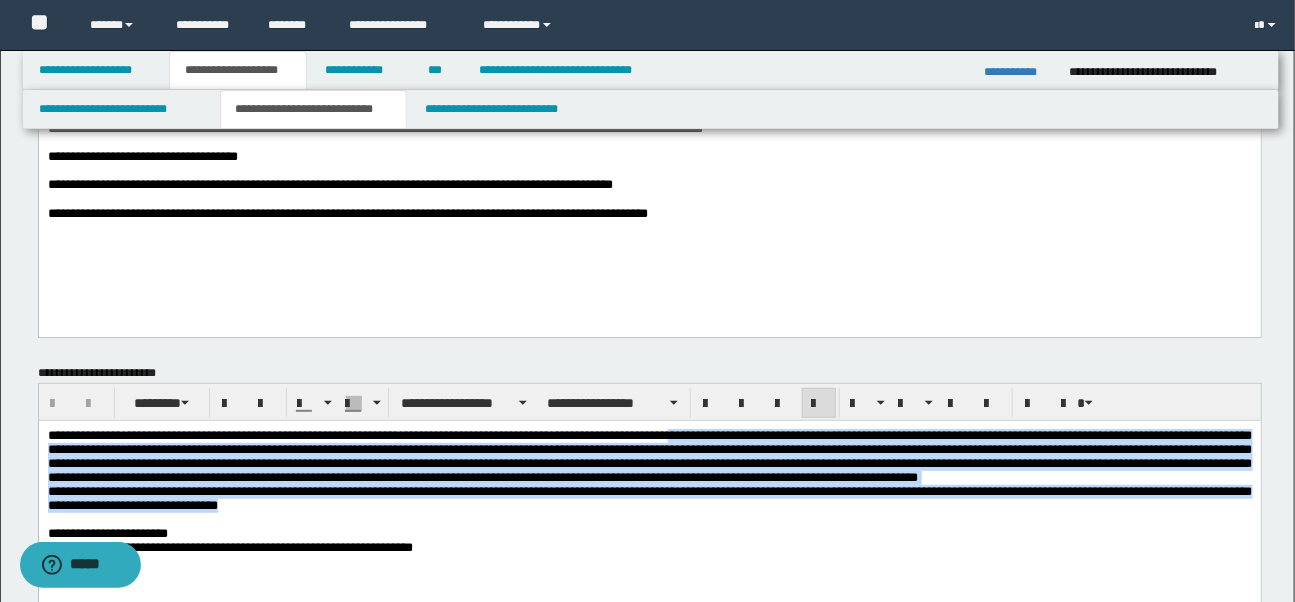 drag, startPoint x: 709, startPoint y: 440, endPoint x: 820, endPoint y: 515, distance: 133.96268 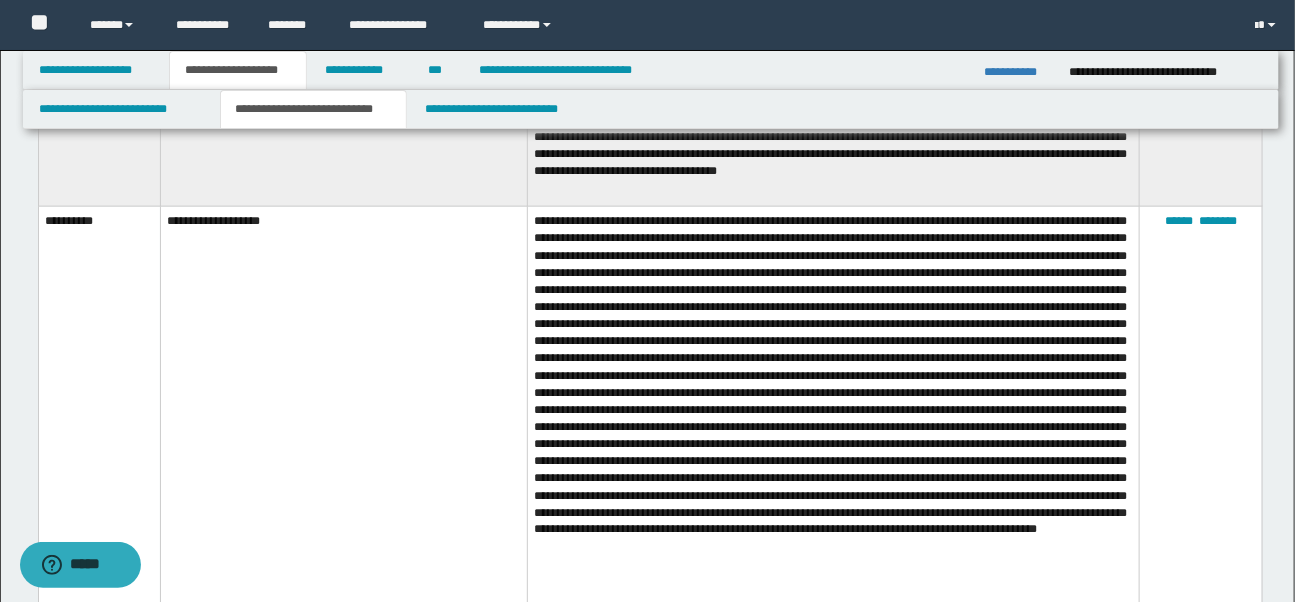 scroll, scrollTop: 907, scrollLeft: 0, axis: vertical 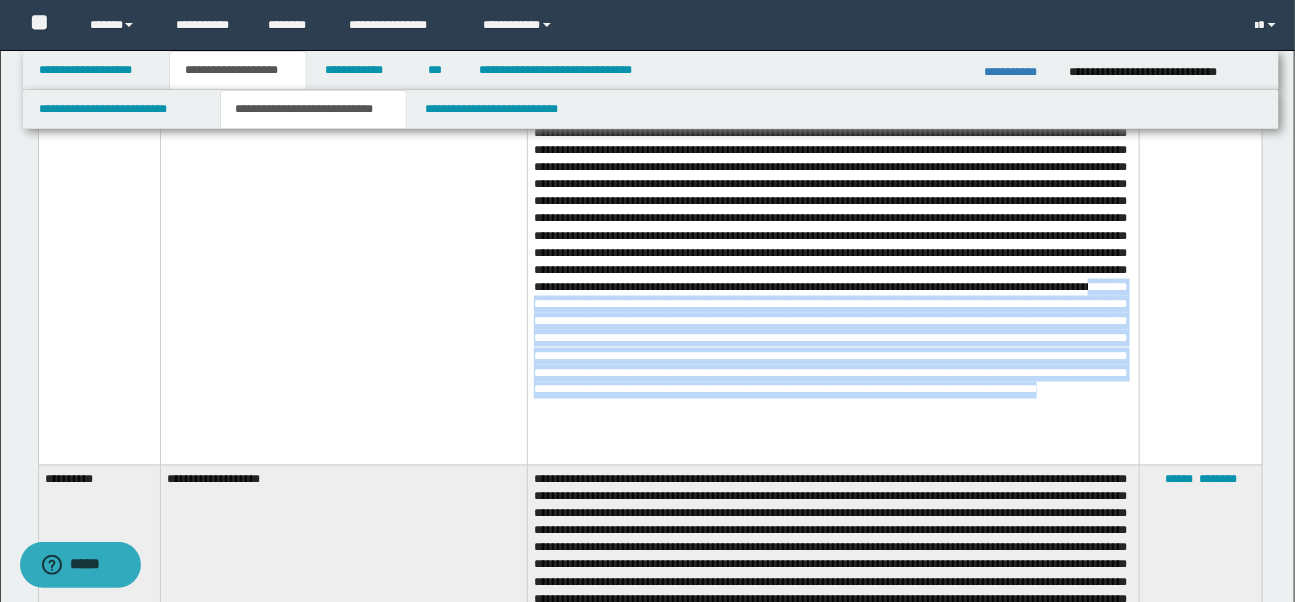 drag, startPoint x: 736, startPoint y: 335, endPoint x: 680, endPoint y: 452, distance: 129.71121 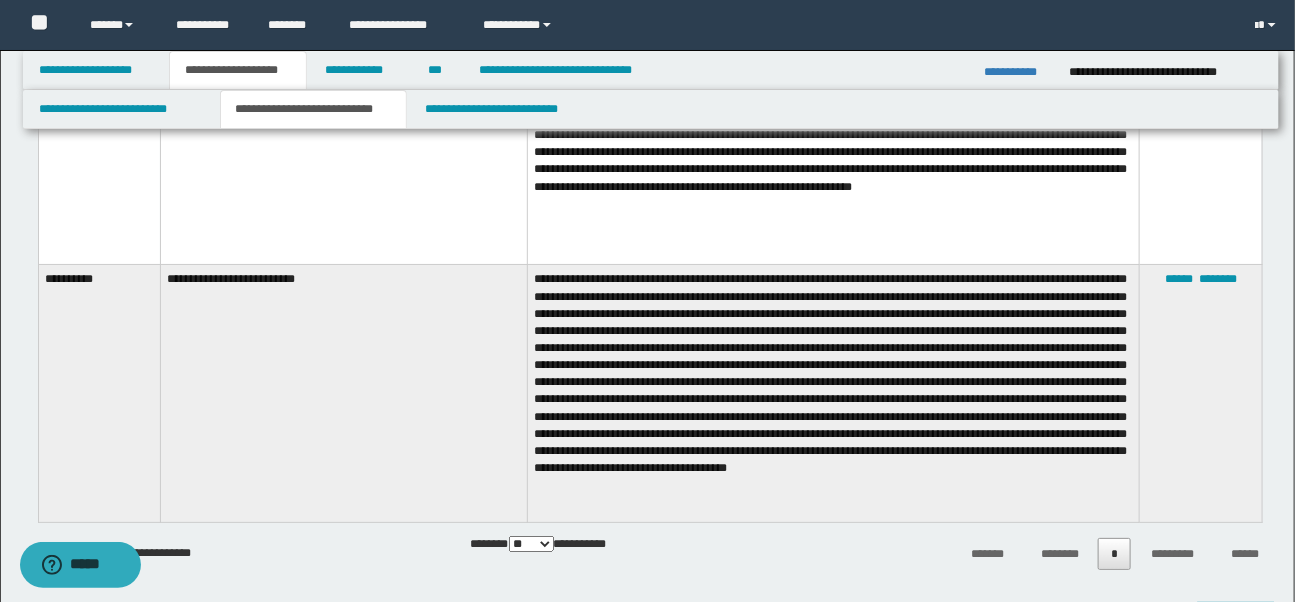 scroll, scrollTop: 2742, scrollLeft: 0, axis: vertical 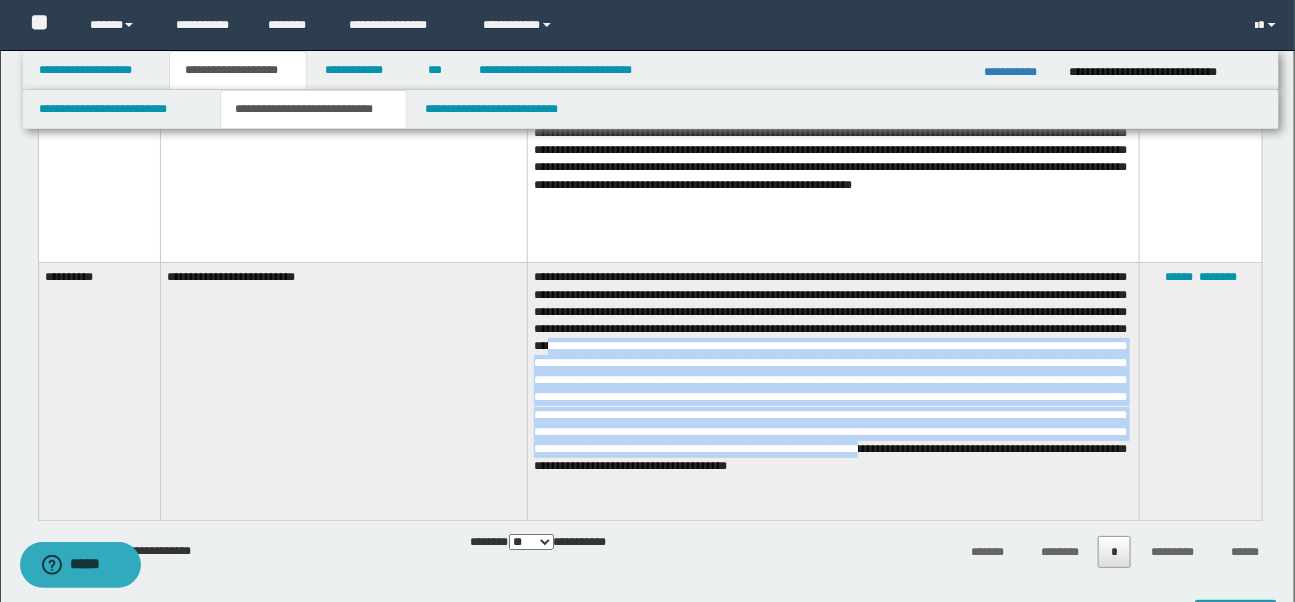 drag, startPoint x: 1033, startPoint y: 352, endPoint x: 938, endPoint y: 480, distance: 159.40201 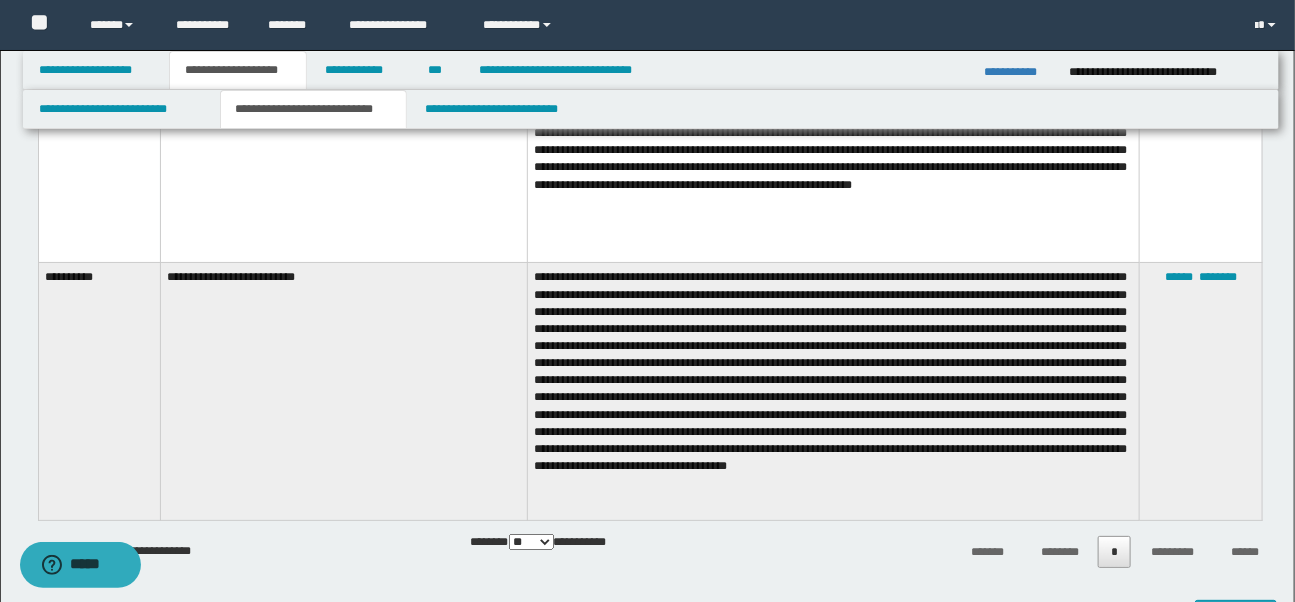 click at bounding box center (834, 391) 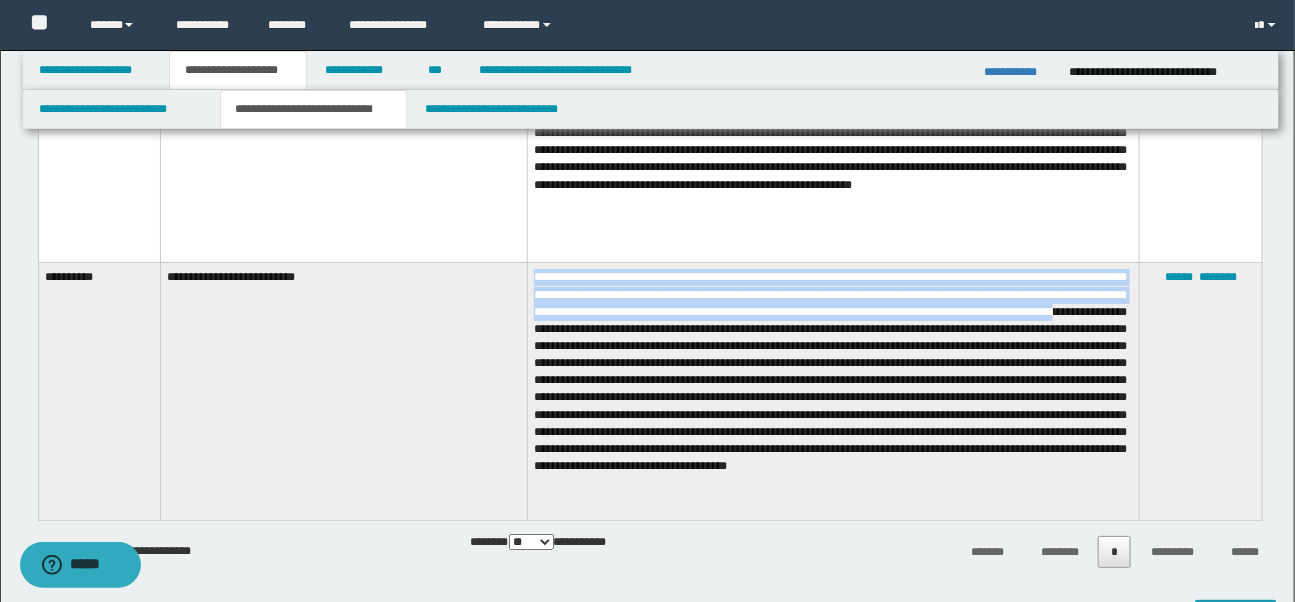 drag, startPoint x: 535, startPoint y: 281, endPoint x: 820, endPoint y: 329, distance: 289.01385 